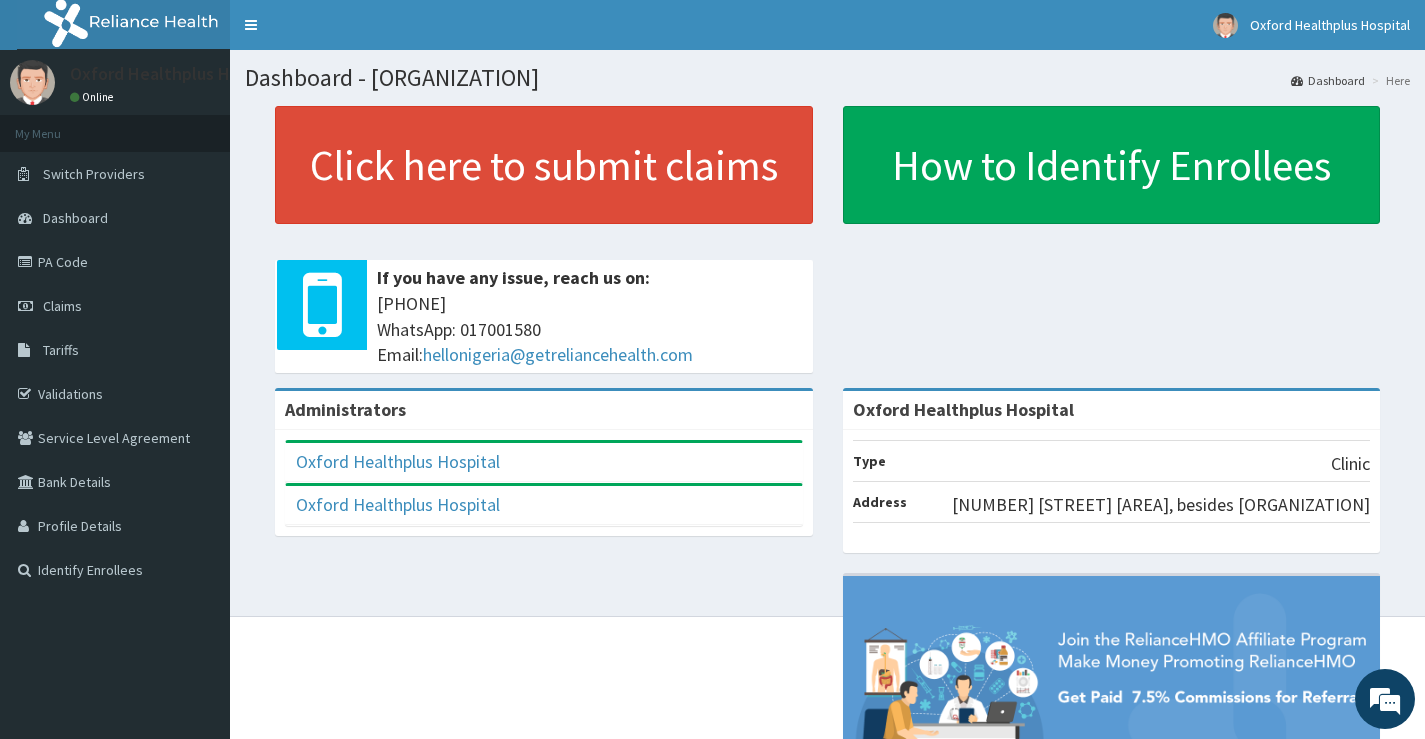 scroll, scrollTop: 0, scrollLeft: 0, axis: both 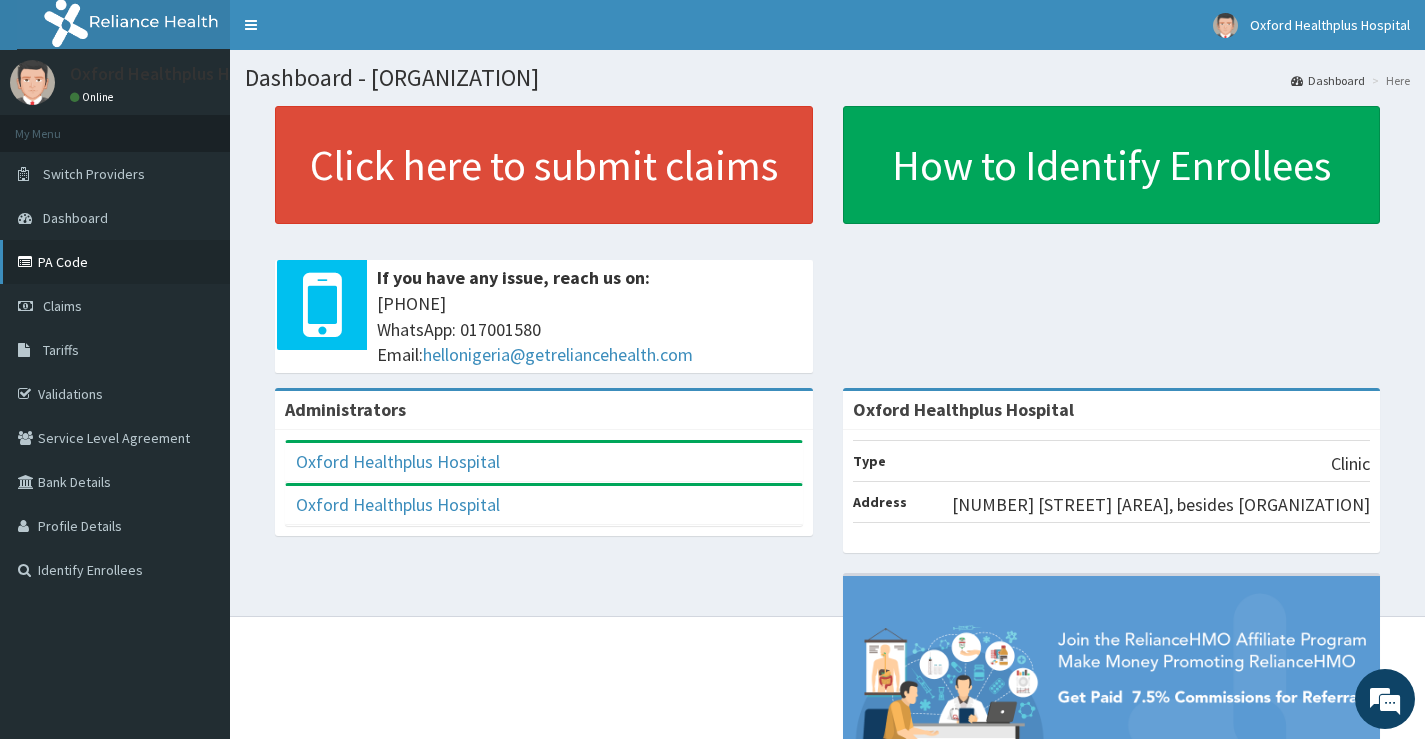 click on "PA Code" at bounding box center (115, 262) 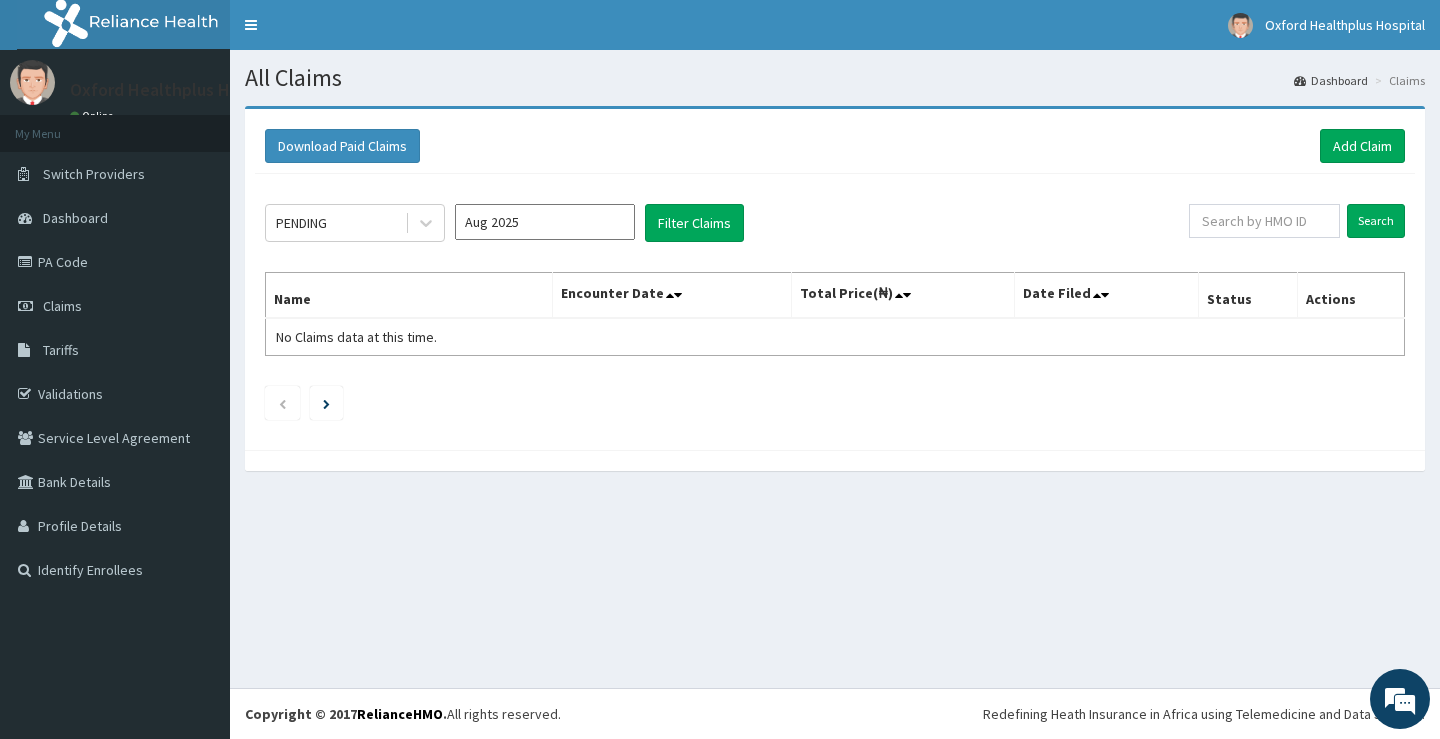 scroll, scrollTop: 0, scrollLeft: 0, axis: both 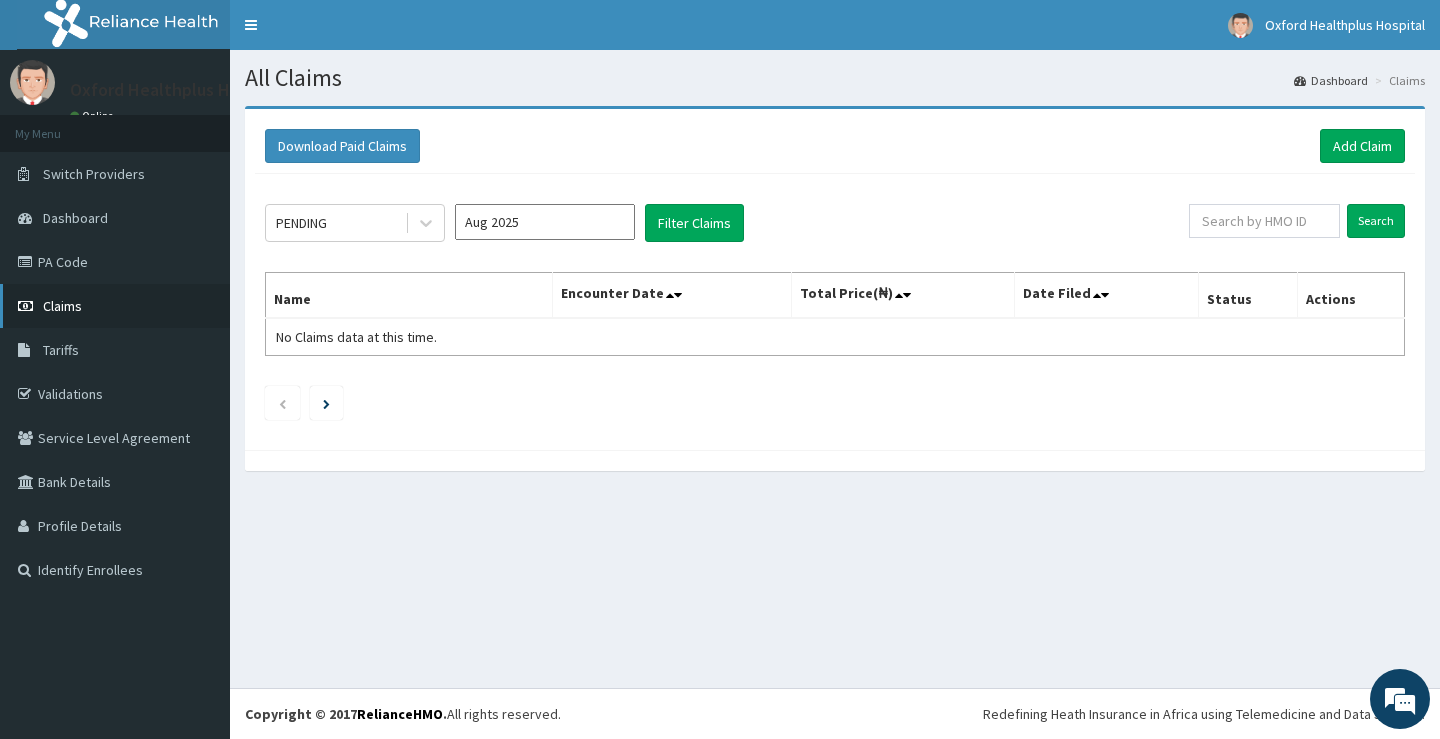 click on "Claims" at bounding box center [115, 306] 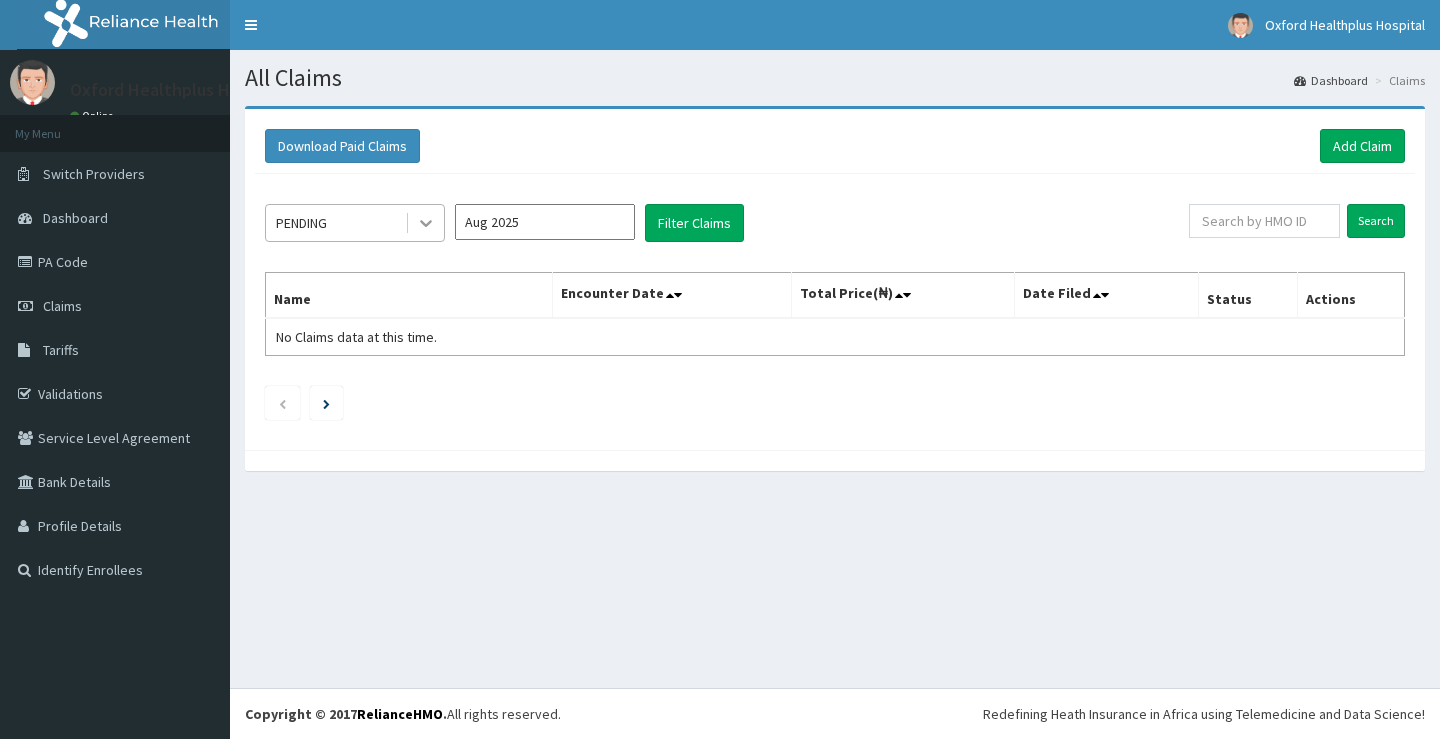 scroll, scrollTop: 0, scrollLeft: 0, axis: both 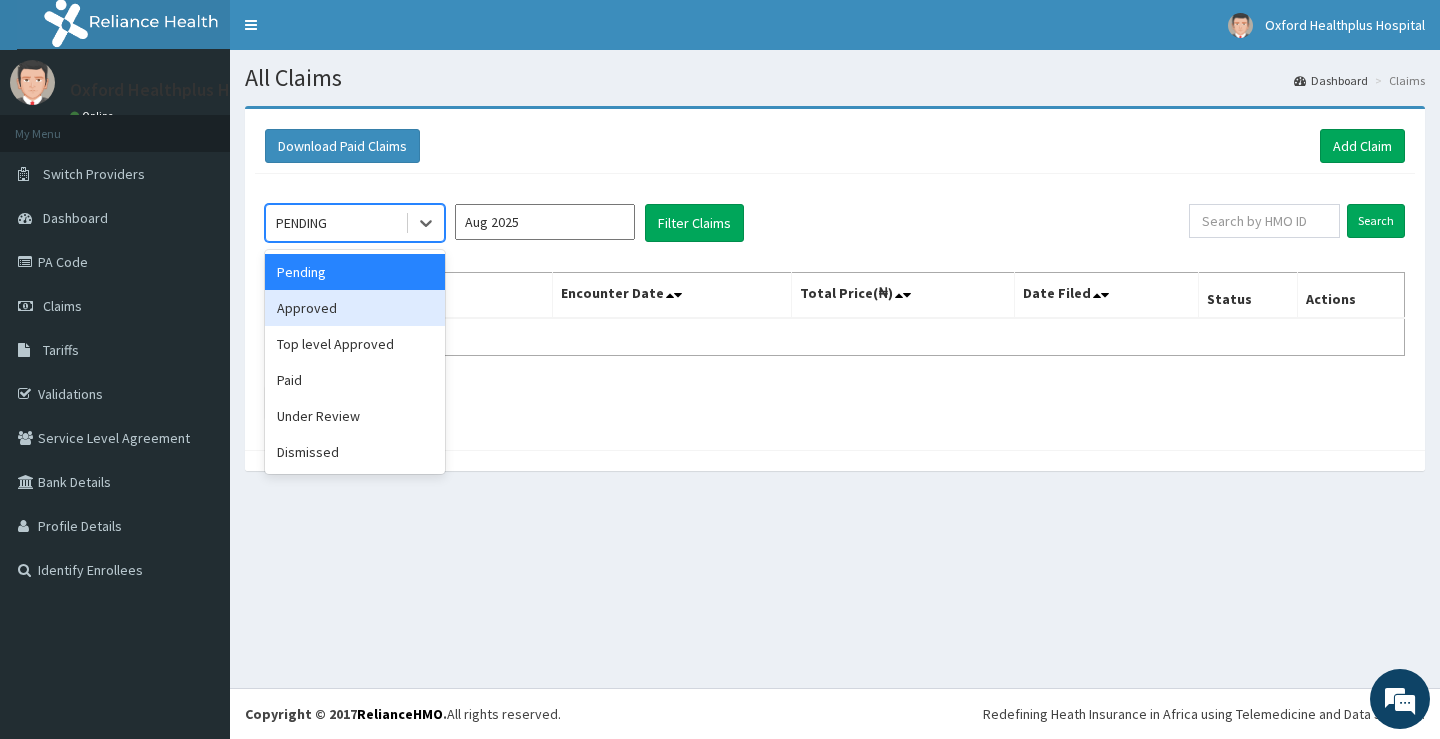click on "Approved" at bounding box center [355, 308] 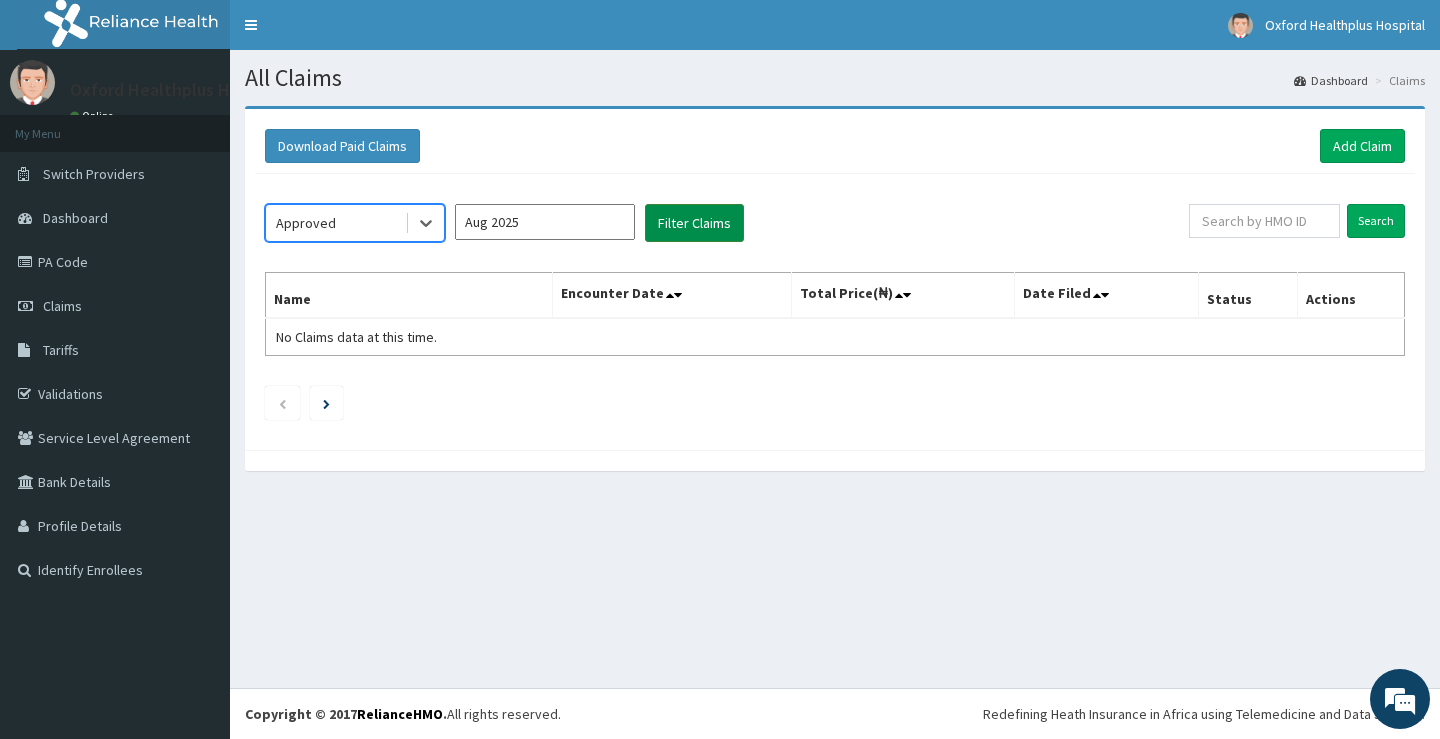 click on "Filter Claims" at bounding box center [694, 223] 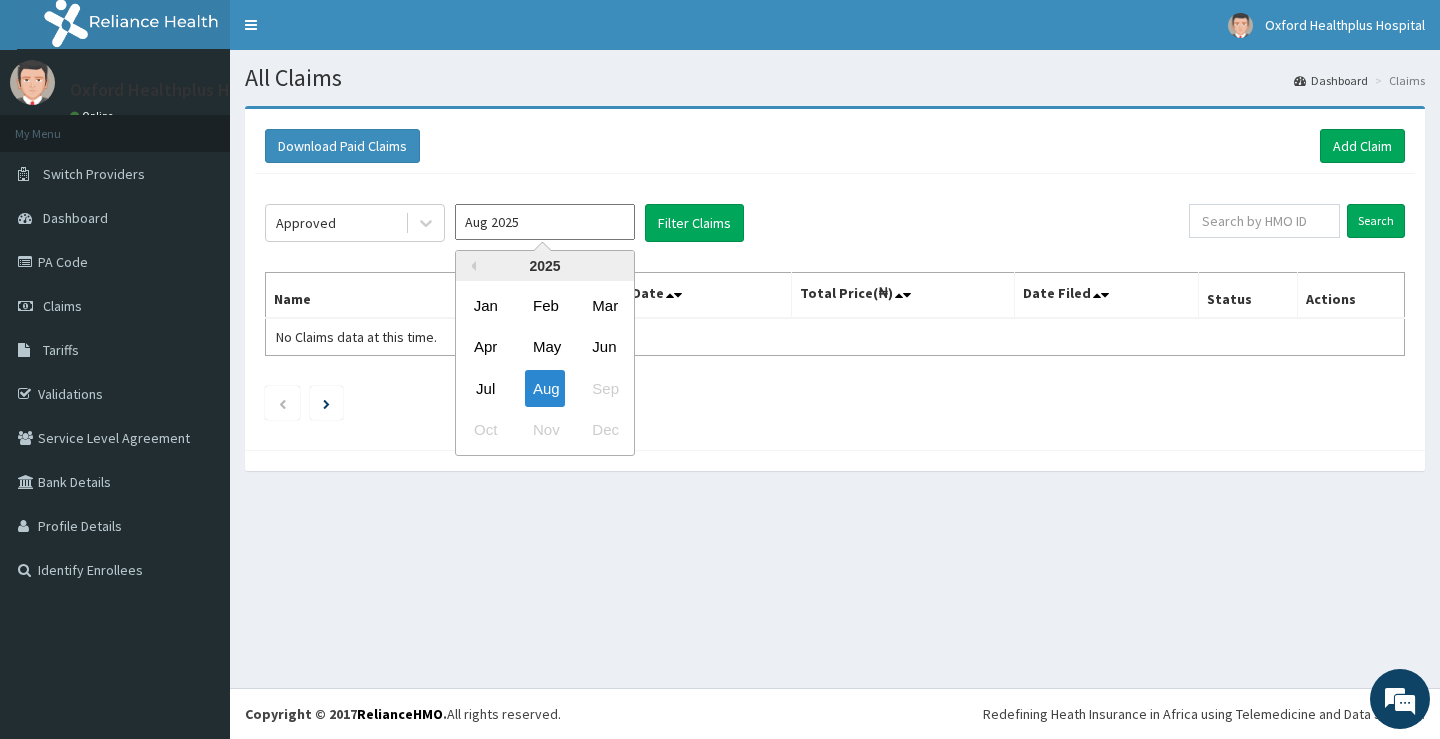 click on "Aug 2025" at bounding box center [545, 222] 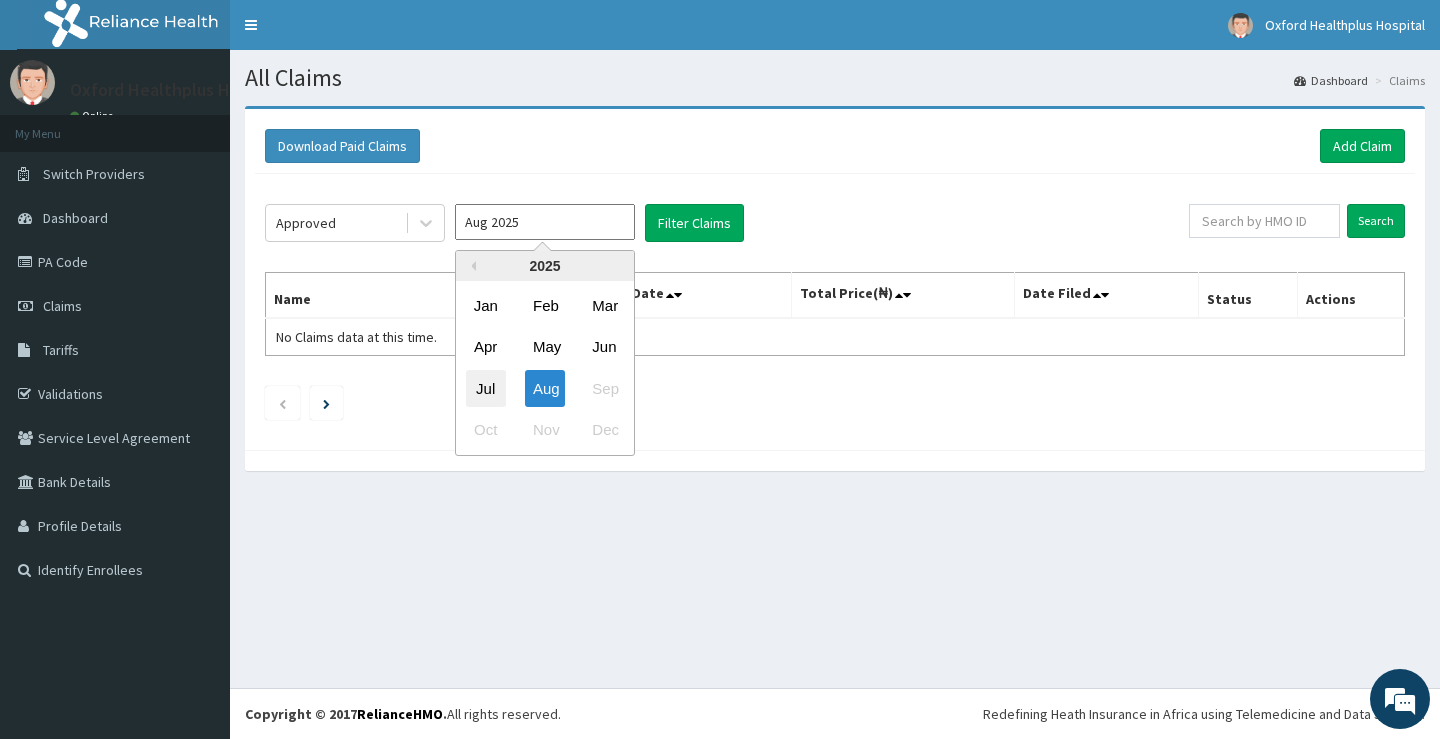 click on "Jul" at bounding box center (486, 388) 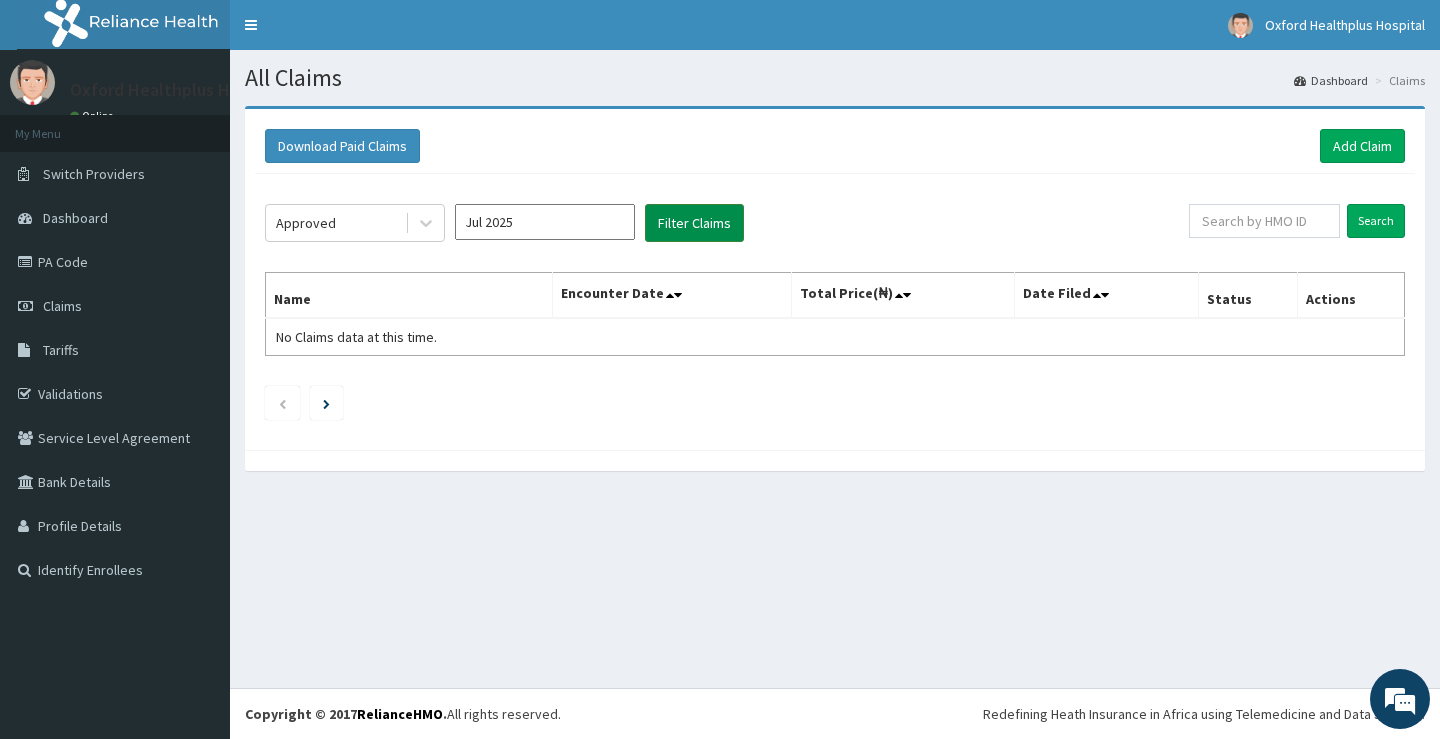 click on "Filter Claims" at bounding box center (694, 223) 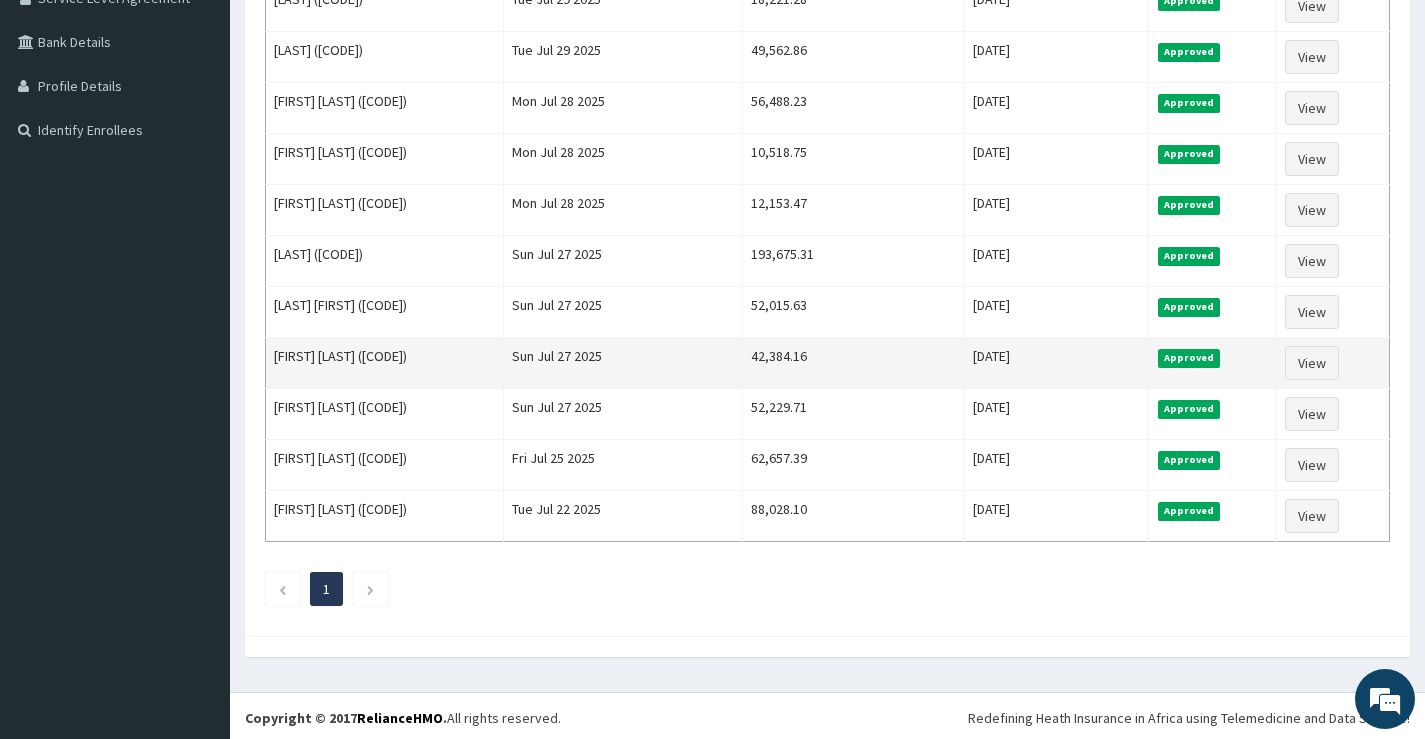 scroll, scrollTop: 444, scrollLeft: 0, axis: vertical 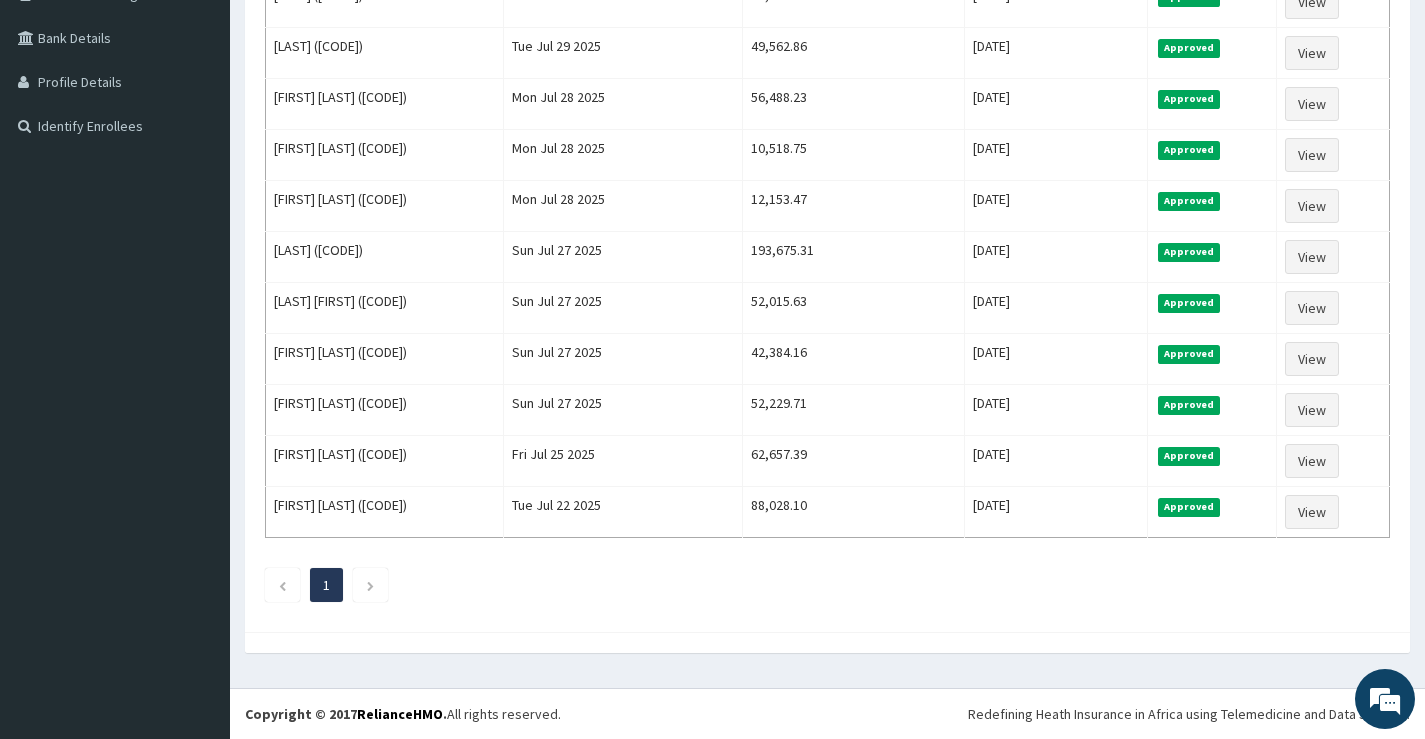 drag, startPoint x: 634, startPoint y: 392, endPoint x: 505, endPoint y: 613, distance: 255.89452 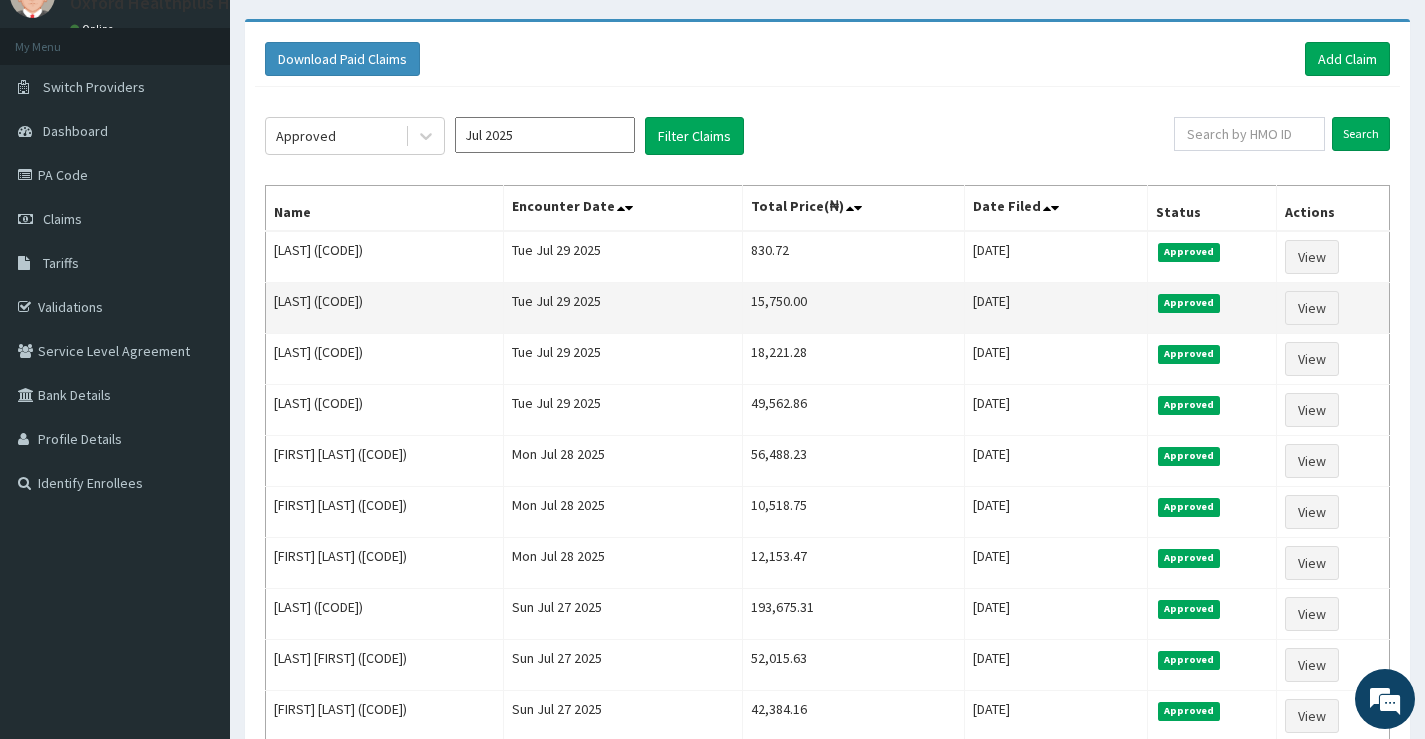 scroll, scrollTop: 44, scrollLeft: 0, axis: vertical 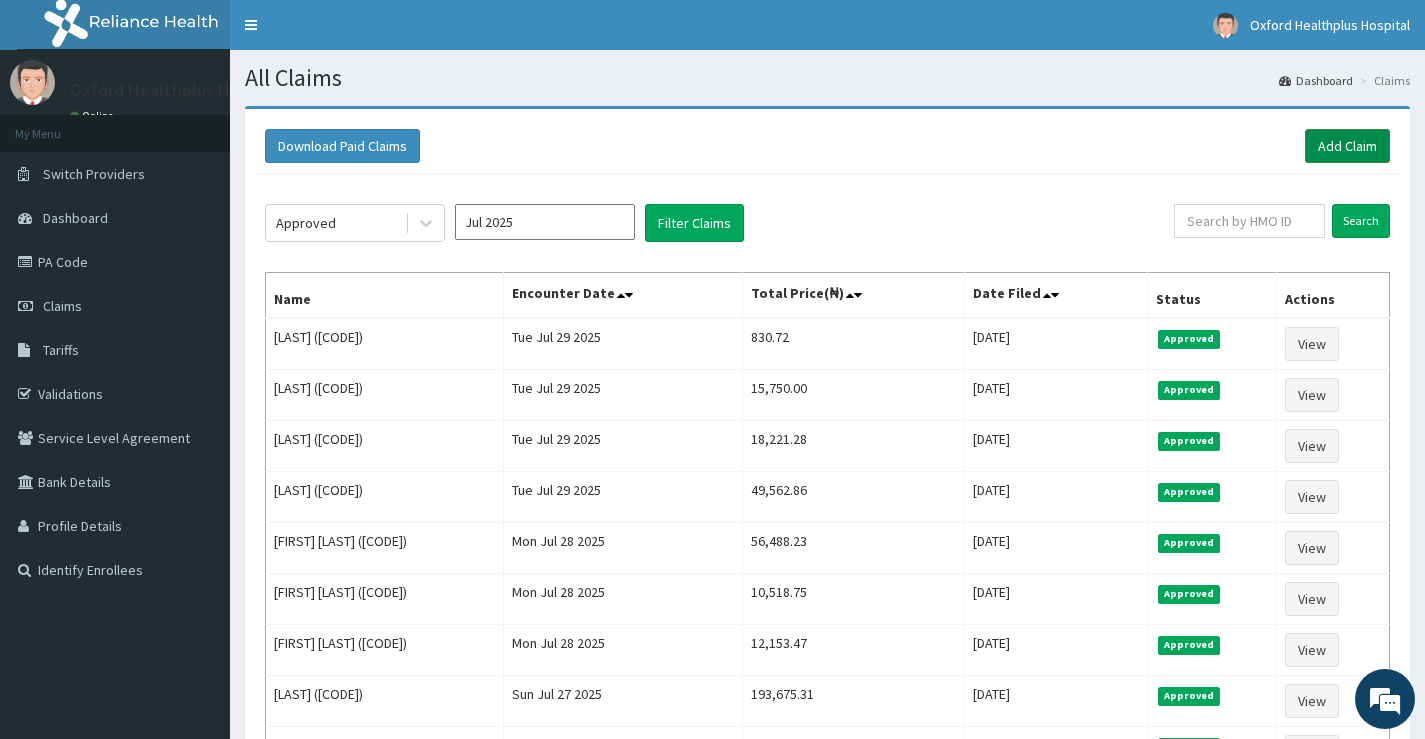 click on "Add Claim" at bounding box center [1347, 146] 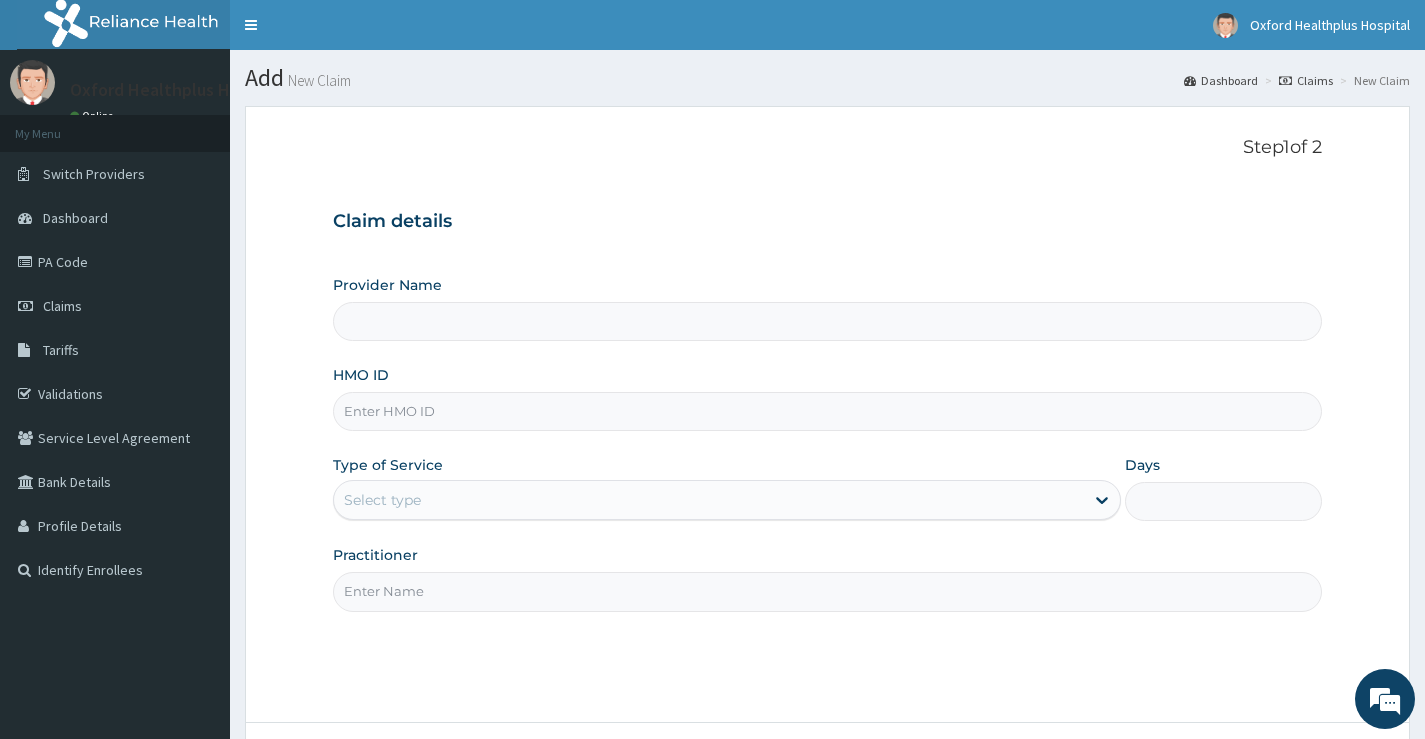 type on "Oxford Healthplus Hospital" 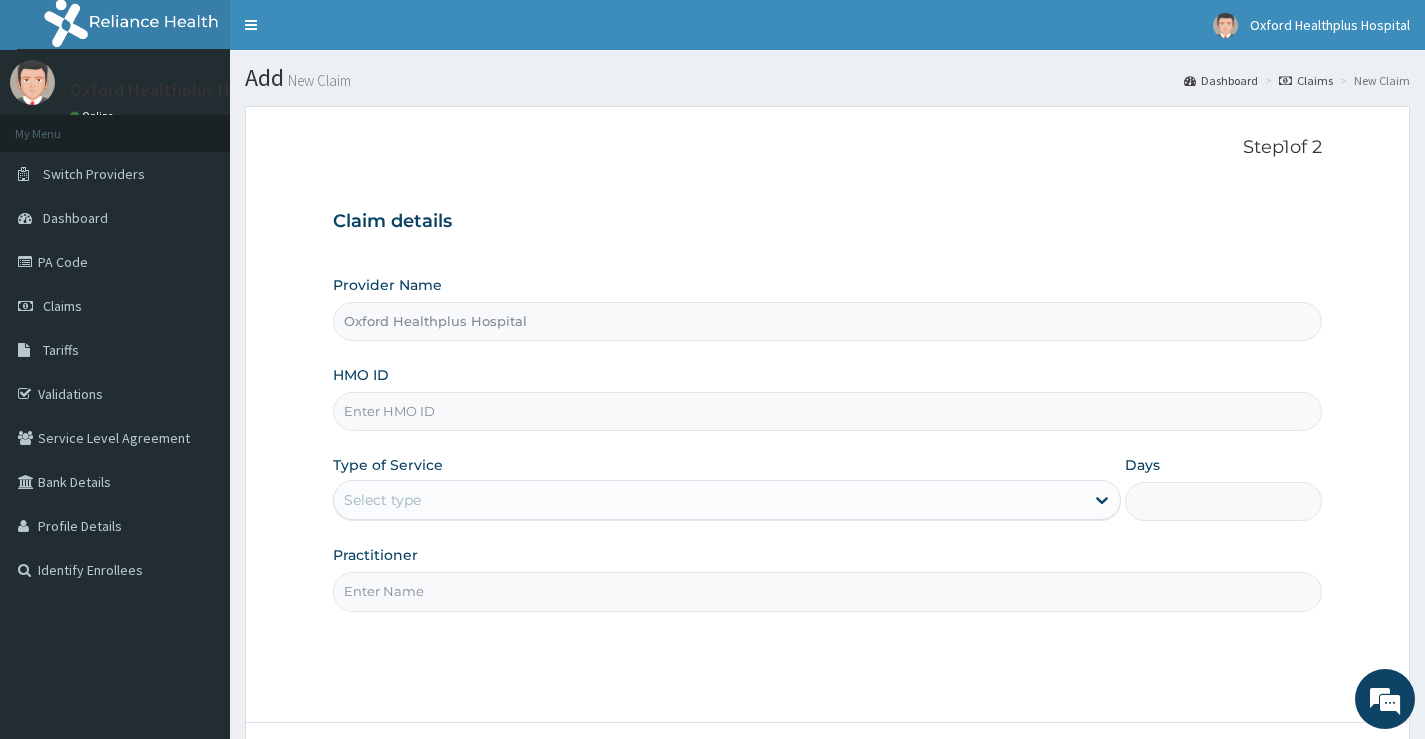 scroll, scrollTop: 0, scrollLeft: 0, axis: both 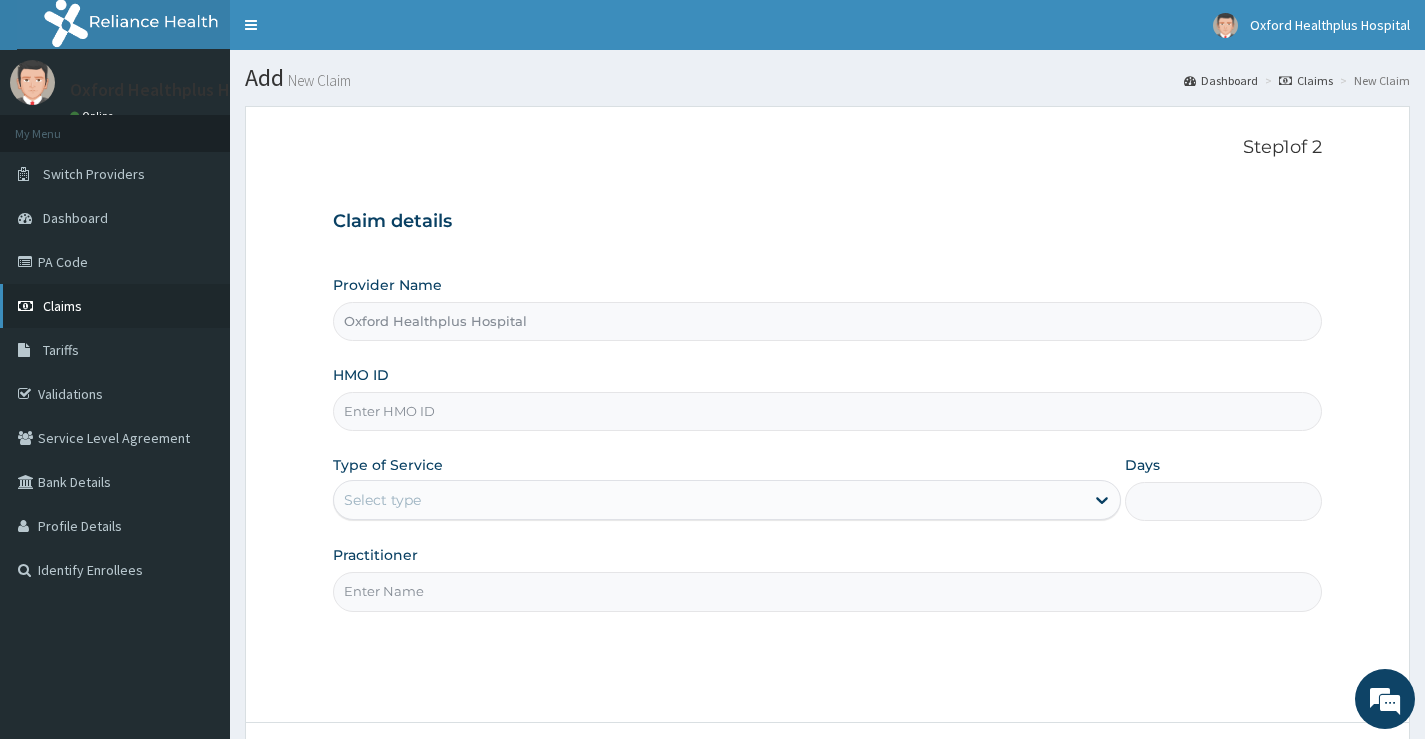 click on "Claims" at bounding box center [62, 306] 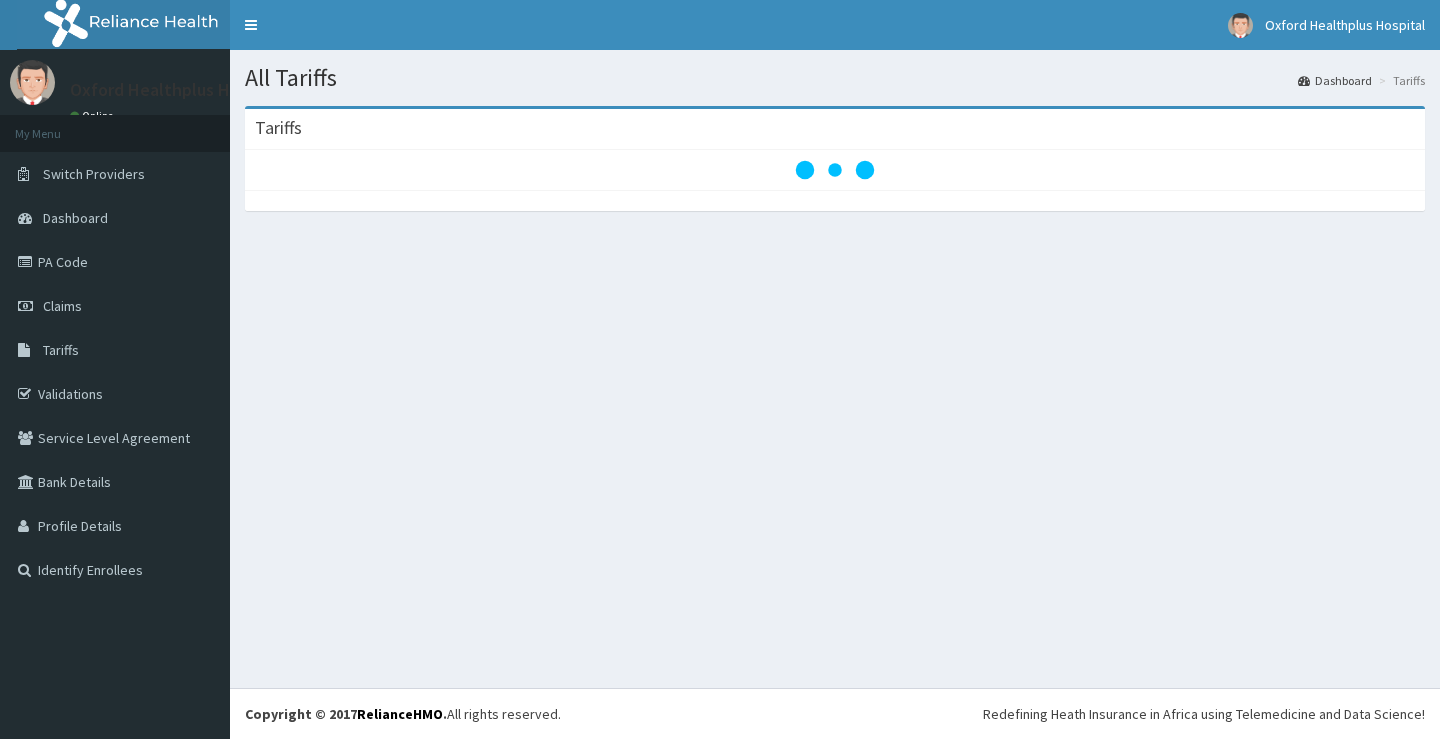 scroll, scrollTop: 0, scrollLeft: 0, axis: both 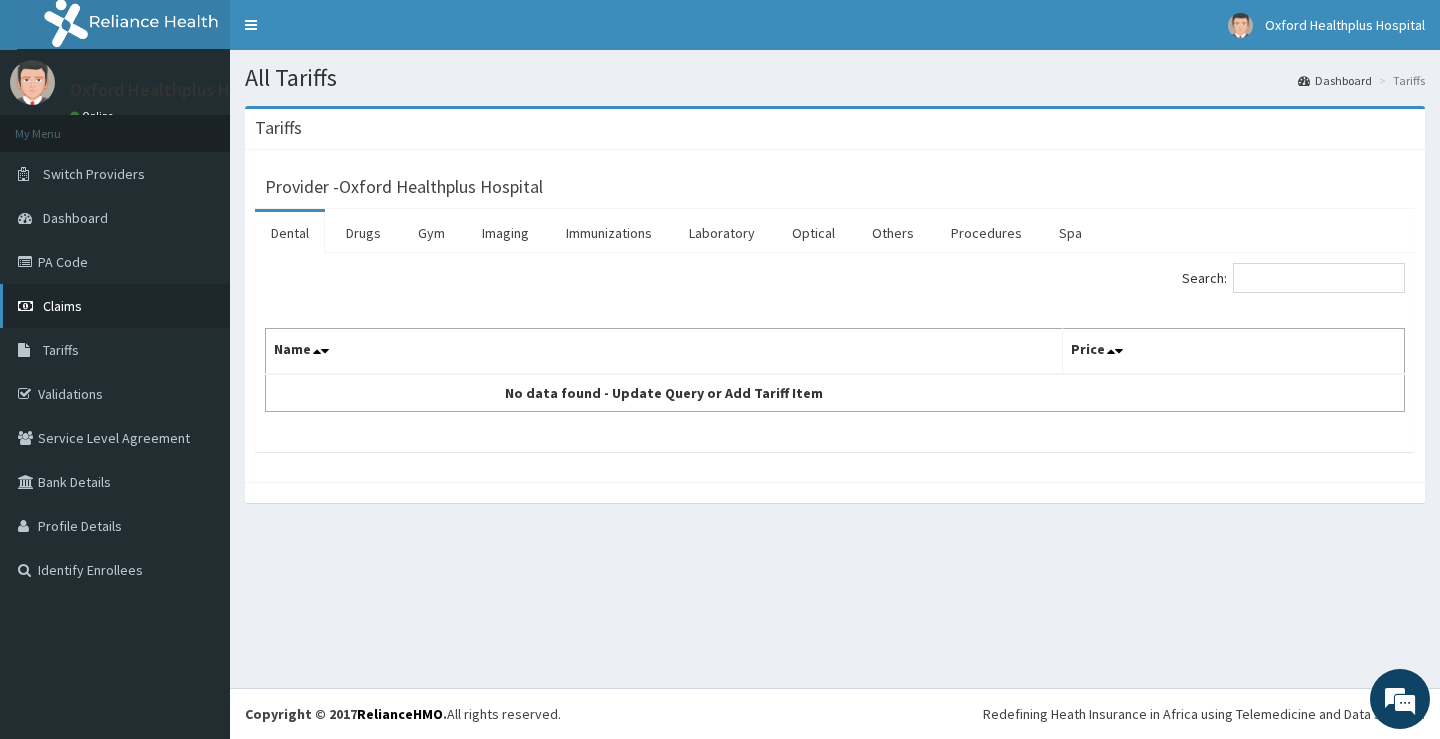 click on "Claims" at bounding box center [115, 306] 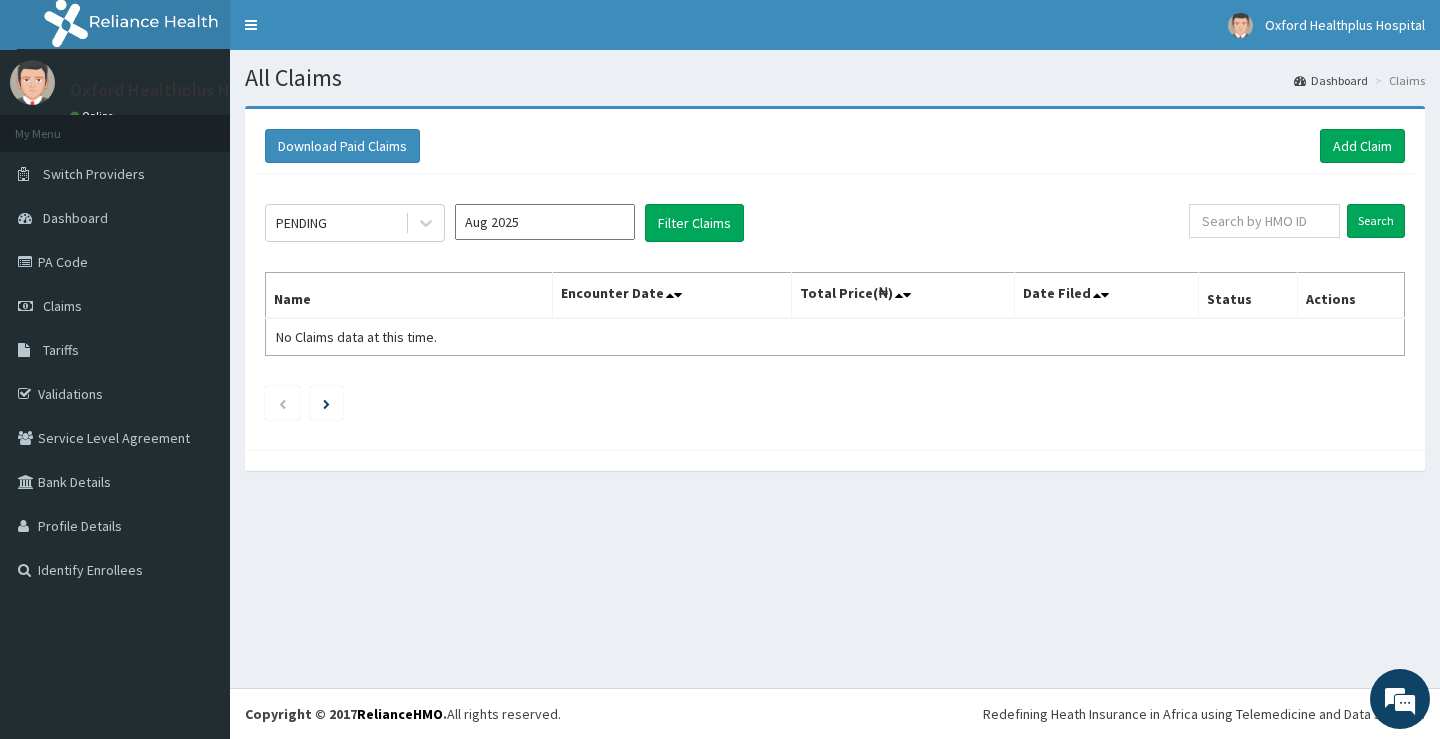 scroll, scrollTop: 0, scrollLeft: 0, axis: both 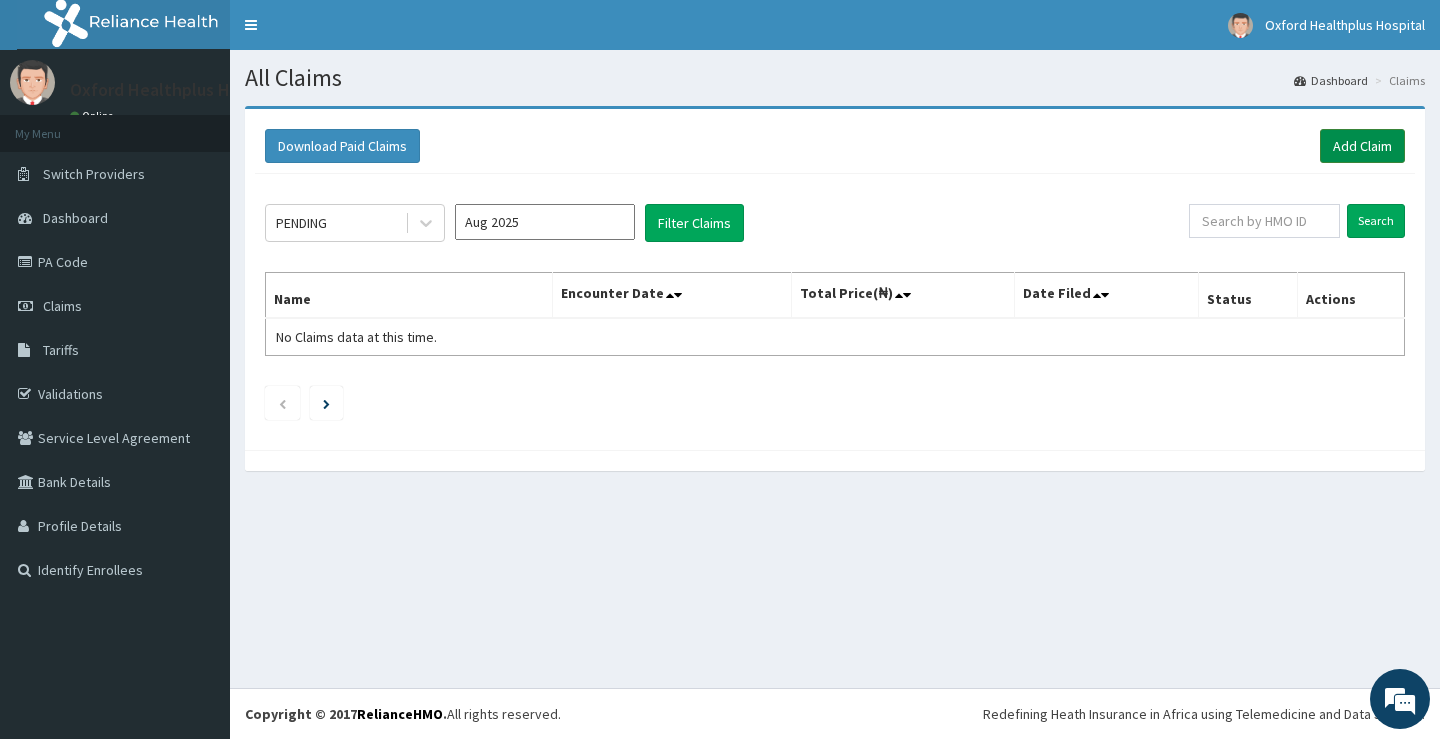 click on "Add Claim" at bounding box center (1362, 146) 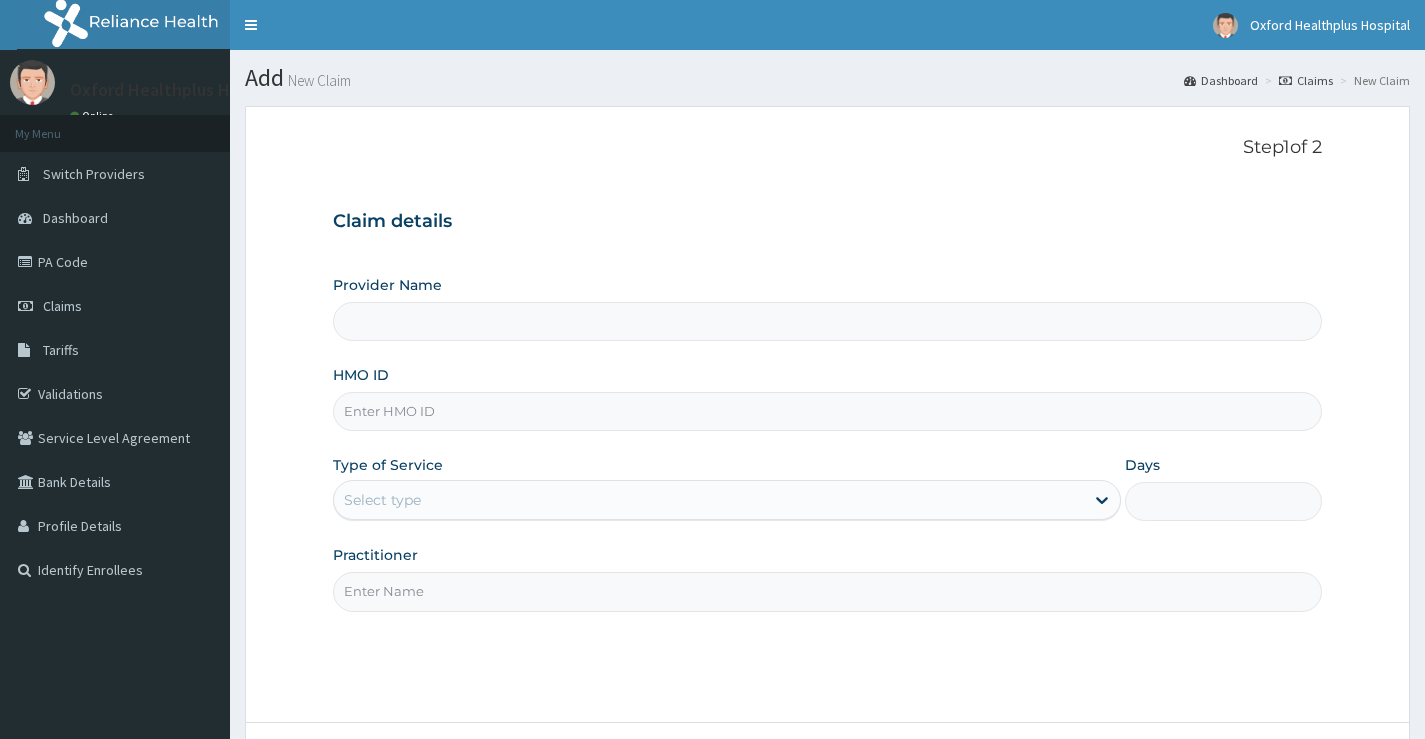 scroll, scrollTop: 0, scrollLeft: 0, axis: both 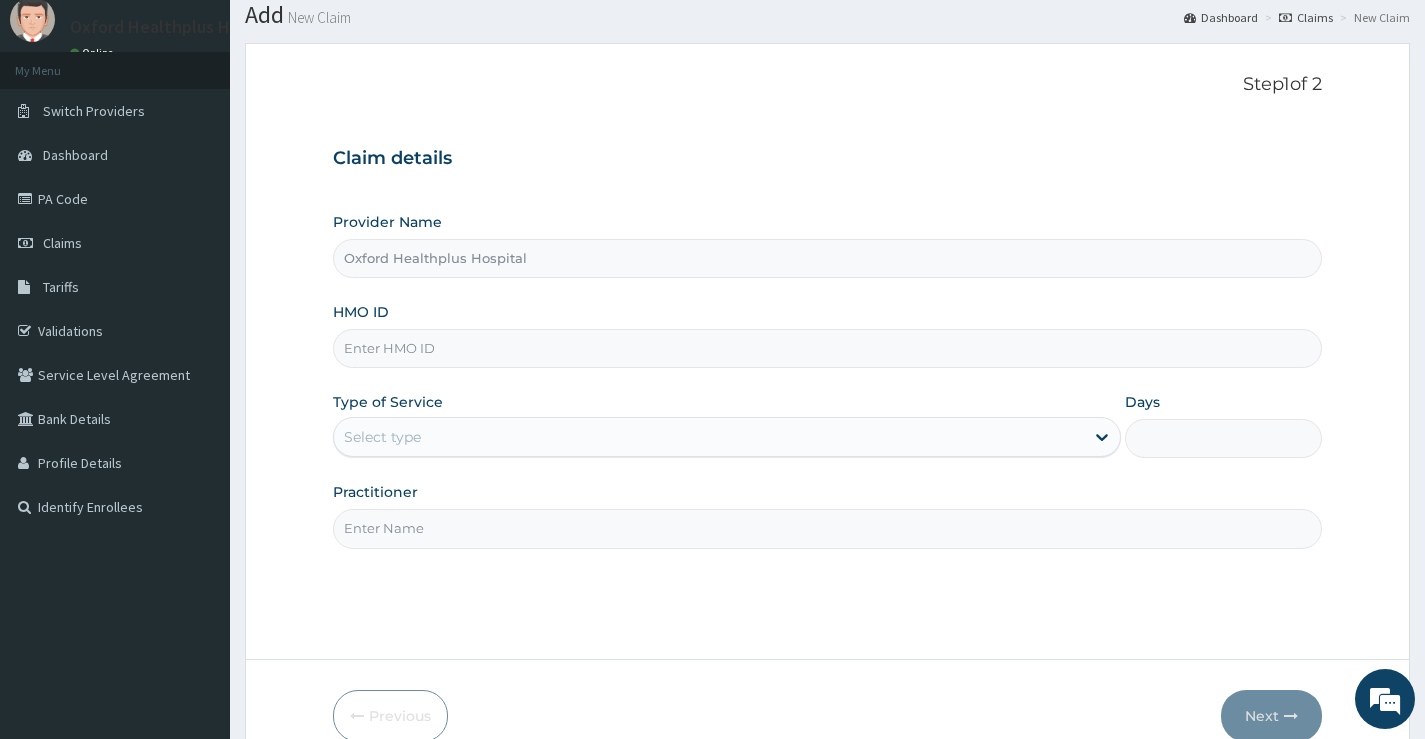 click on "Oxford Healthplus Hospital" at bounding box center (827, 258) 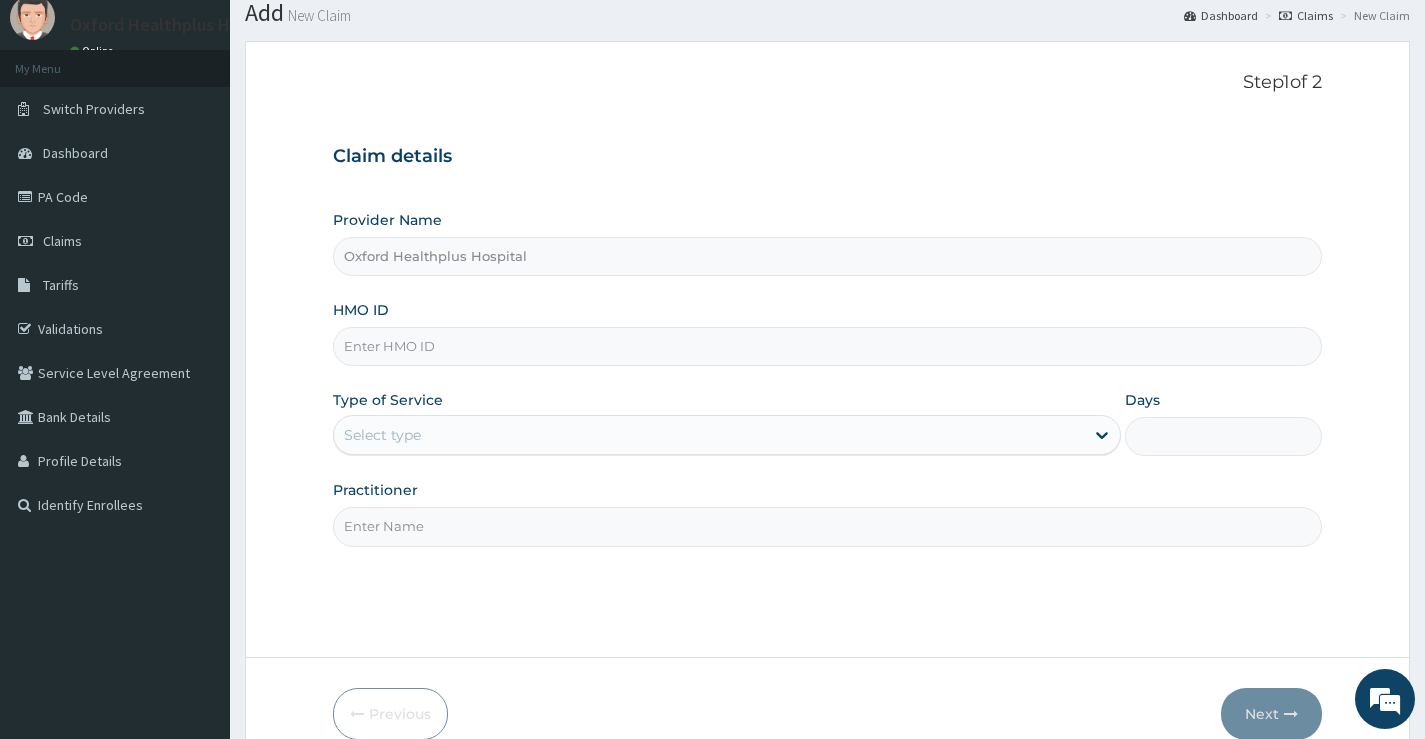 scroll, scrollTop: 0, scrollLeft: 0, axis: both 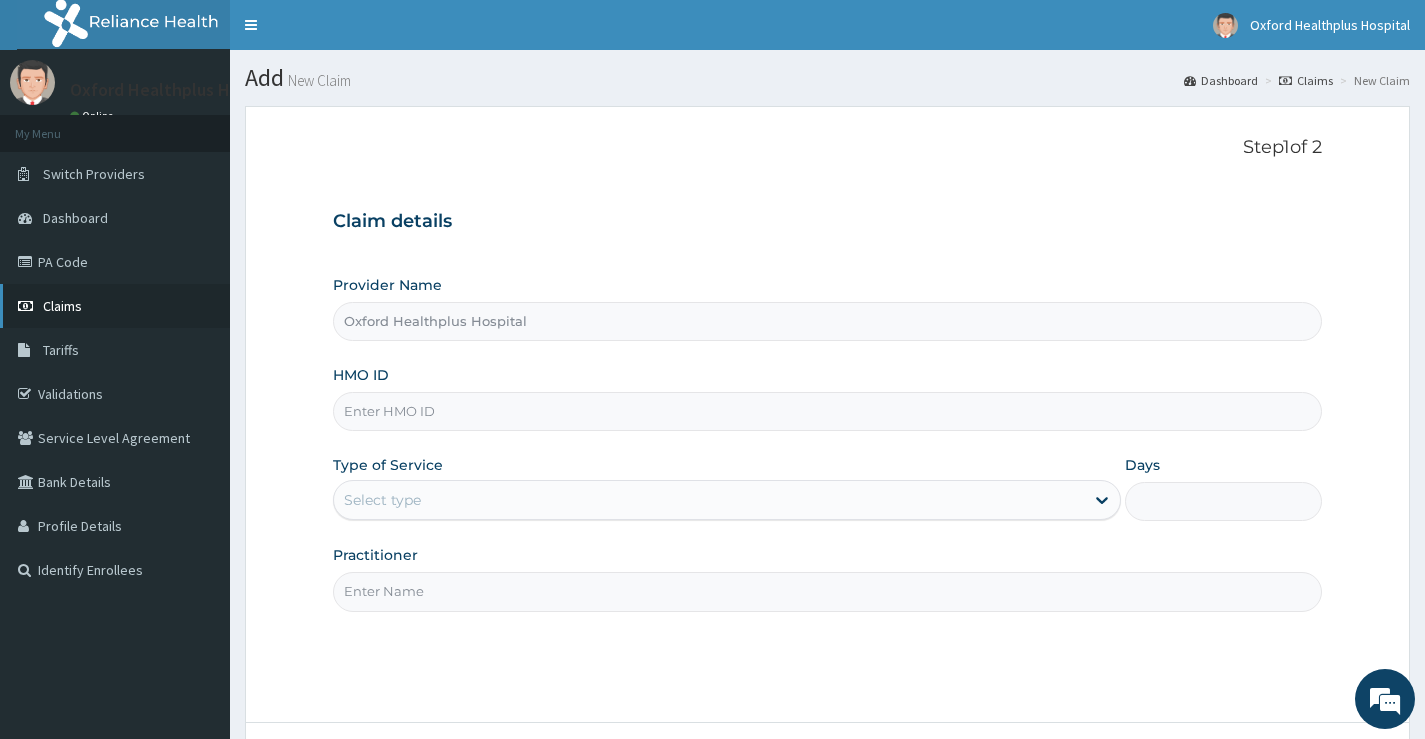 click on "Claims" at bounding box center [115, 306] 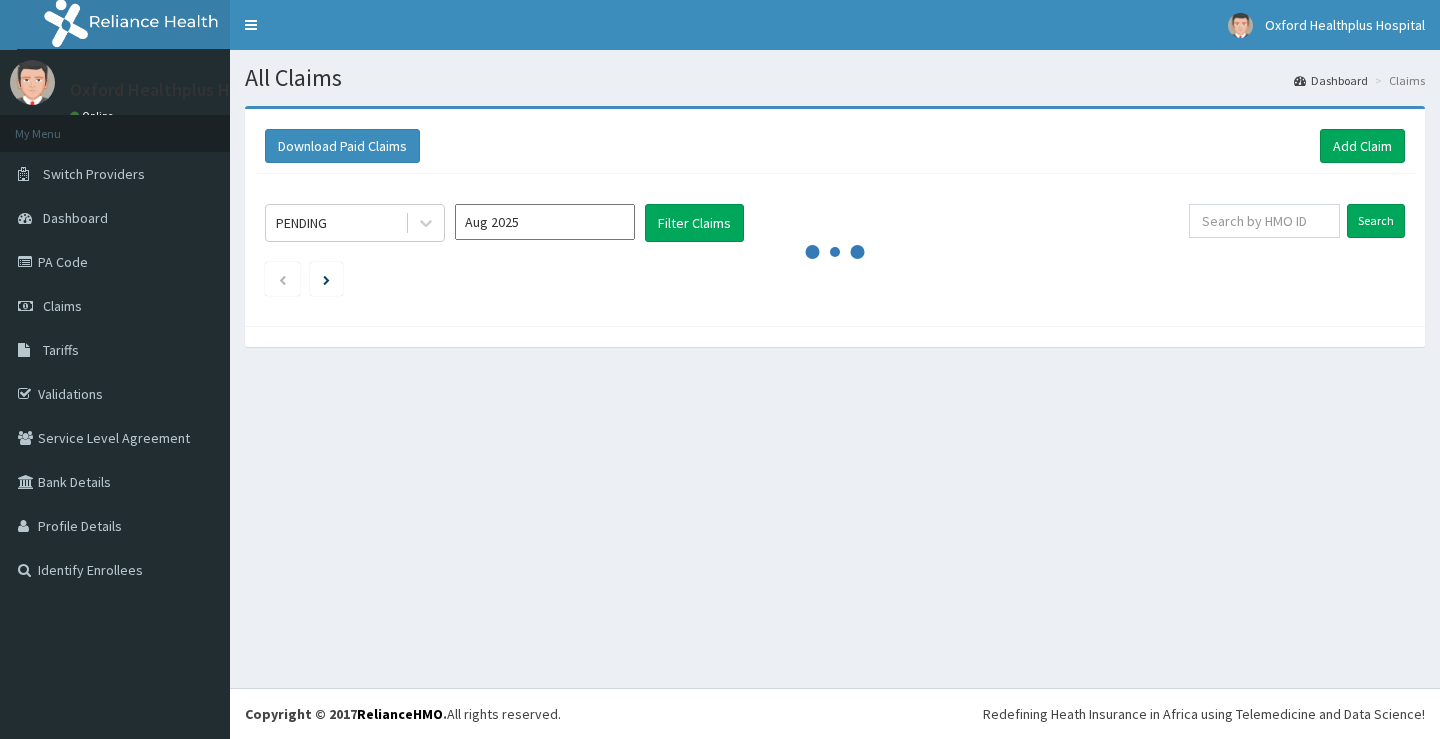 scroll, scrollTop: 0, scrollLeft: 0, axis: both 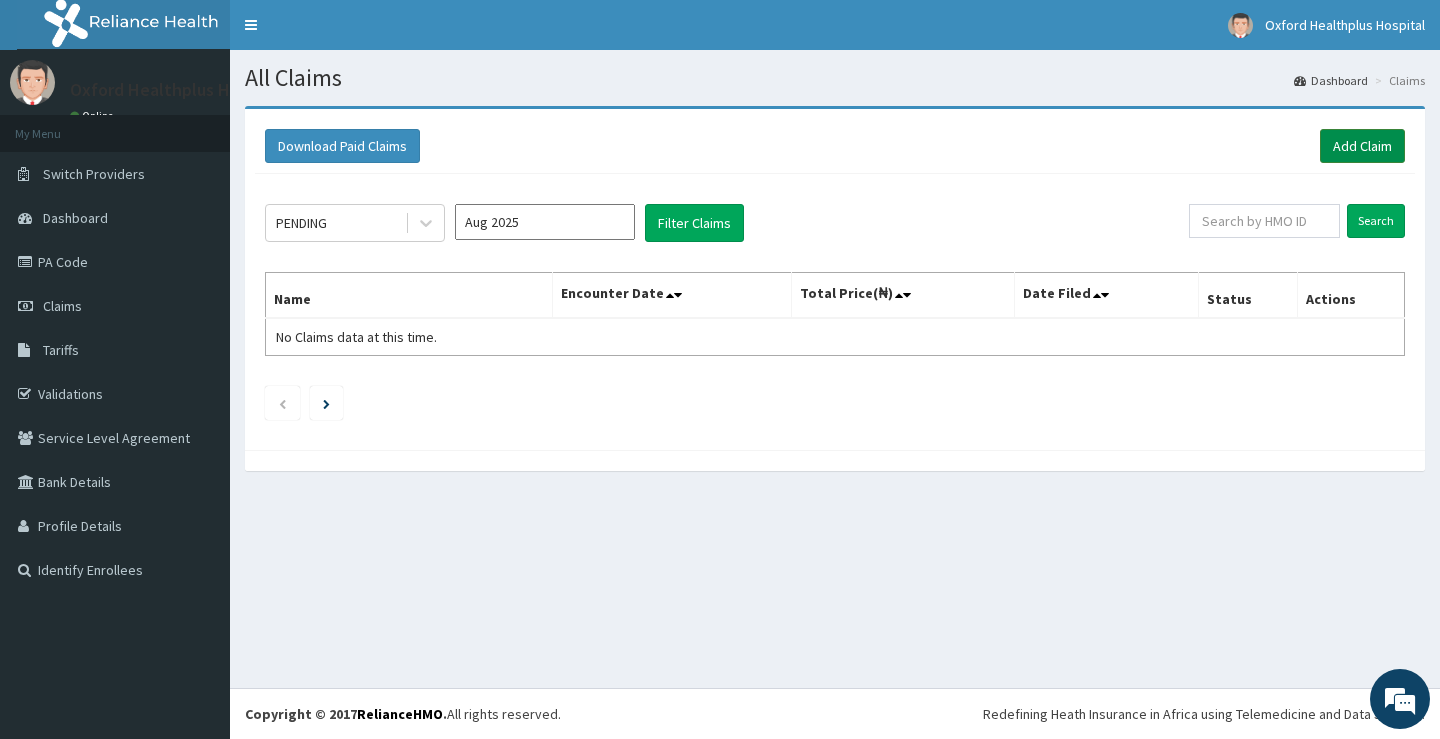 click on "Add Claim" at bounding box center (1362, 146) 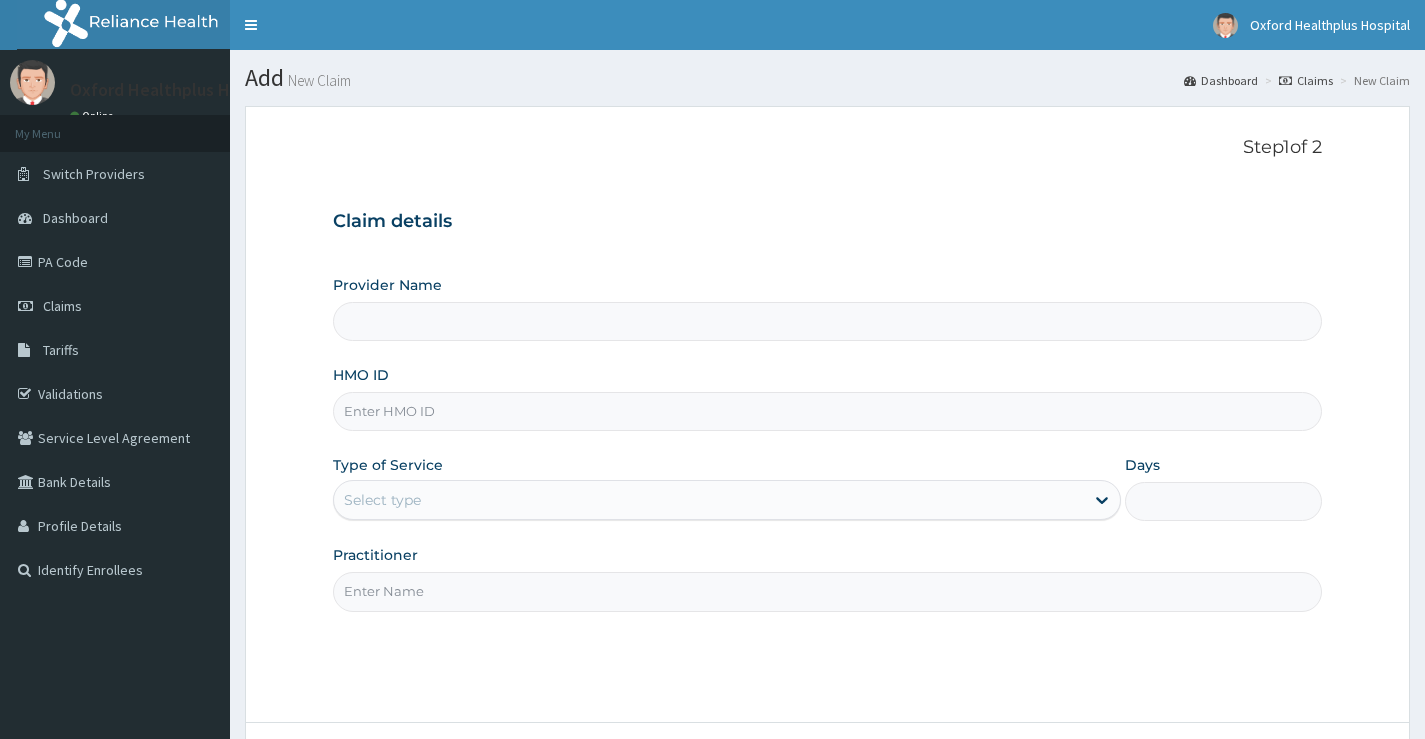 scroll, scrollTop: 0, scrollLeft: 0, axis: both 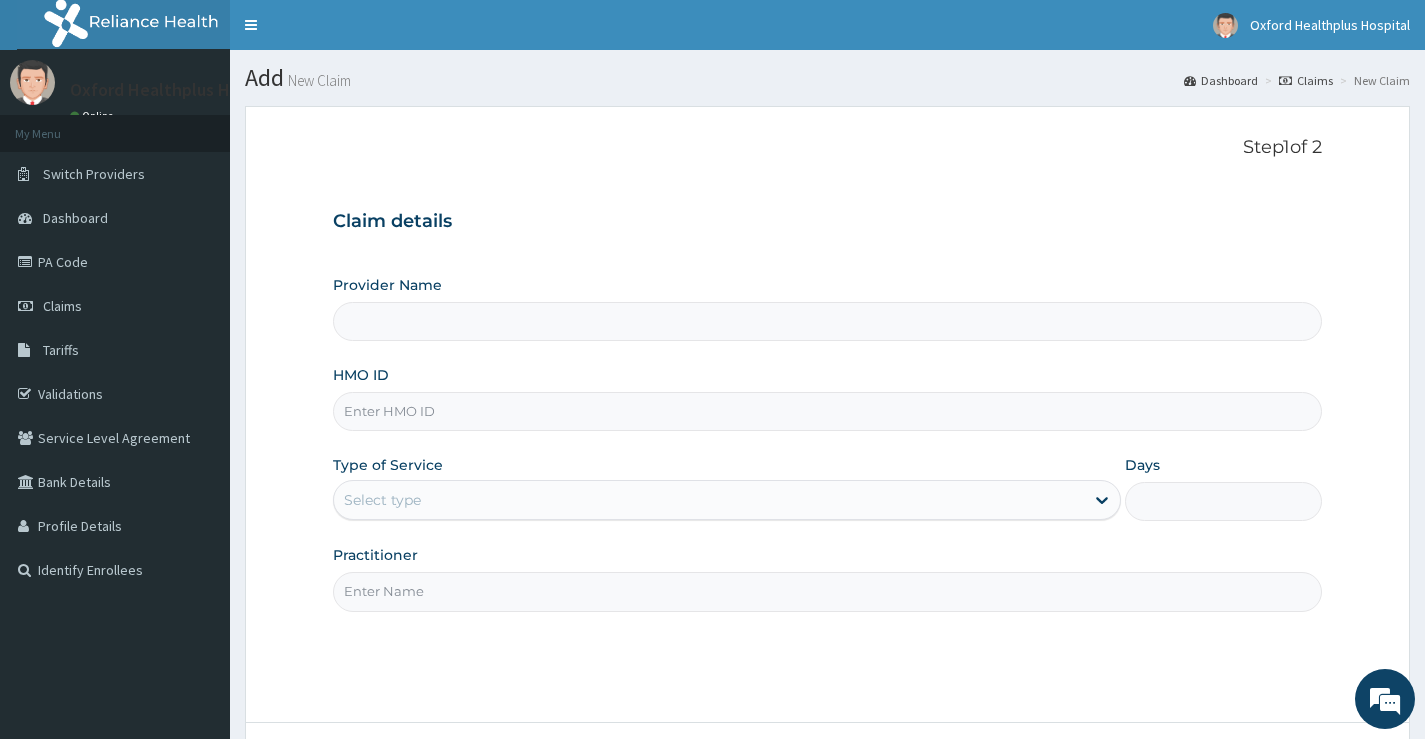 type on "Oxford Healthplus Hospital" 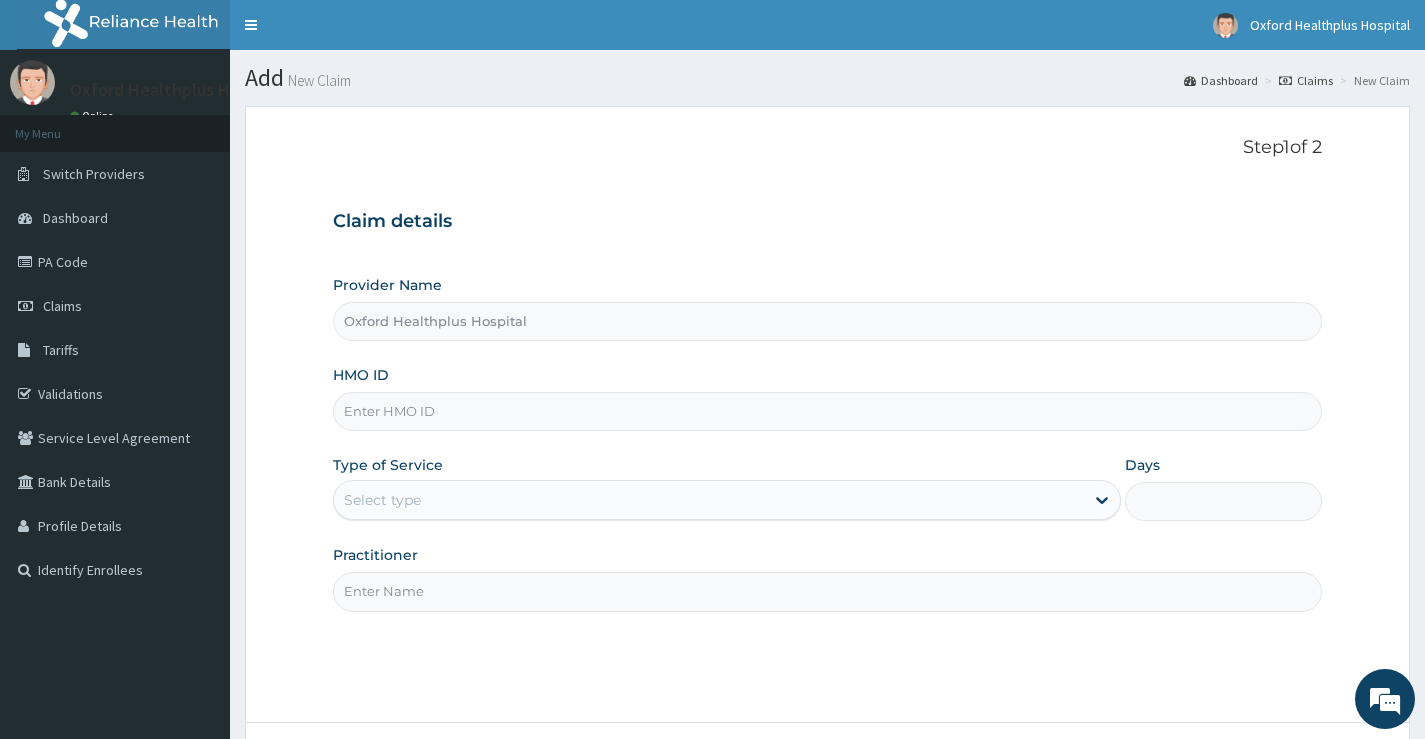 scroll, scrollTop: 0, scrollLeft: 0, axis: both 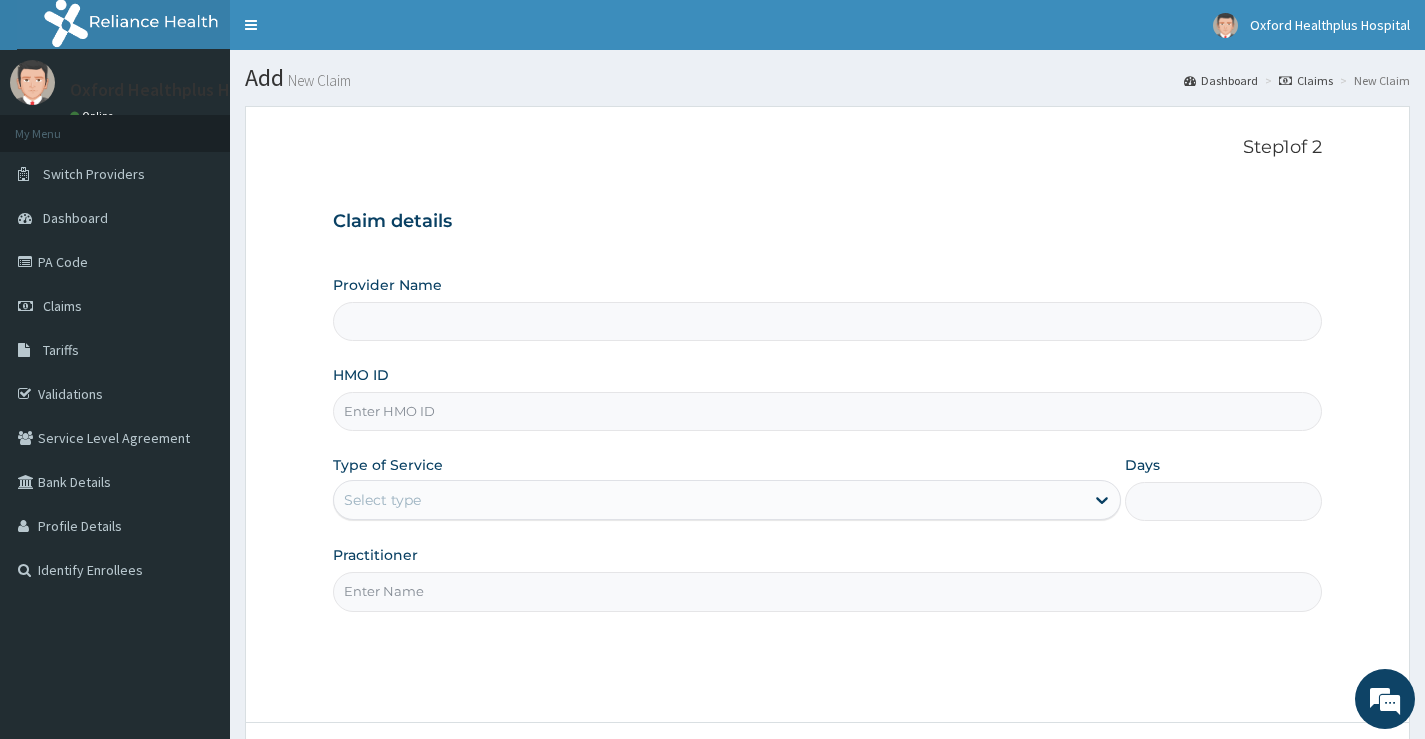 type on "Oxford Healthplus Hospital" 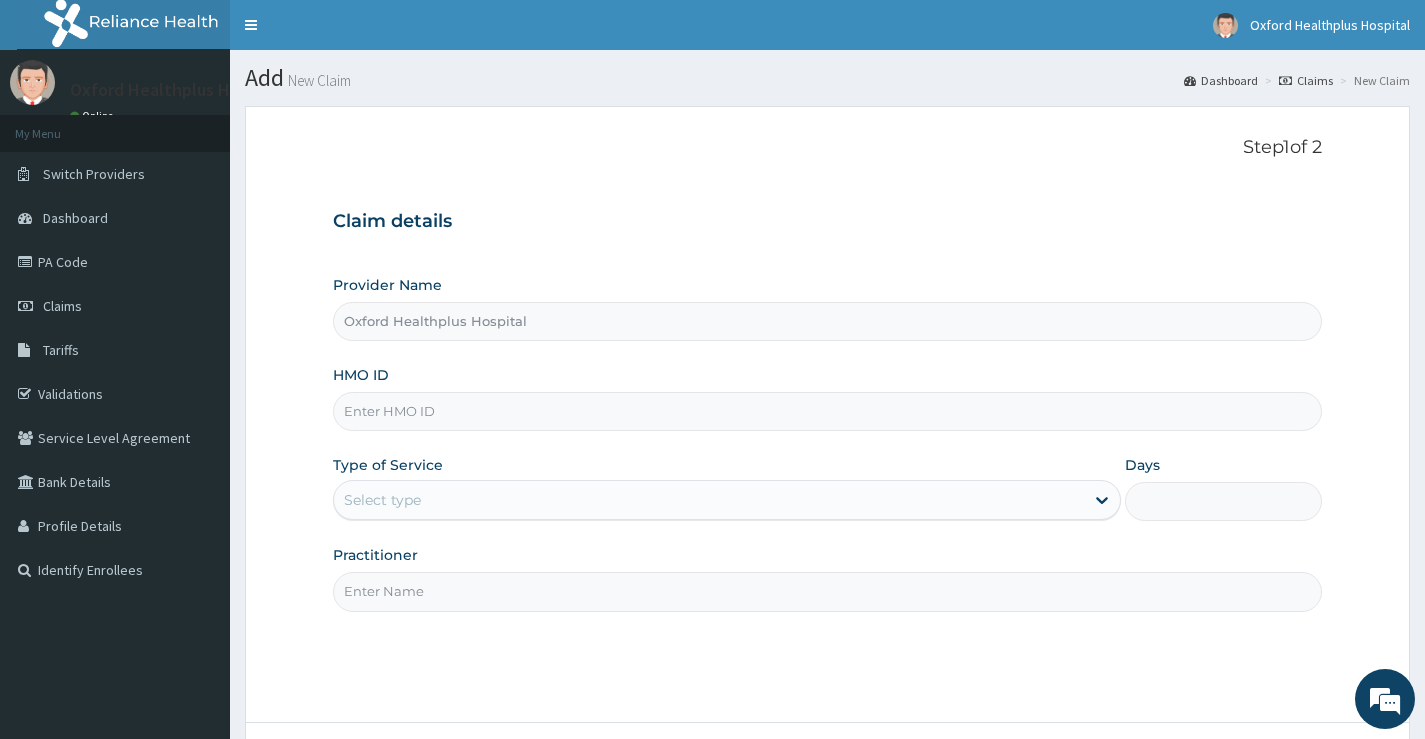 scroll, scrollTop: 0, scrollLeft: 0, axis: both 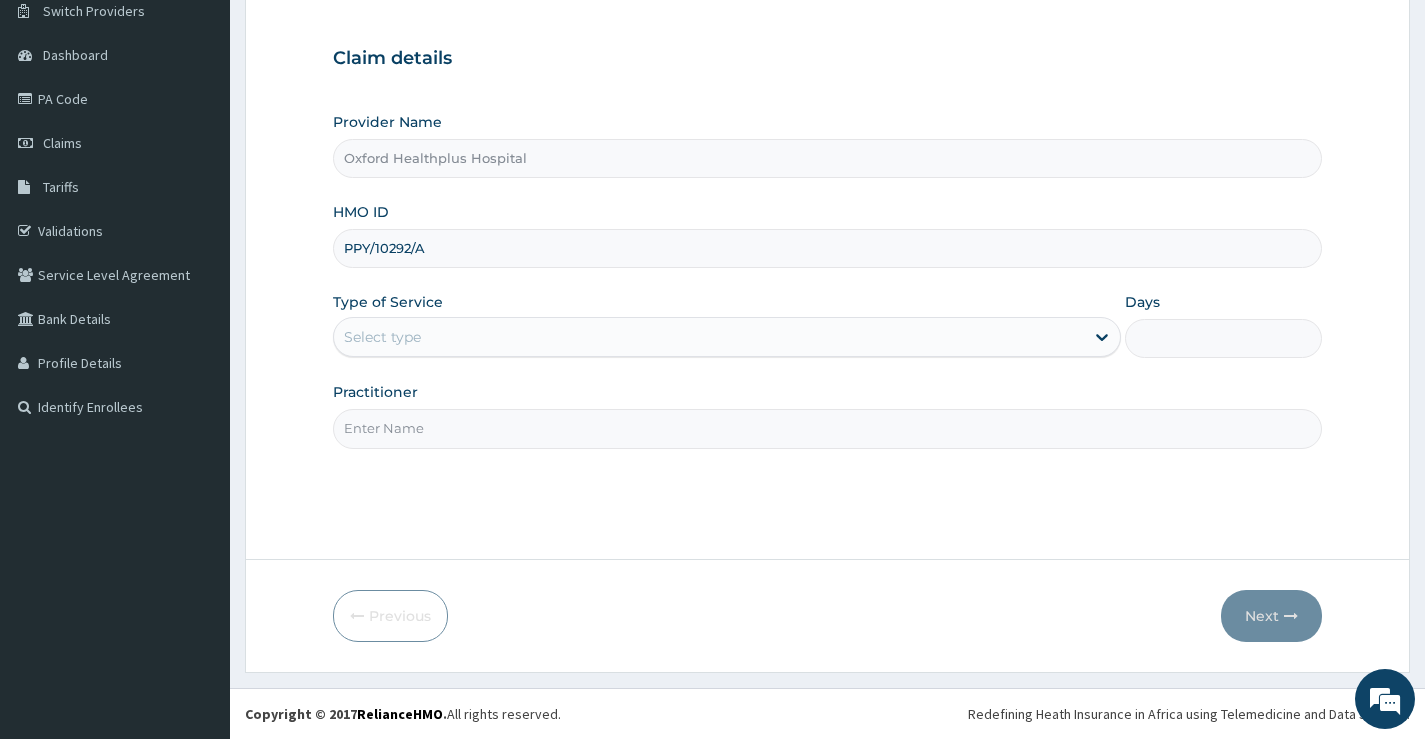 type on "PPY/10292/A" 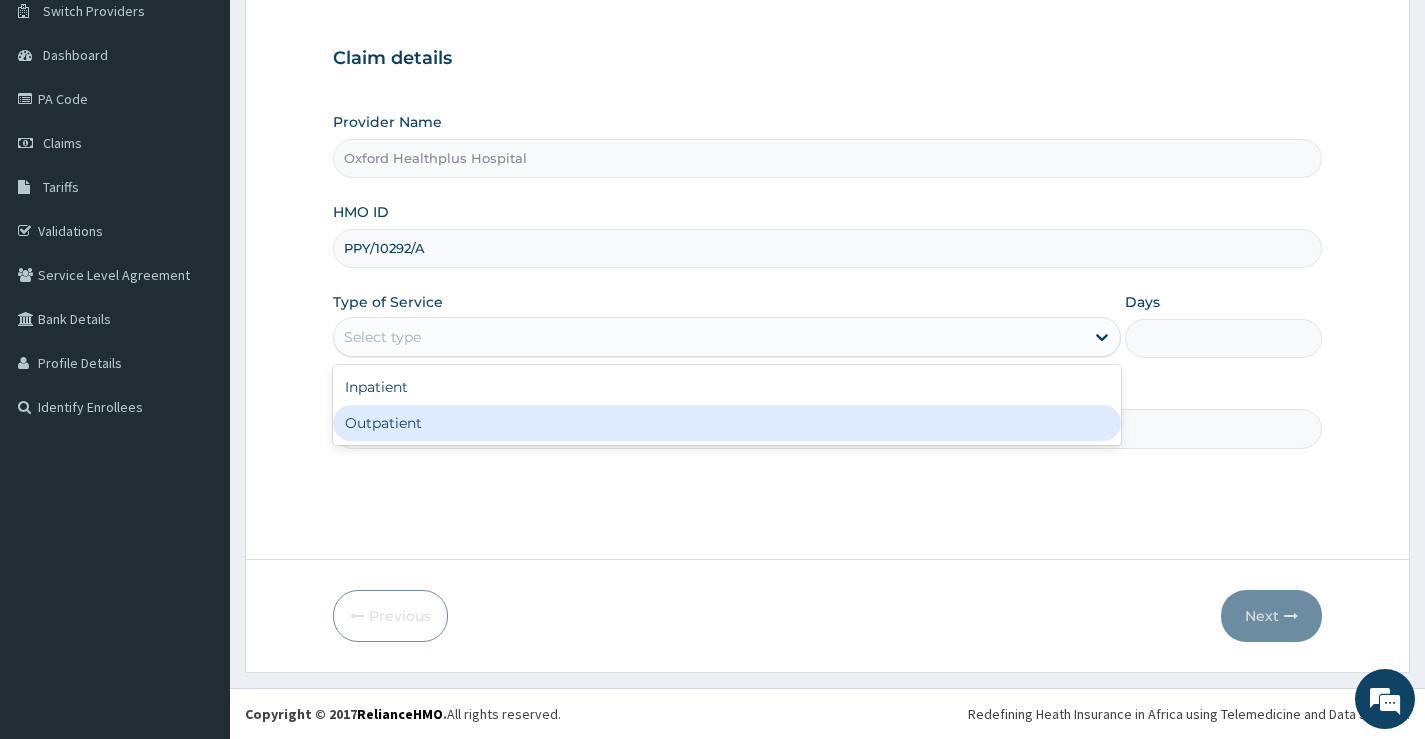 click on "Outpatient" at bounding box center (727, 423) 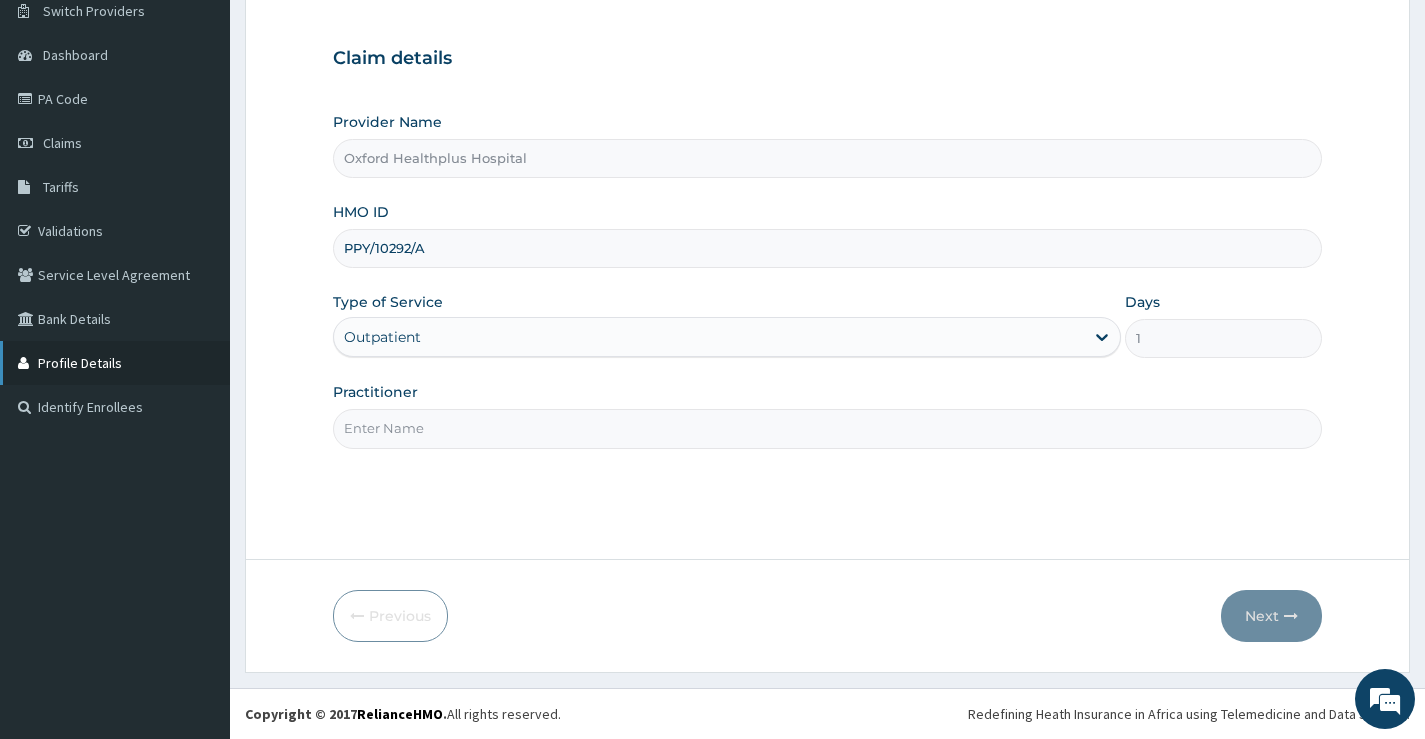 drag, startPoint x: 442, startPoint y: 422, endPoint x: 0, endPoint y: 364, distance: 445.78918 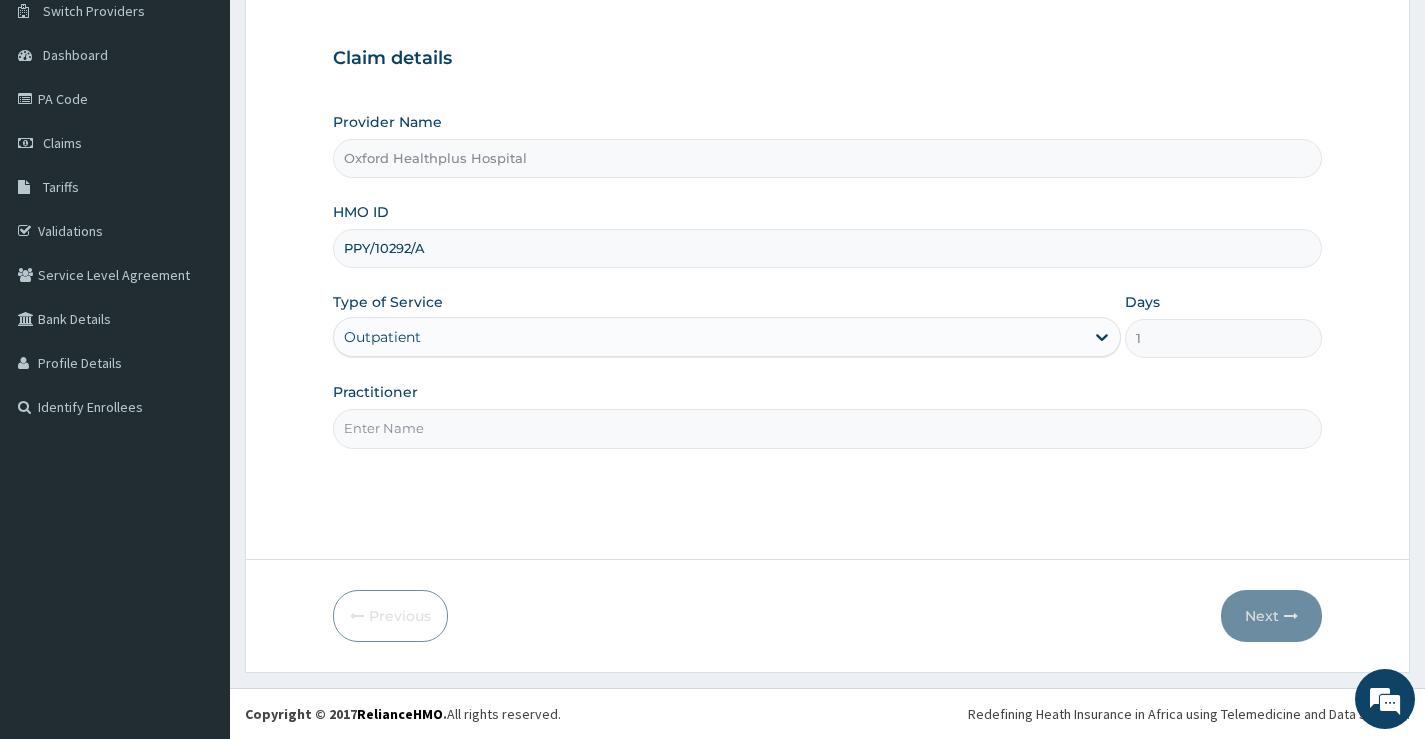 type on "[TITLE] [LAST]" 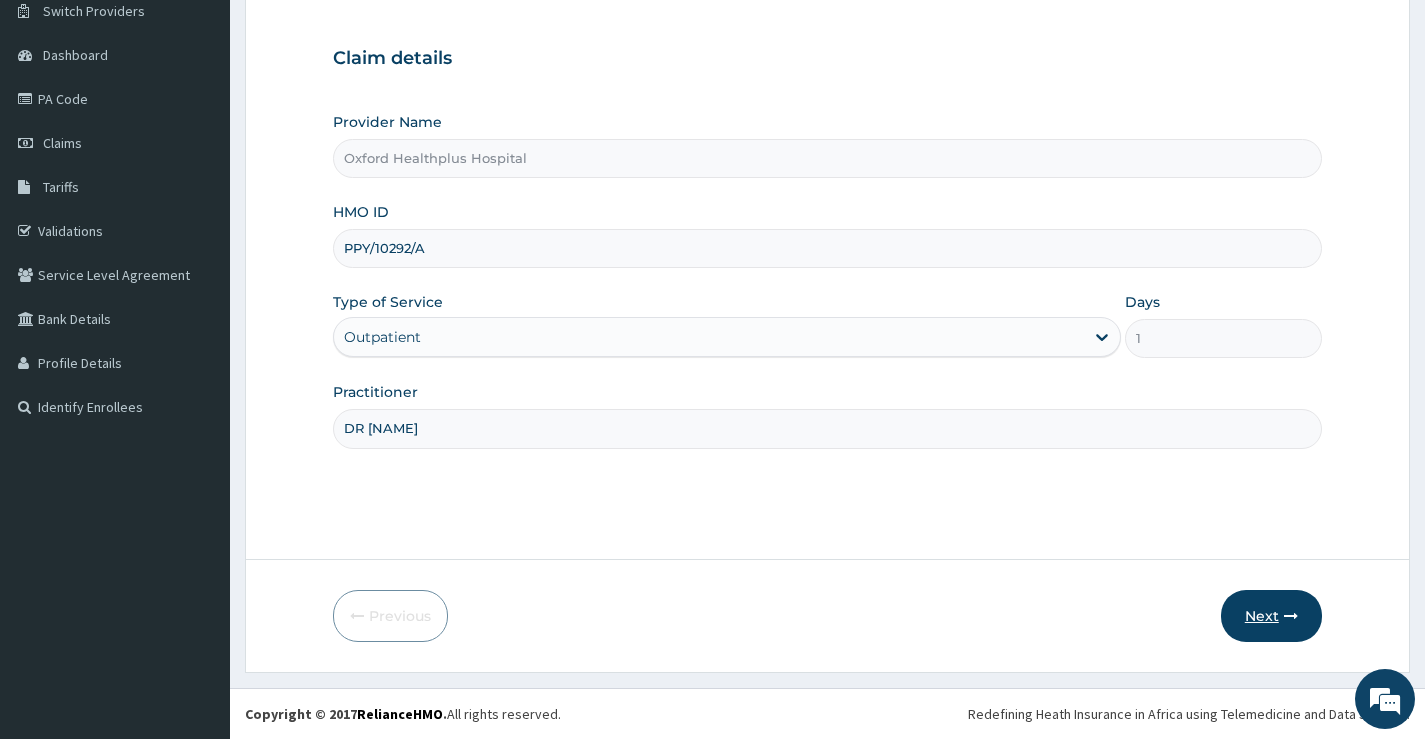 click on "Next" at bounding box center (1271, 616) 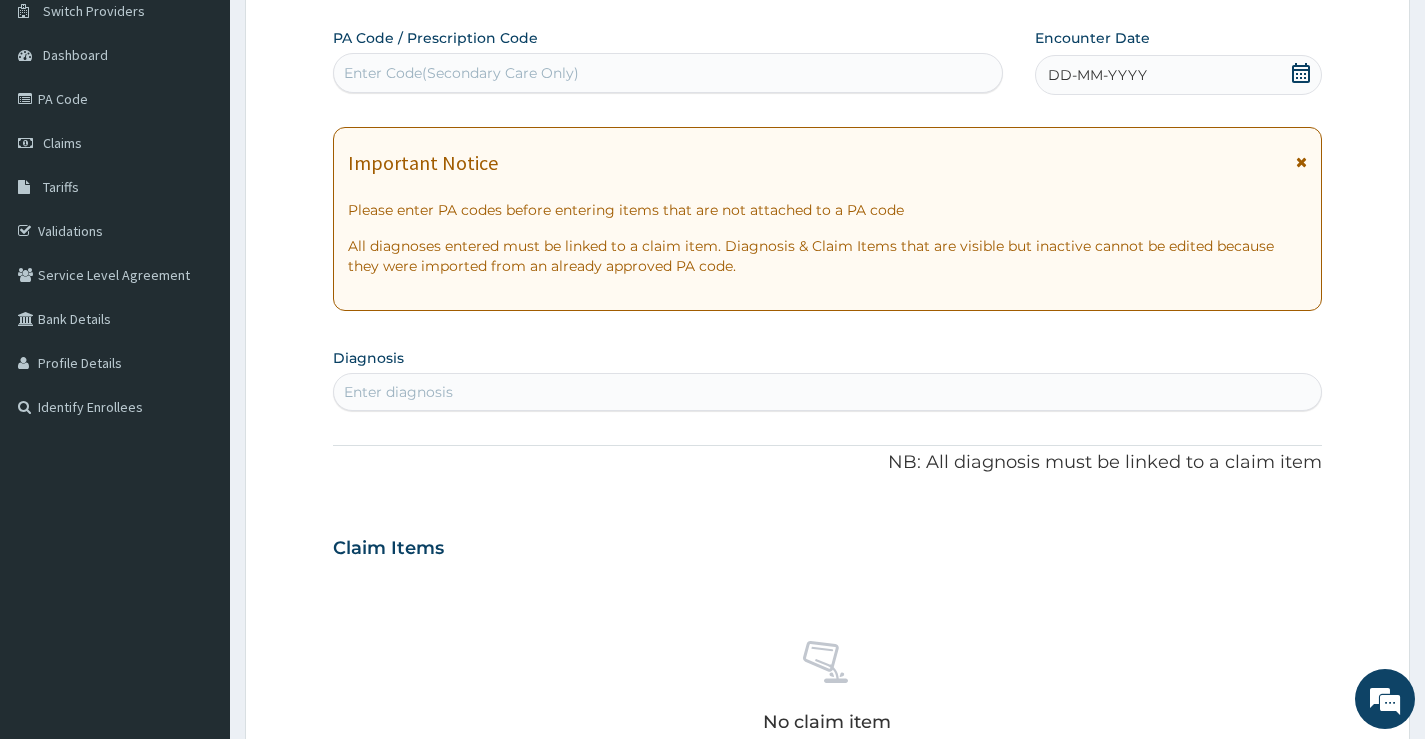 scroll, scrollTop: 0, scrollLeft: 0, axis: both 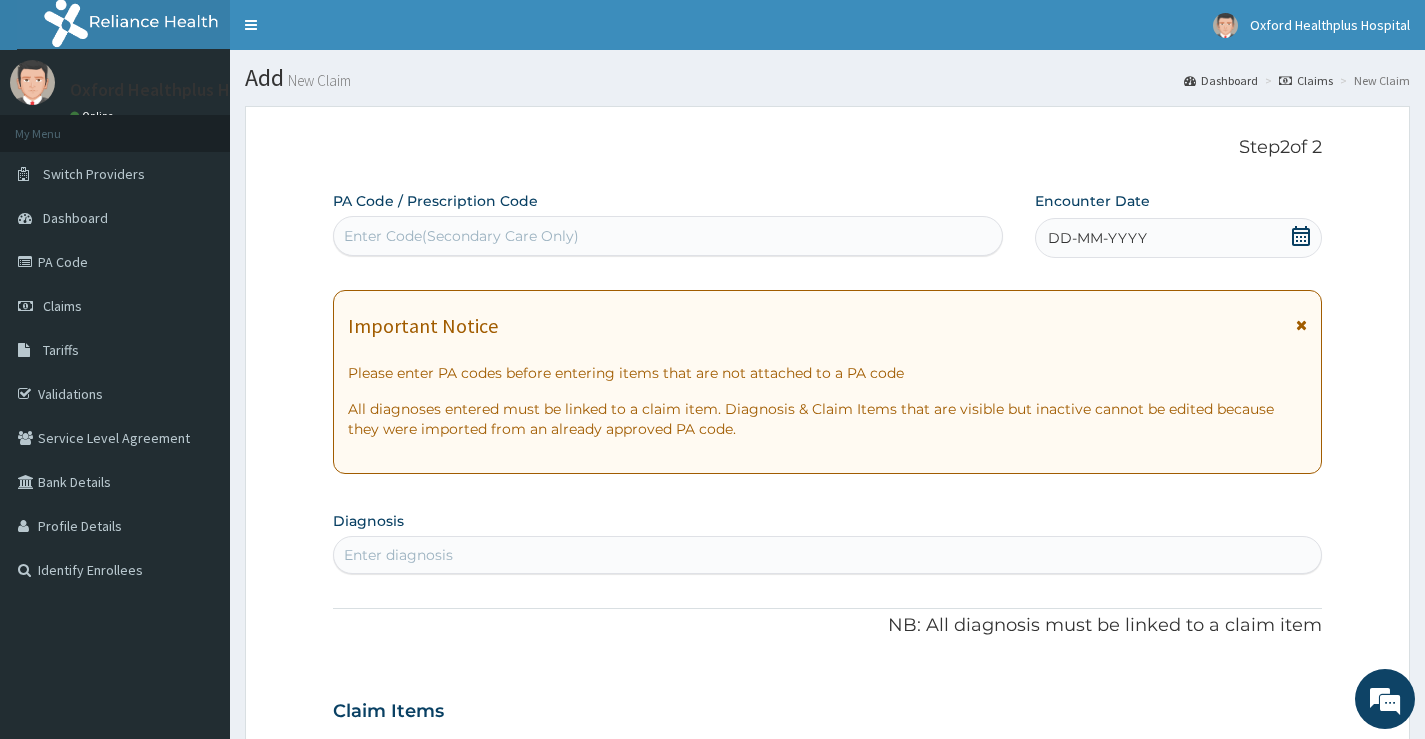 click on "Enter Code(Secondary Care Only)" at bounding box center (461, 236) 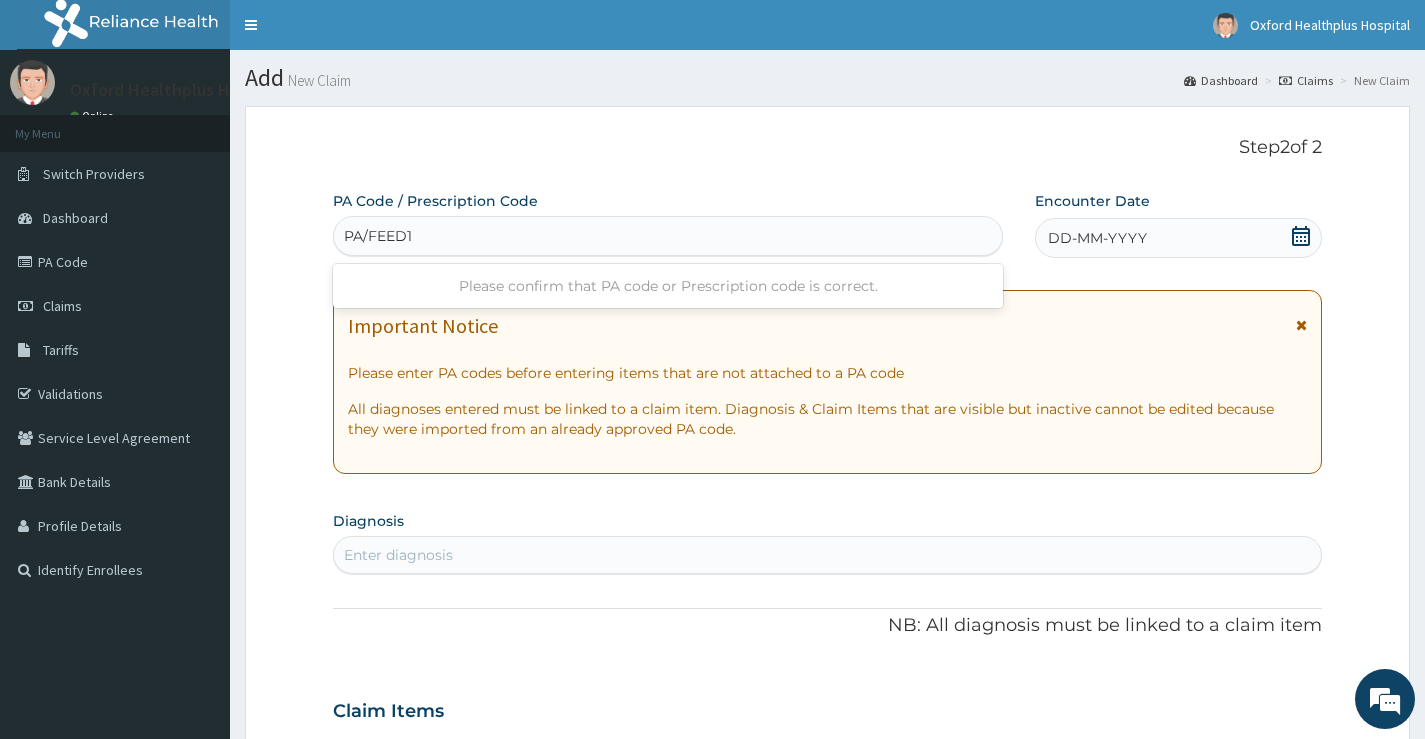 type on "PA/FEED19" 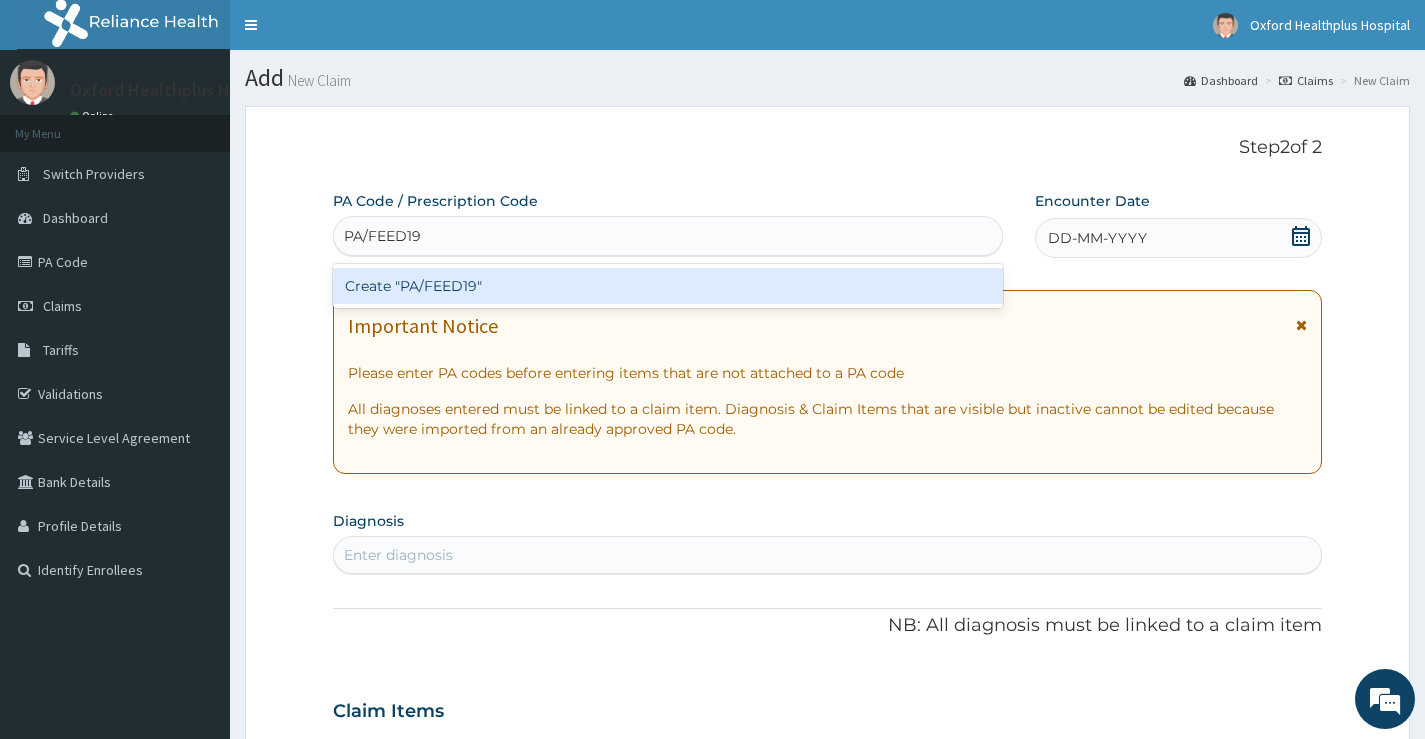 click on "Create "PA/FEED19"" at bounding box center [668, 286] 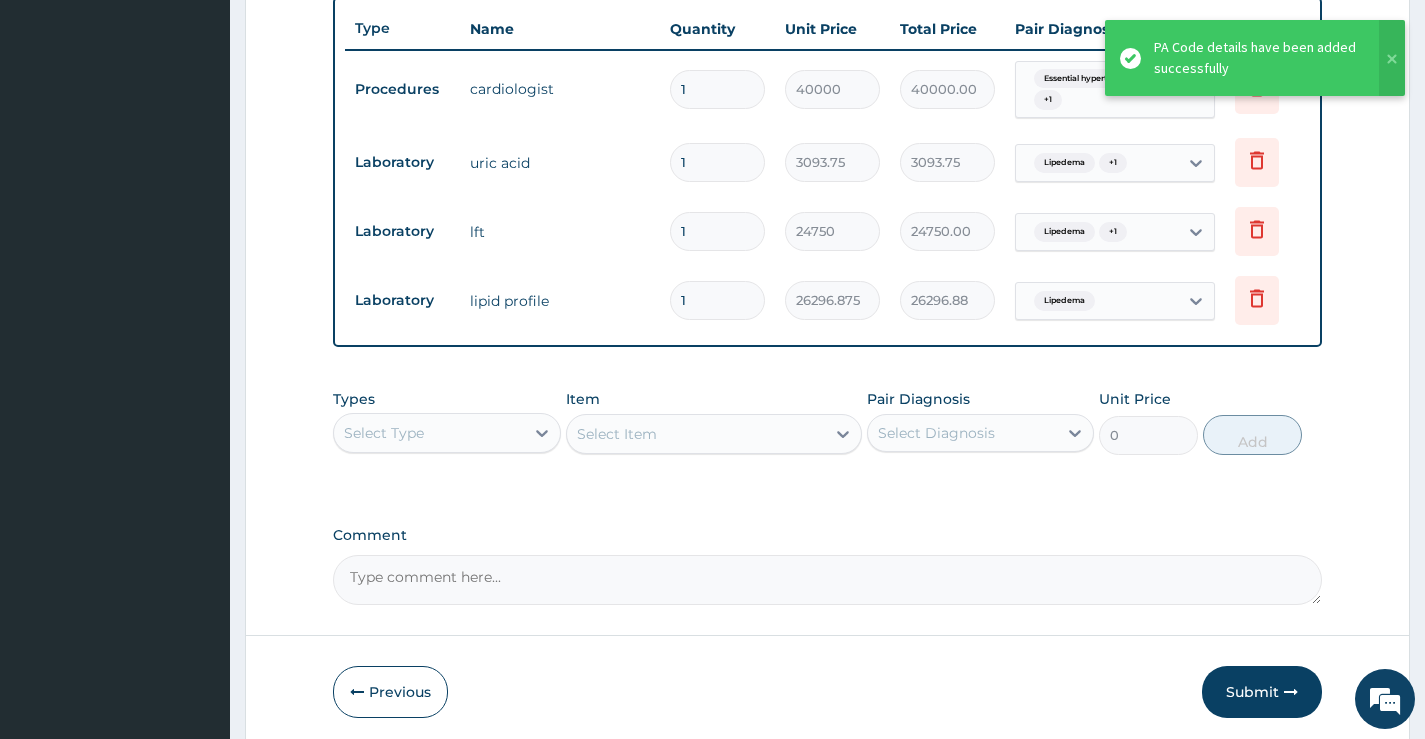 scroll, scrollTop: 838, scrollLeft: 0, axis: vertical 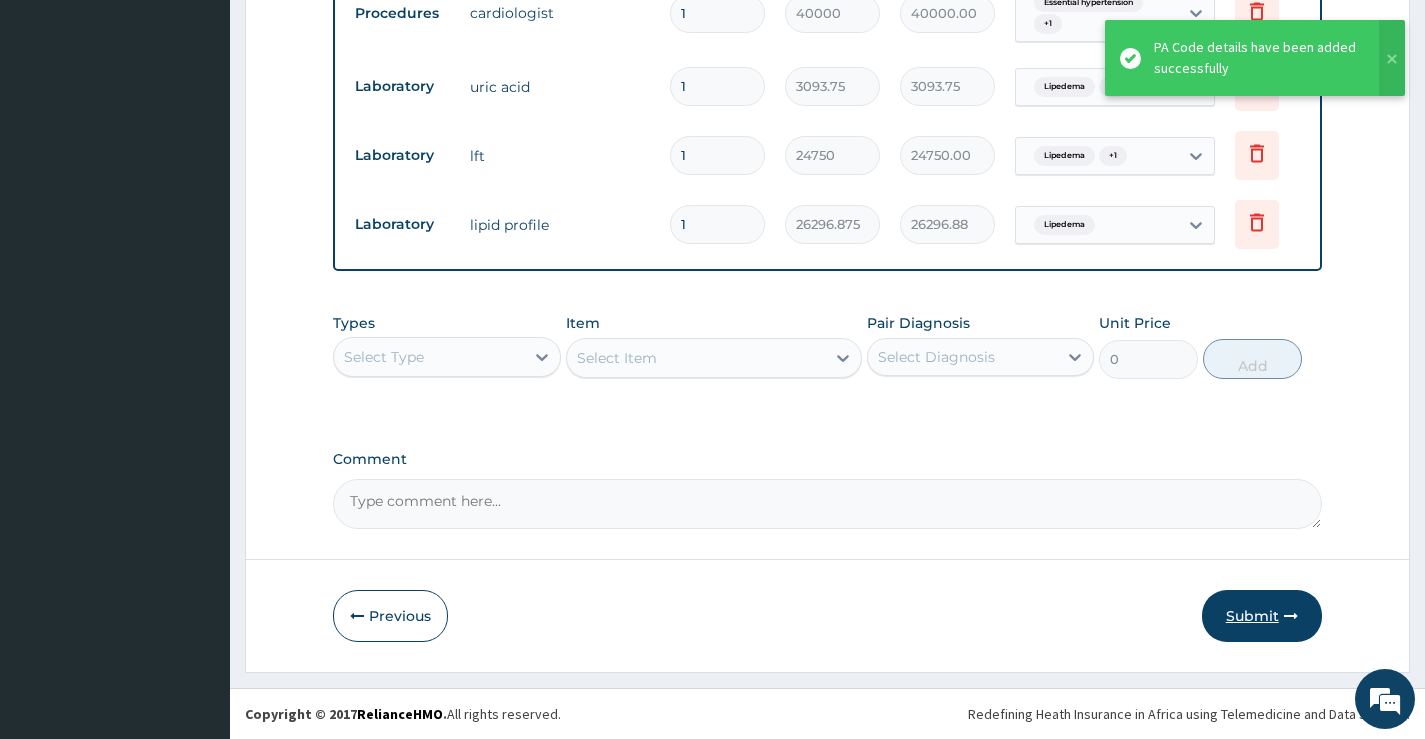 click on "Submit" at bounding box center (1262, 616) 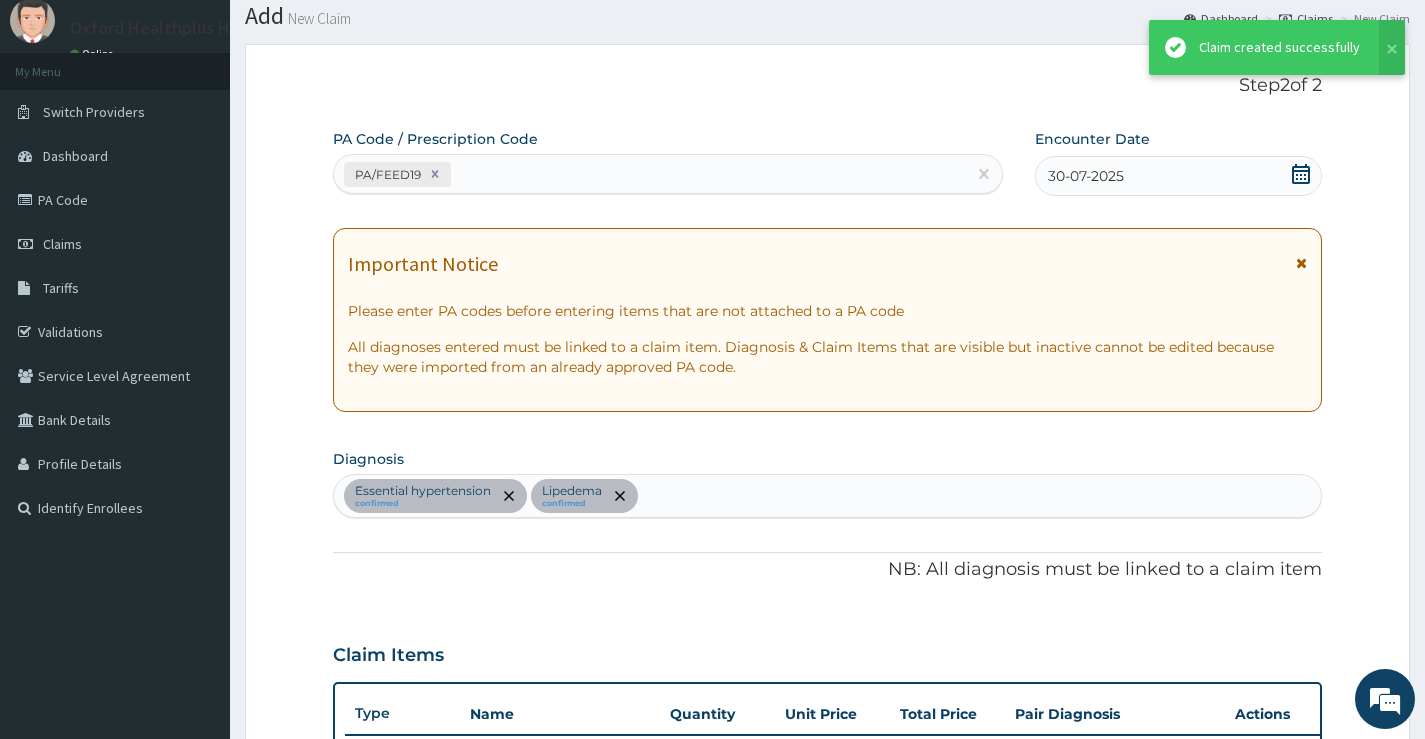 scroll, scrollTop: 838, scrollLeft: 0, axis: vertical 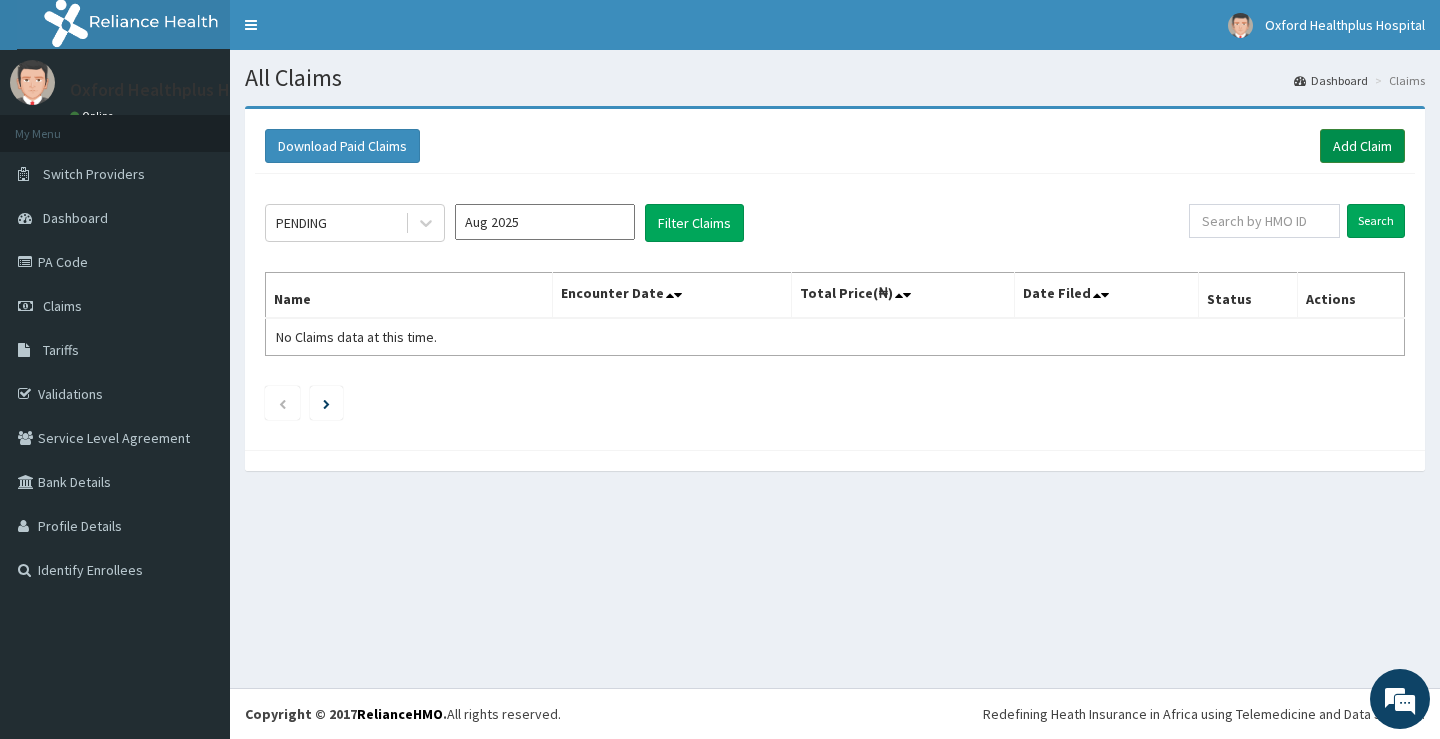 click on "Add Claim" at bounding box center [1362, 146] 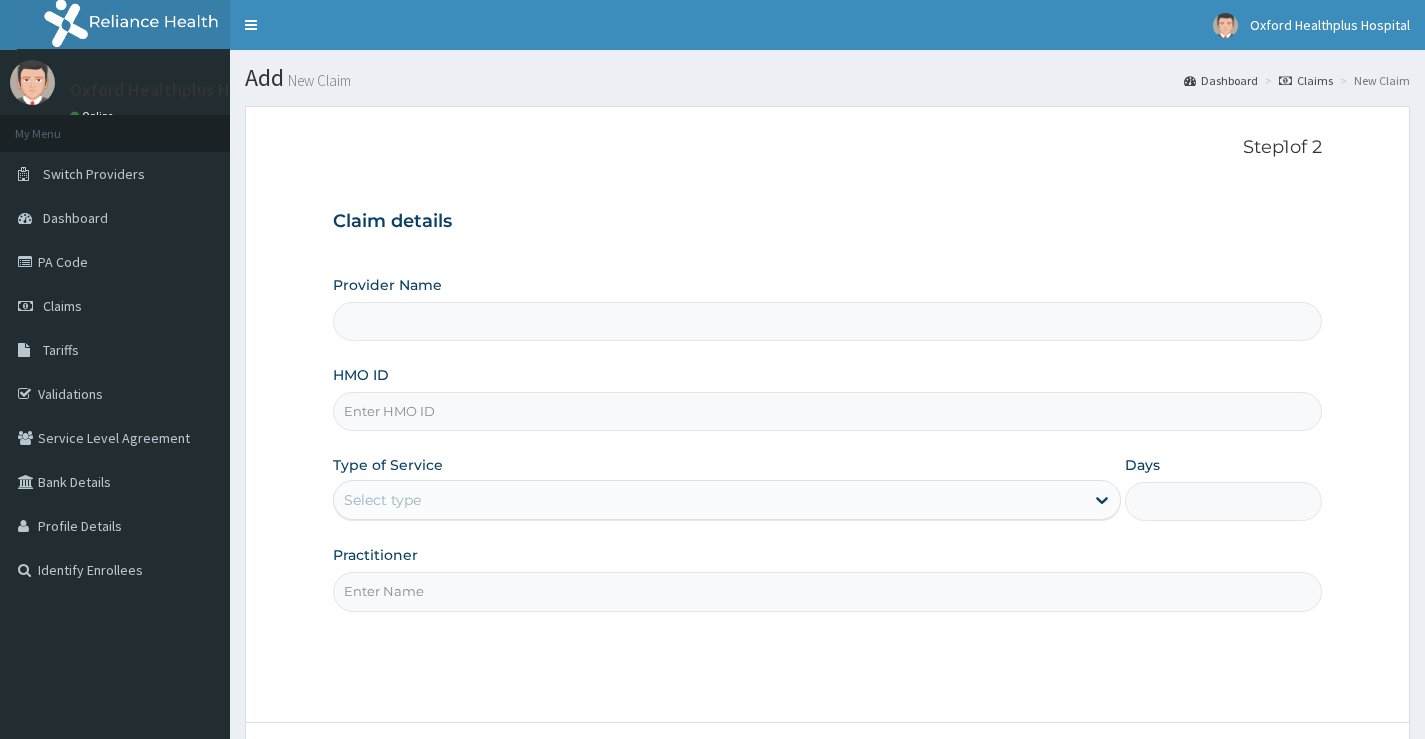 scroll, scrollTop: 0, scrollLeft: 0, axis: both 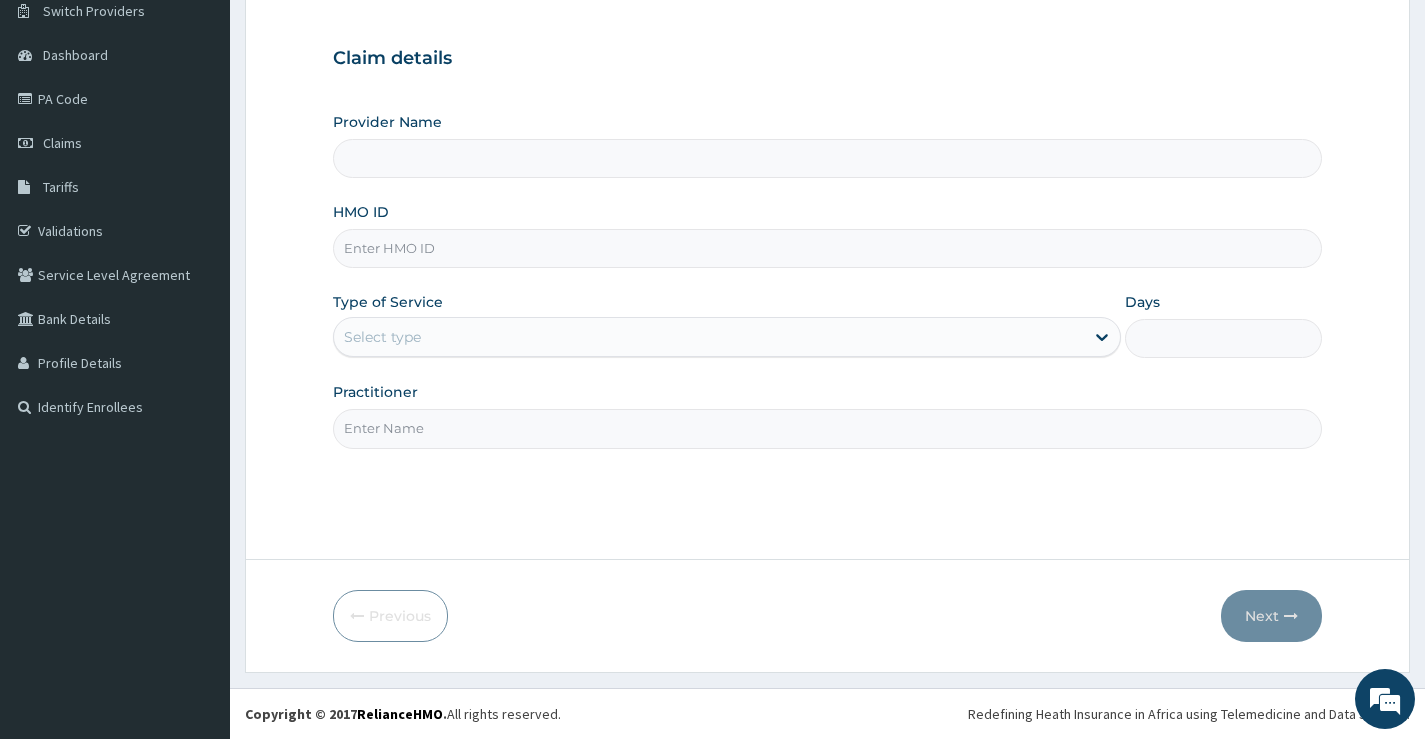 type on "Oxford Healthplus Hospital" 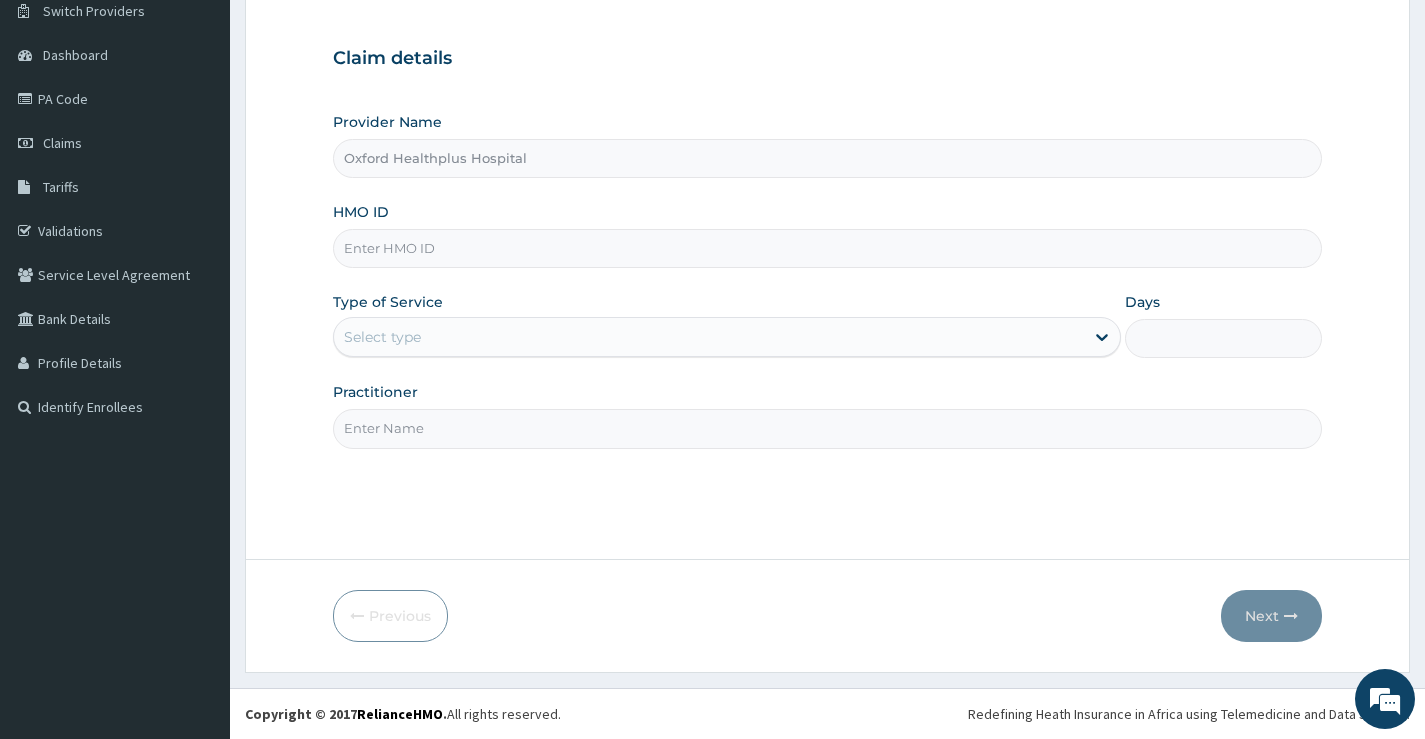 click on "HMO ID" at bounding box center [827, 248] 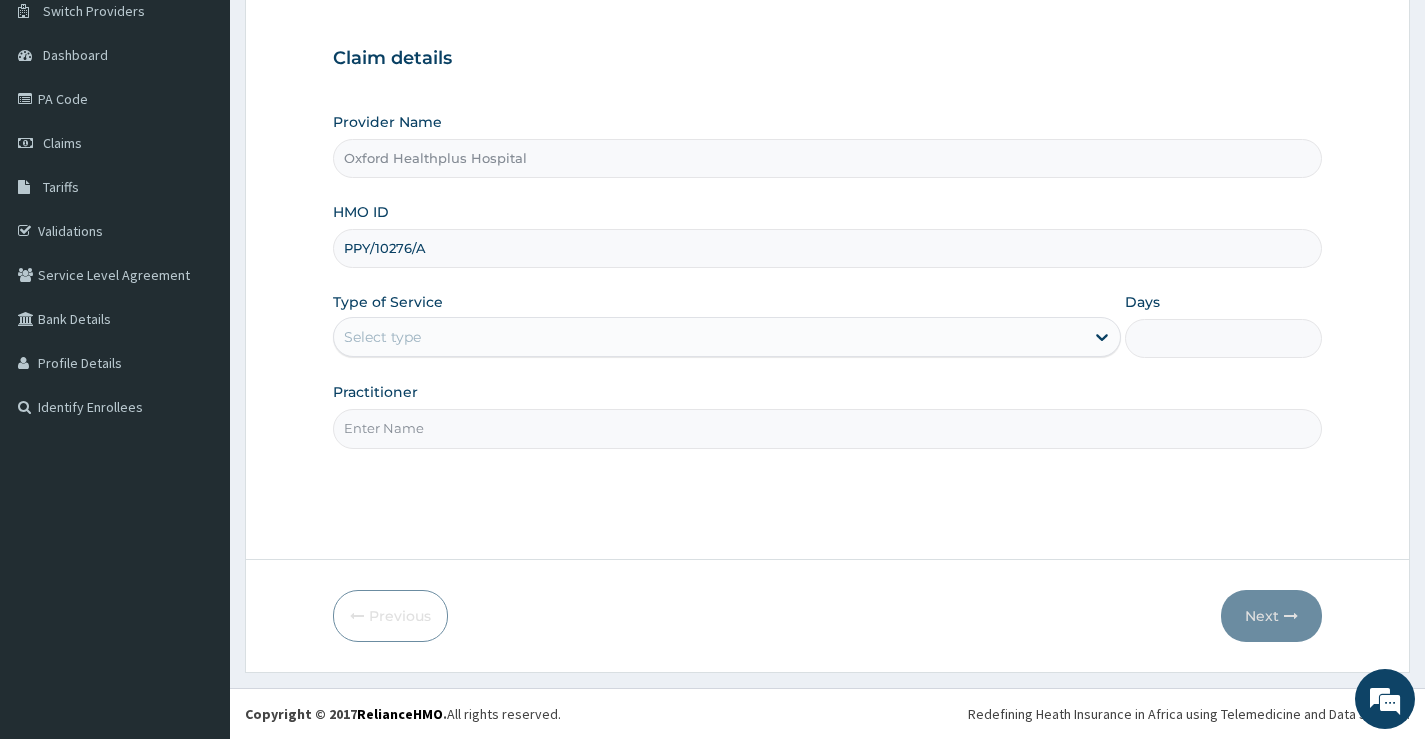 type on "PPY/10276/A" 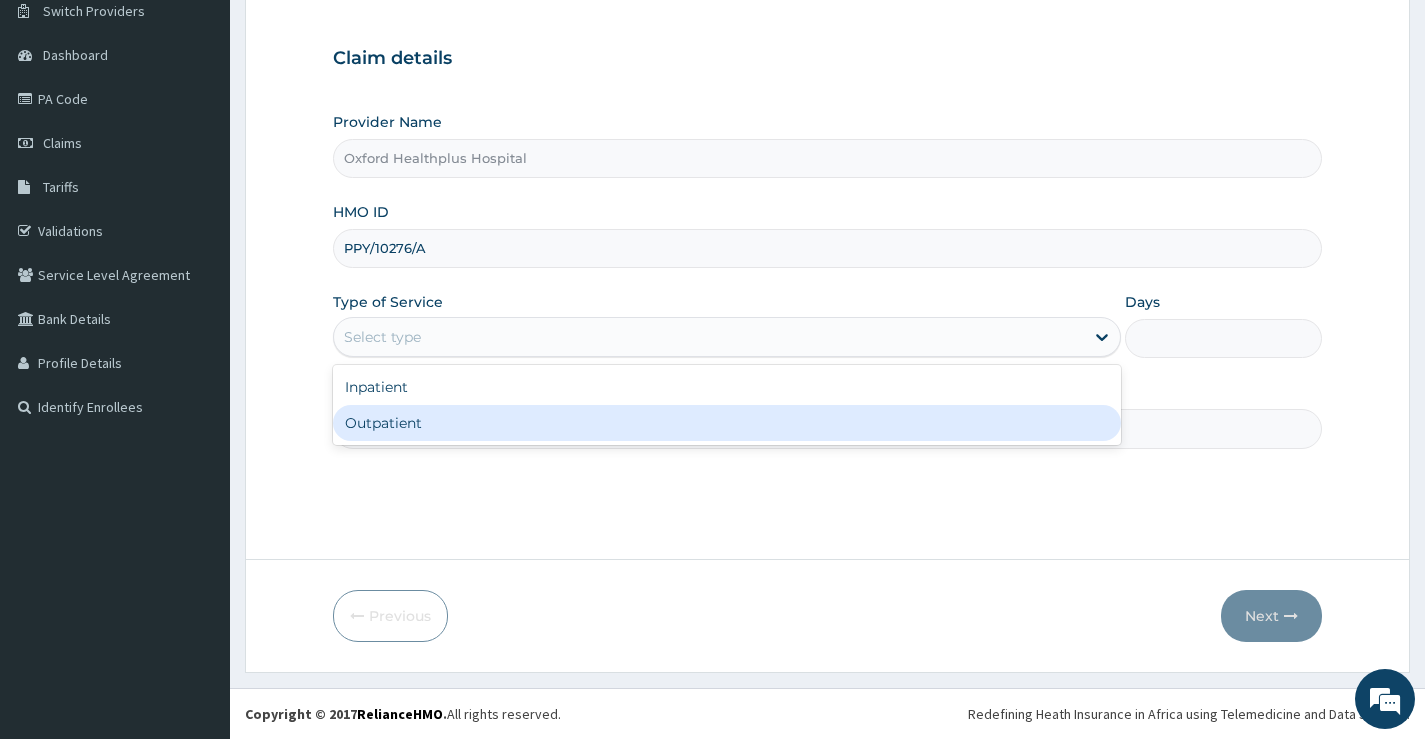 click on "Outpatient" at bounding box center (727, 423) 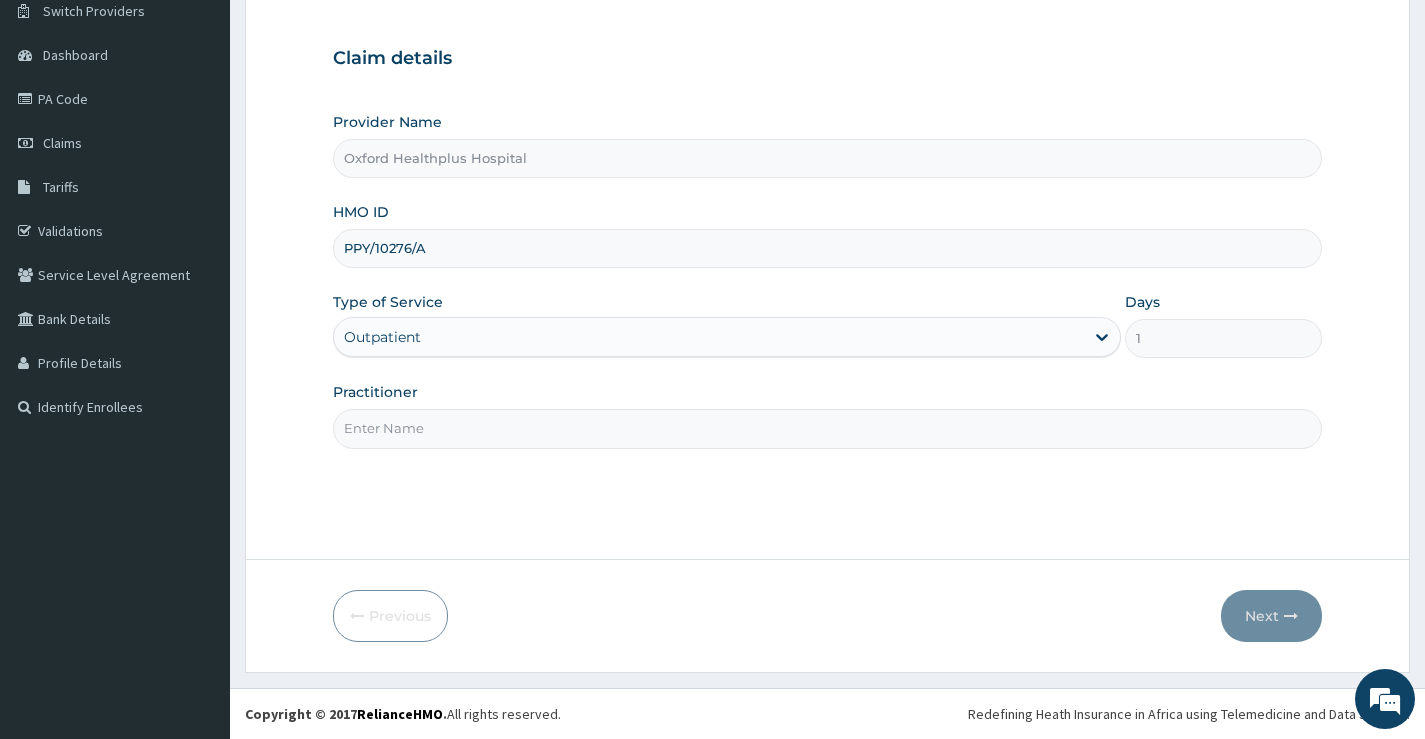 click on "Practitioner" at bounding box center (827, 428) 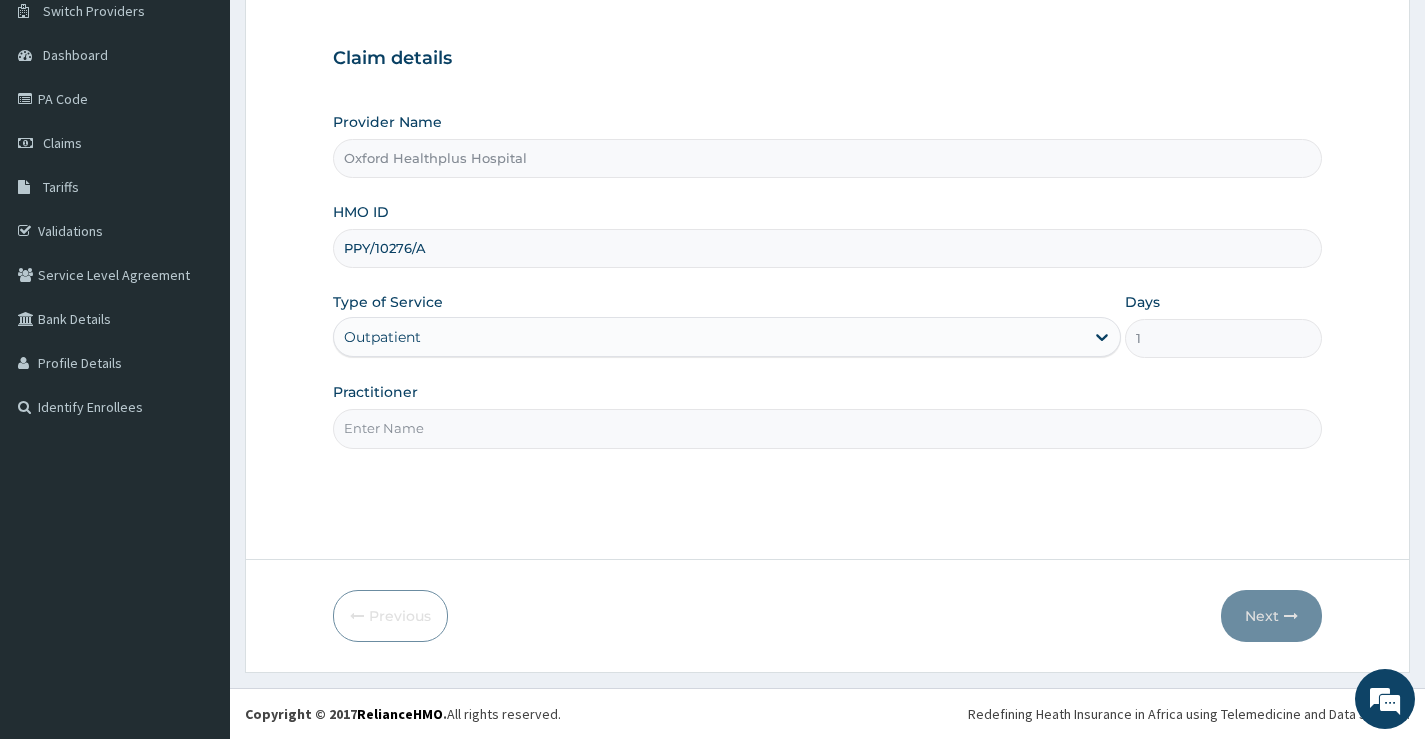 type on "[TITLE] [LAST]" 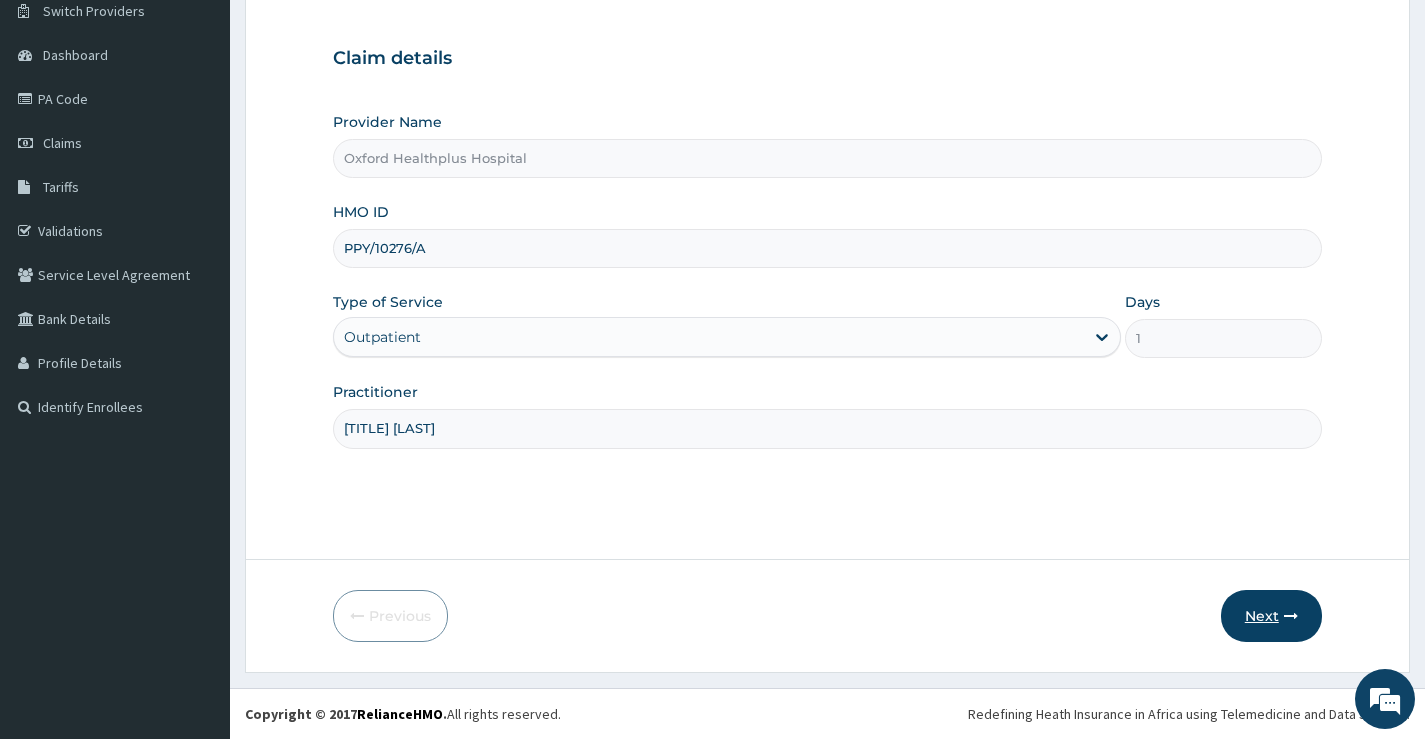 click on "Next" at bounding box center (1271, 616) 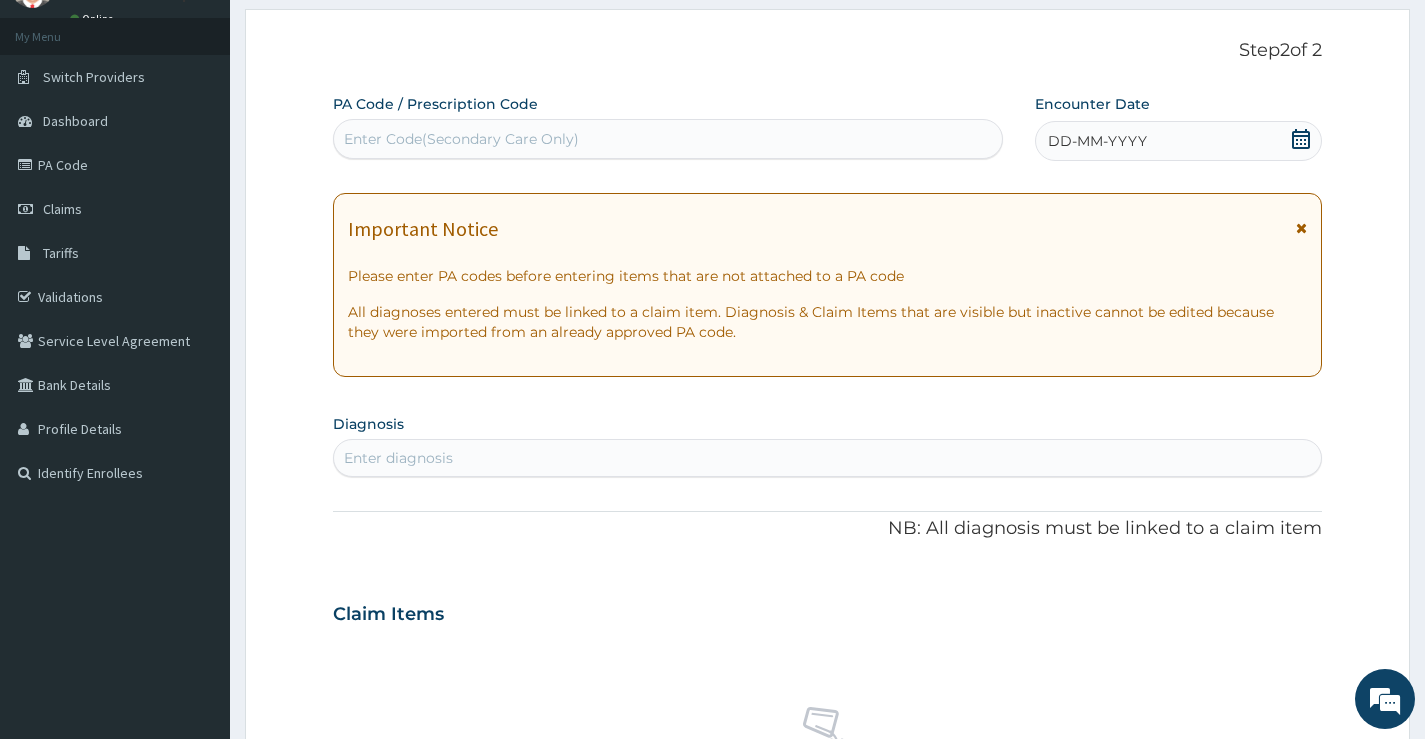 scroll, scrollTop: 0, scrollLeft: 0, axis: both 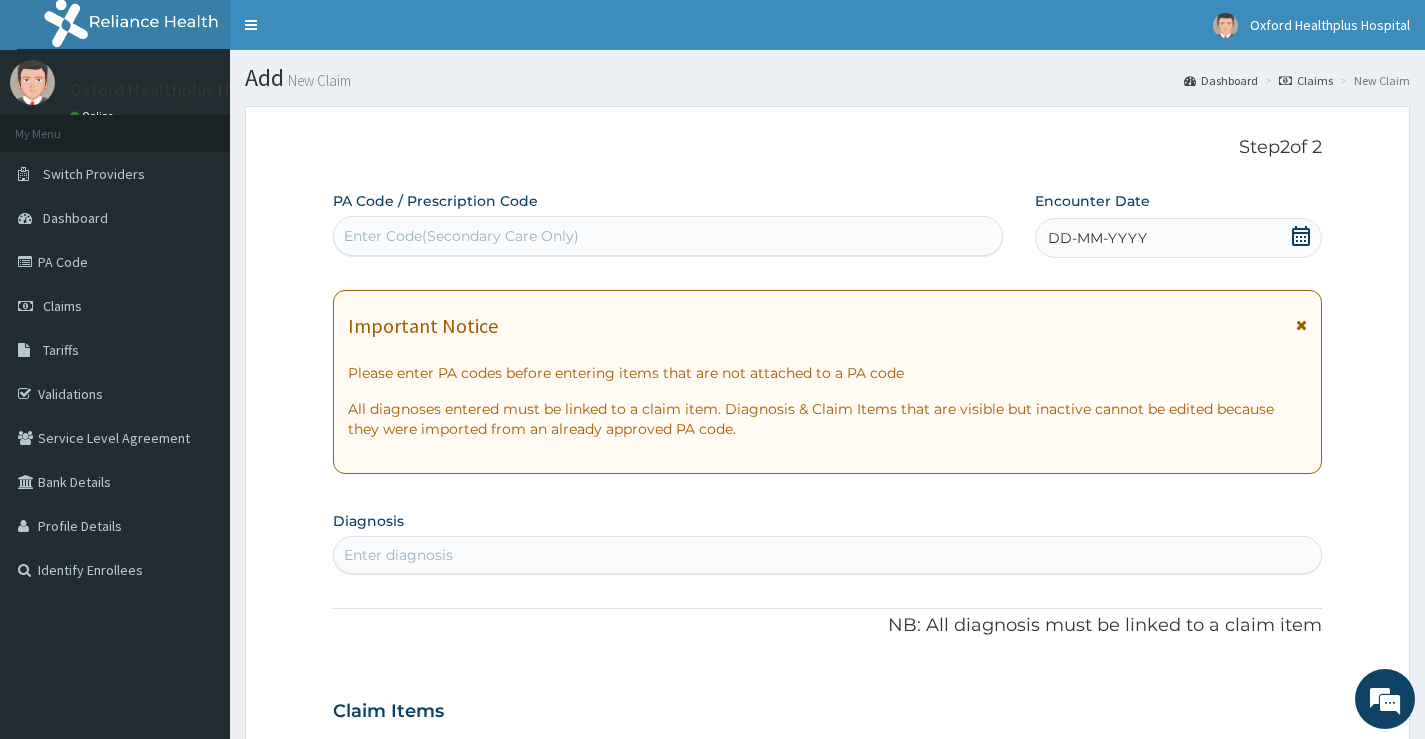click 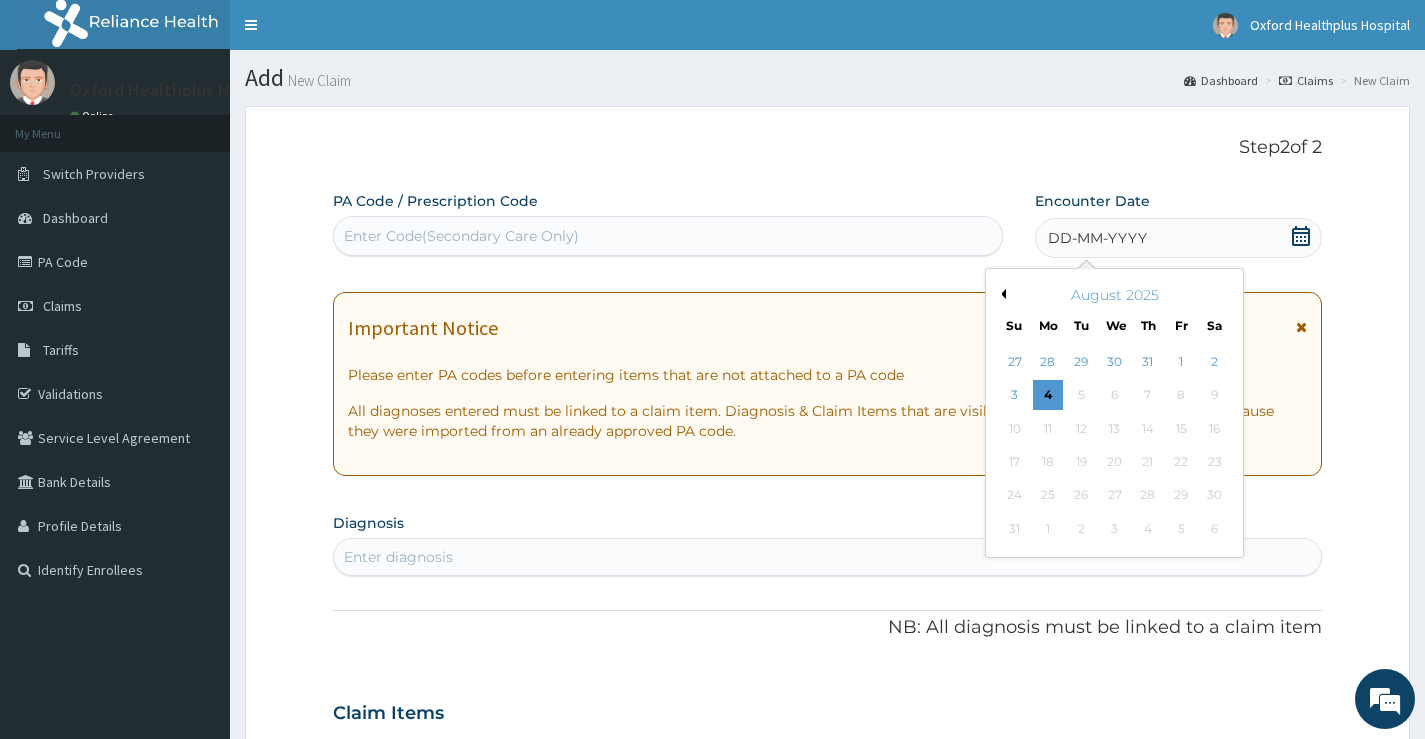 scroll, scrollTop: 0, scrollLeft: 0, axis: both 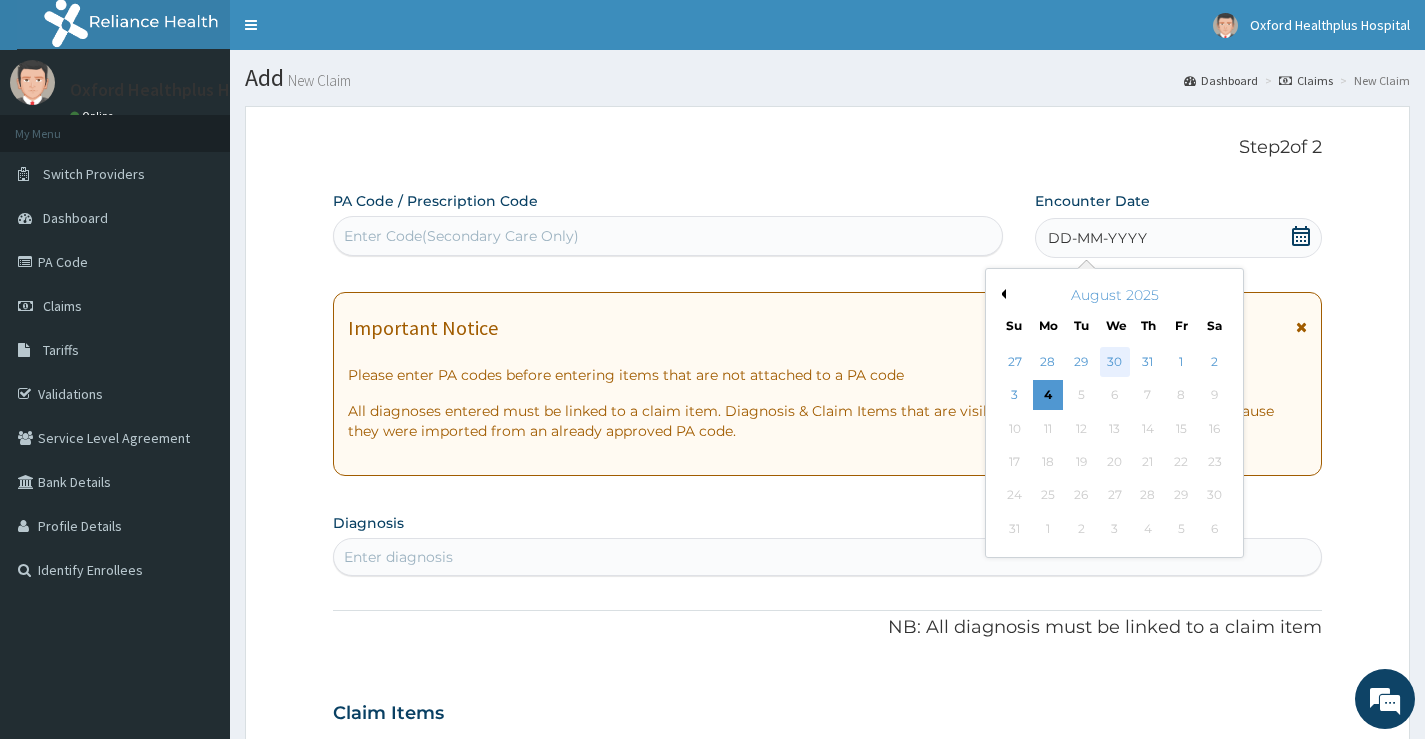 click on "30" at bounding box center (1114, 362) 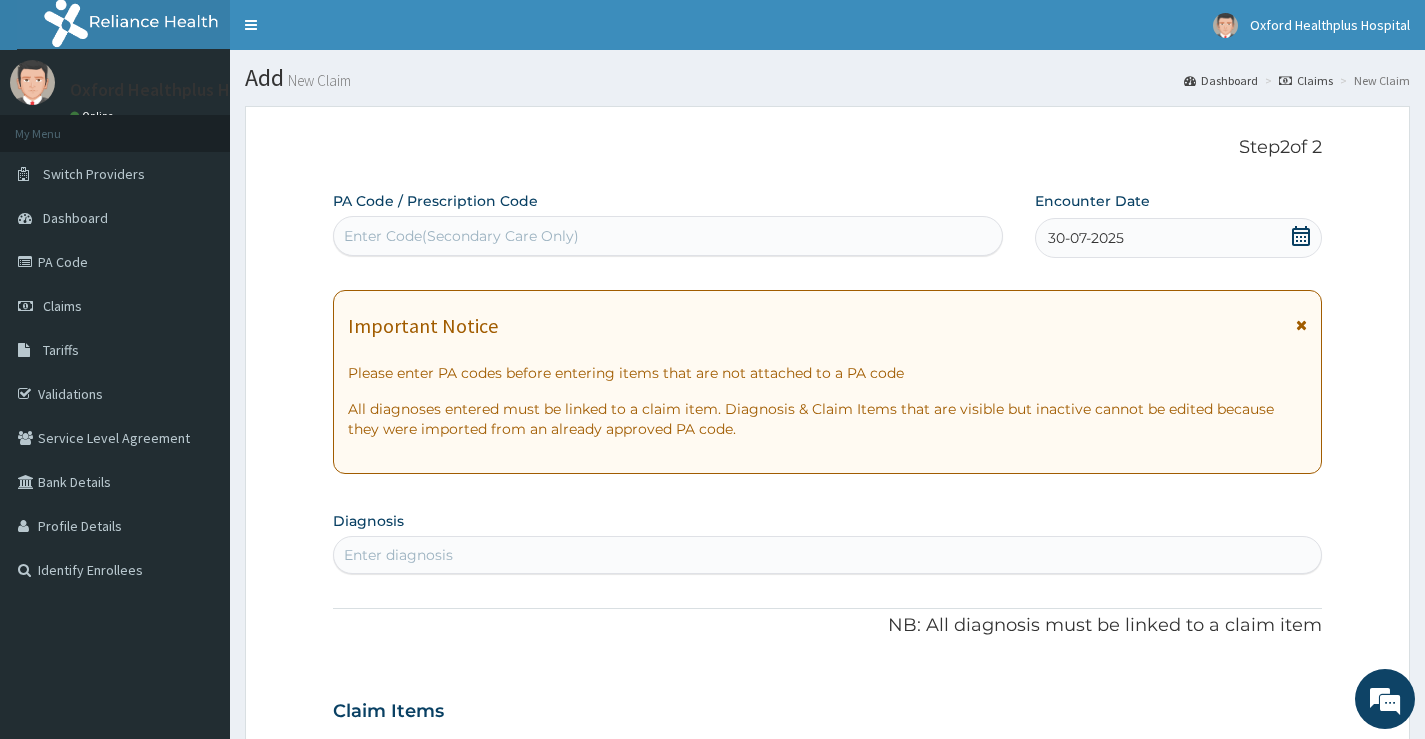 click on "Enter Code(Secondary Care Only)" at bounding box center (461, 236) 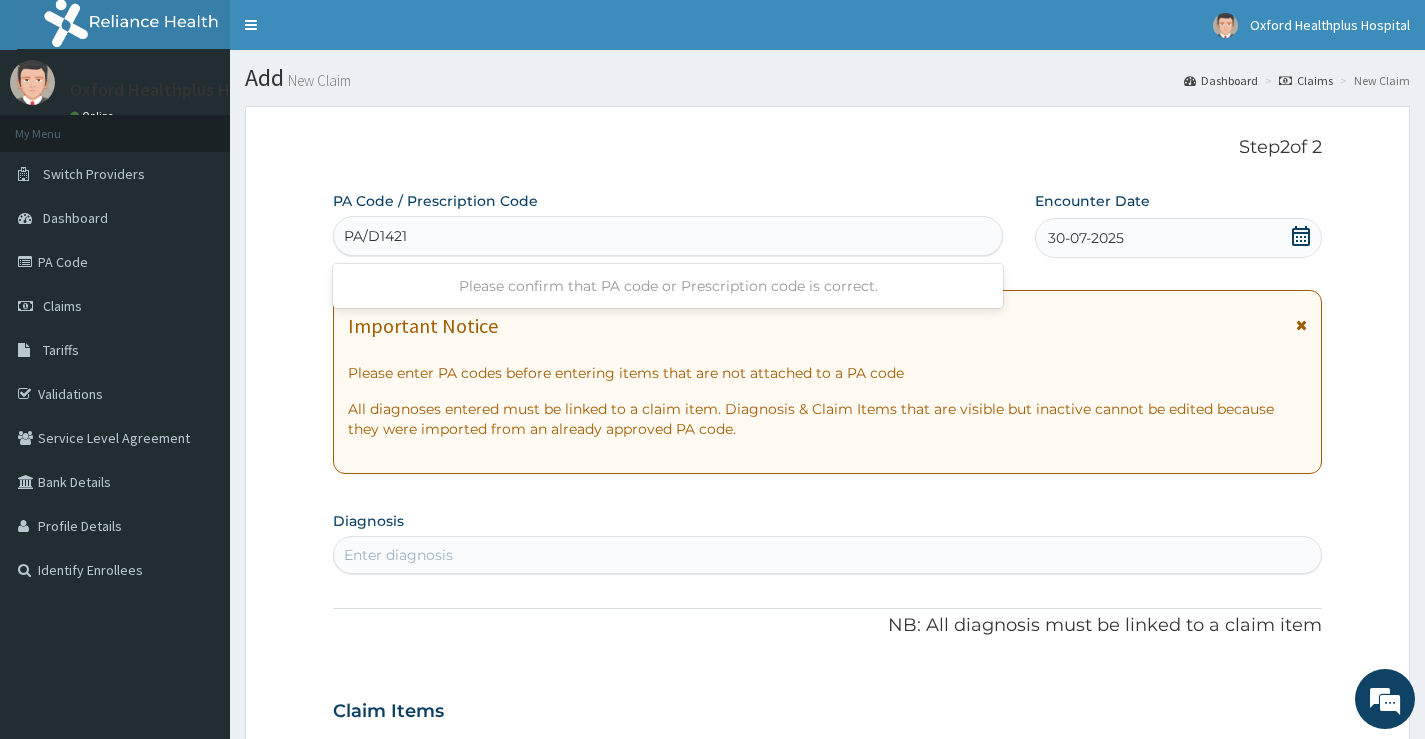 type on "PA/D1421E" 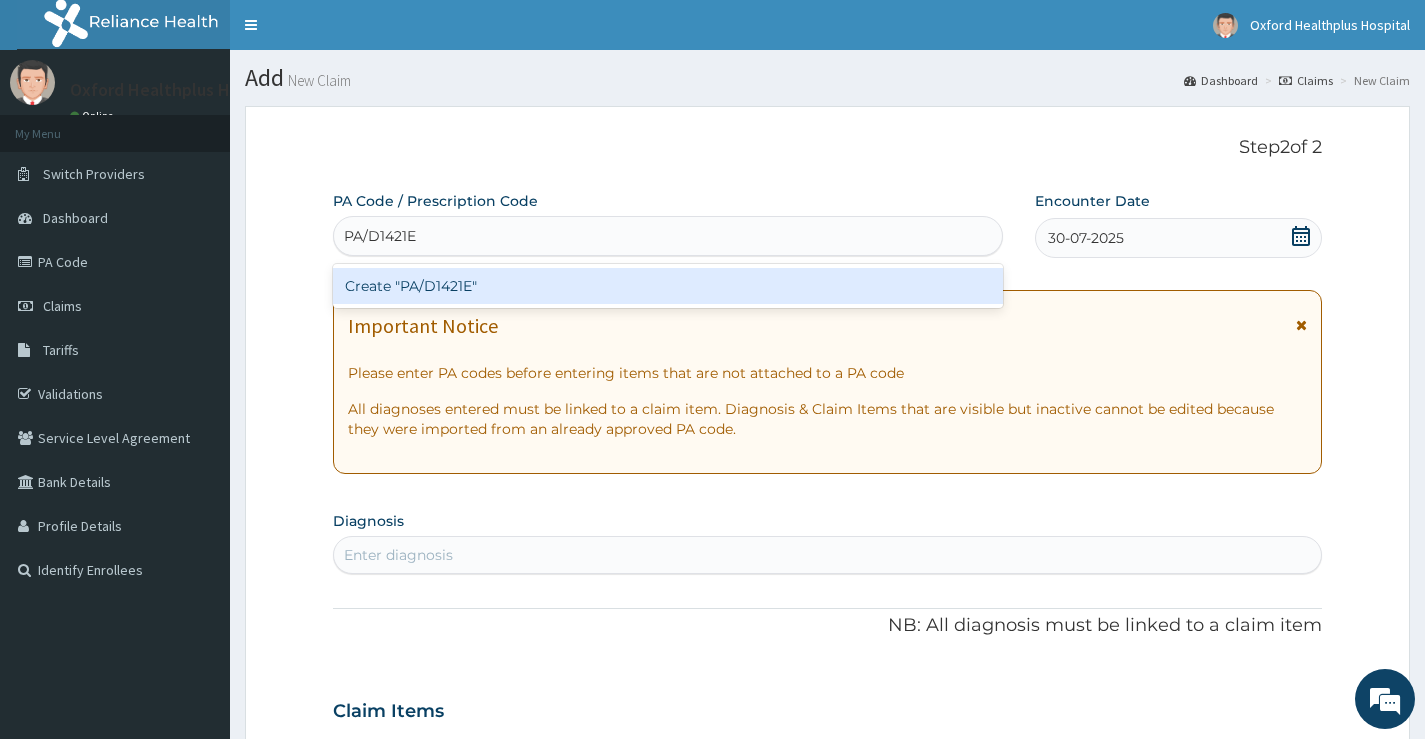 click on "Create "PA/D1421E"" at bounding box center (668, 286) 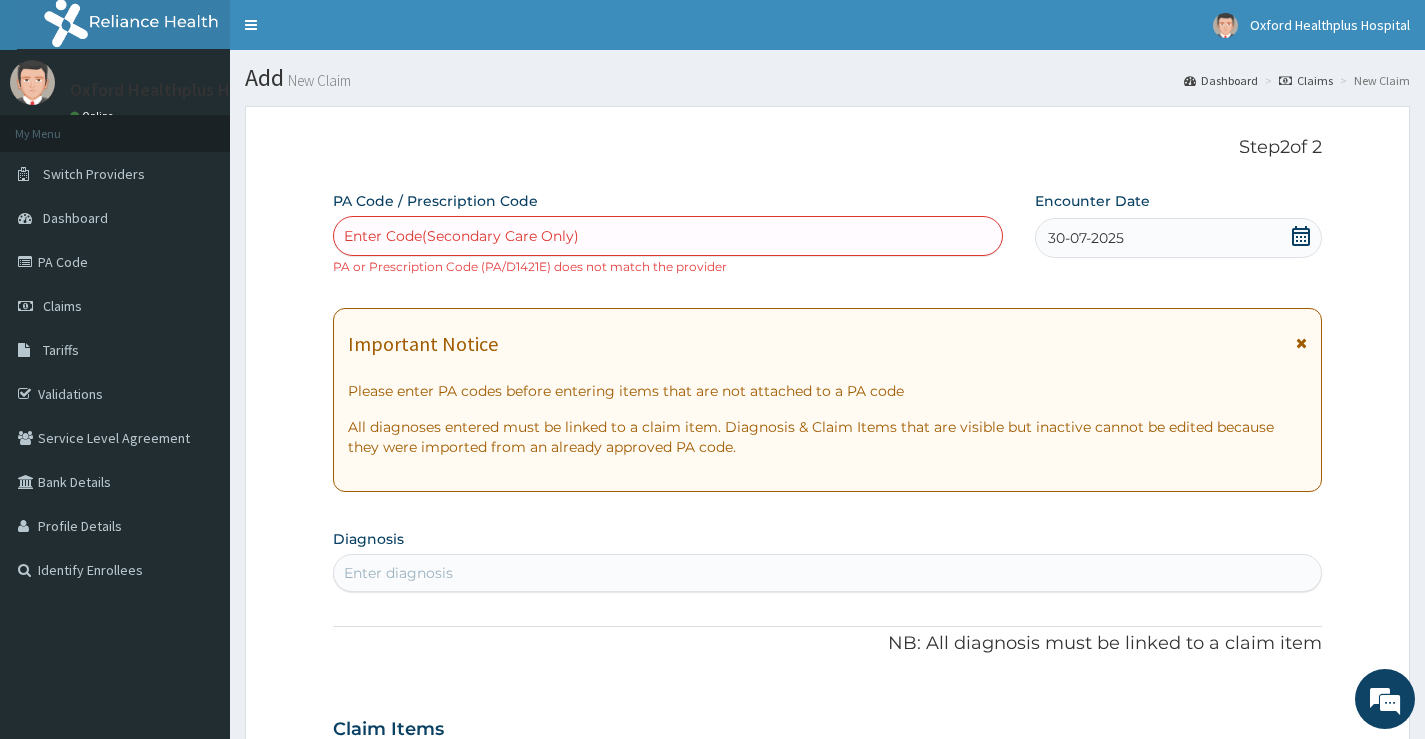 click on "Enter Code(Secondary Care Only)" at bounding box center [461, 236] 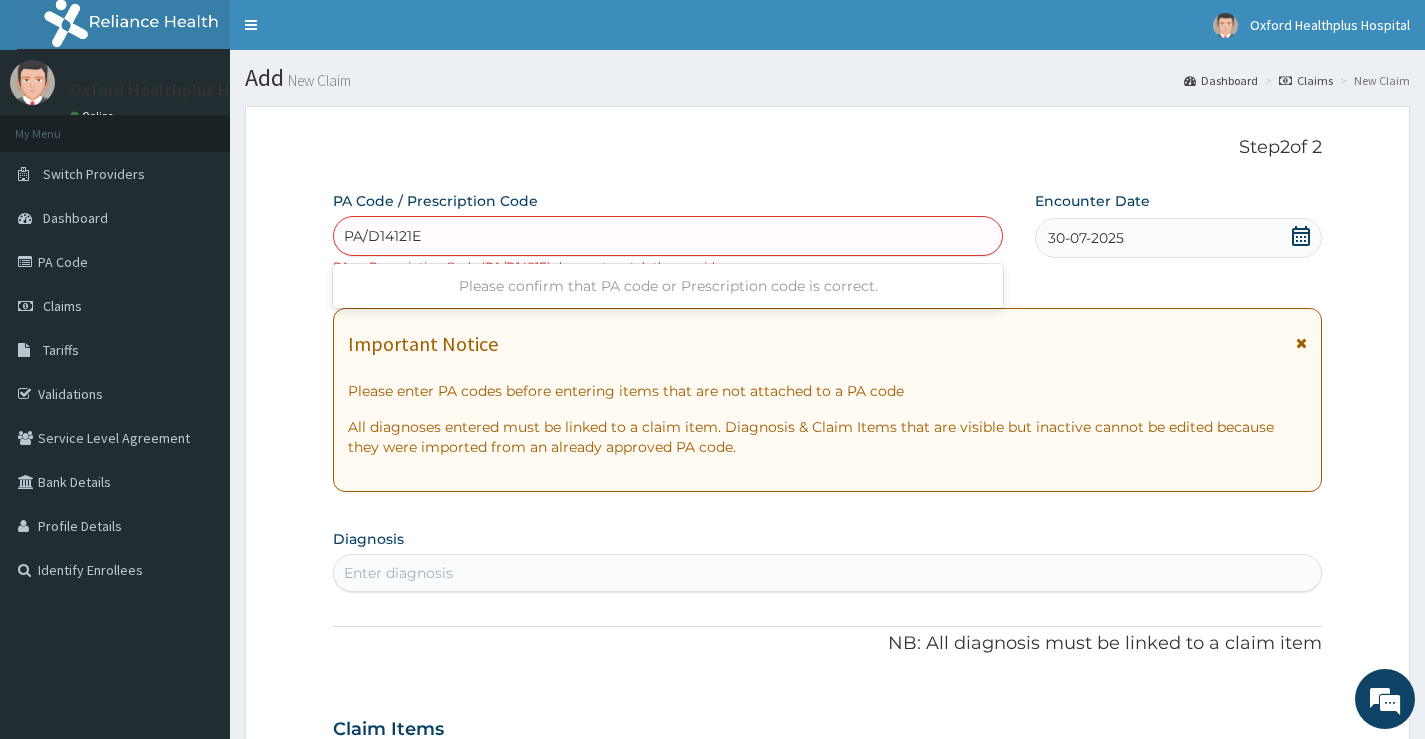 type on "PA/D14121E" 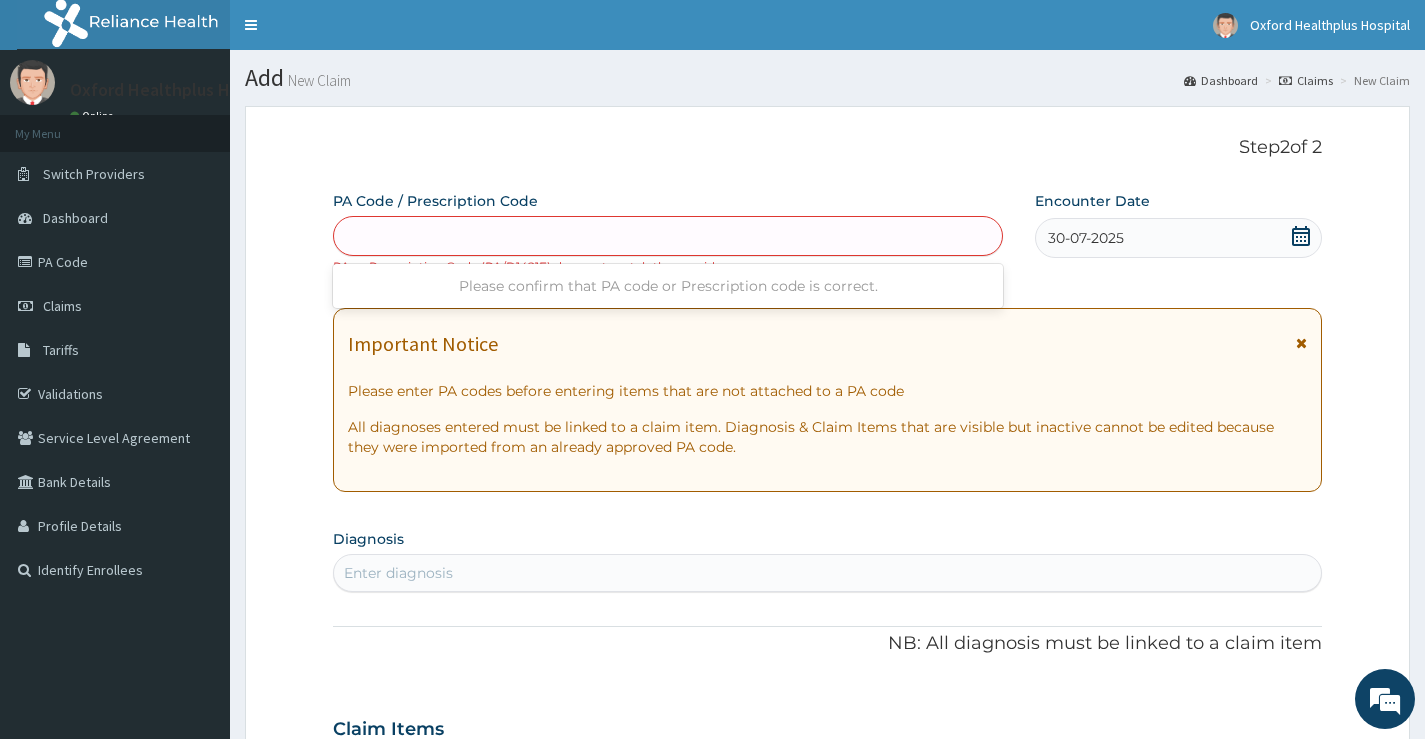 click on "PA Code / Prescription Code option Create "PA/D1421E", selected.   Use Up and Down to choose options, press Enter to select the currently focused option, press Escape to exit the menu, press Tab to select the option and exit the menu. PA/D14121E Please confirm that PA code or Prescription code is correct. PA or Prescription Code  (PA/D1421E) does not match the provider Encounter Date 30-07-2025 Important Notice Please enter PA codes before entering items that are not attached to a PA code   All diagnoses entered must be linked to a claim item. Diagnosis & Claim Items that are visible but inactive cannot be edited because they were imported from an already approved PA code. Diagnosis Enter diagnosis NB: All diagnosis must be linked to a claim item Claim Items No claim item Types Select Type Item Select Item Pair Diagnosis Select Diagnosis Unit Price 0 Add Comment" at bounding box center [827, 717] 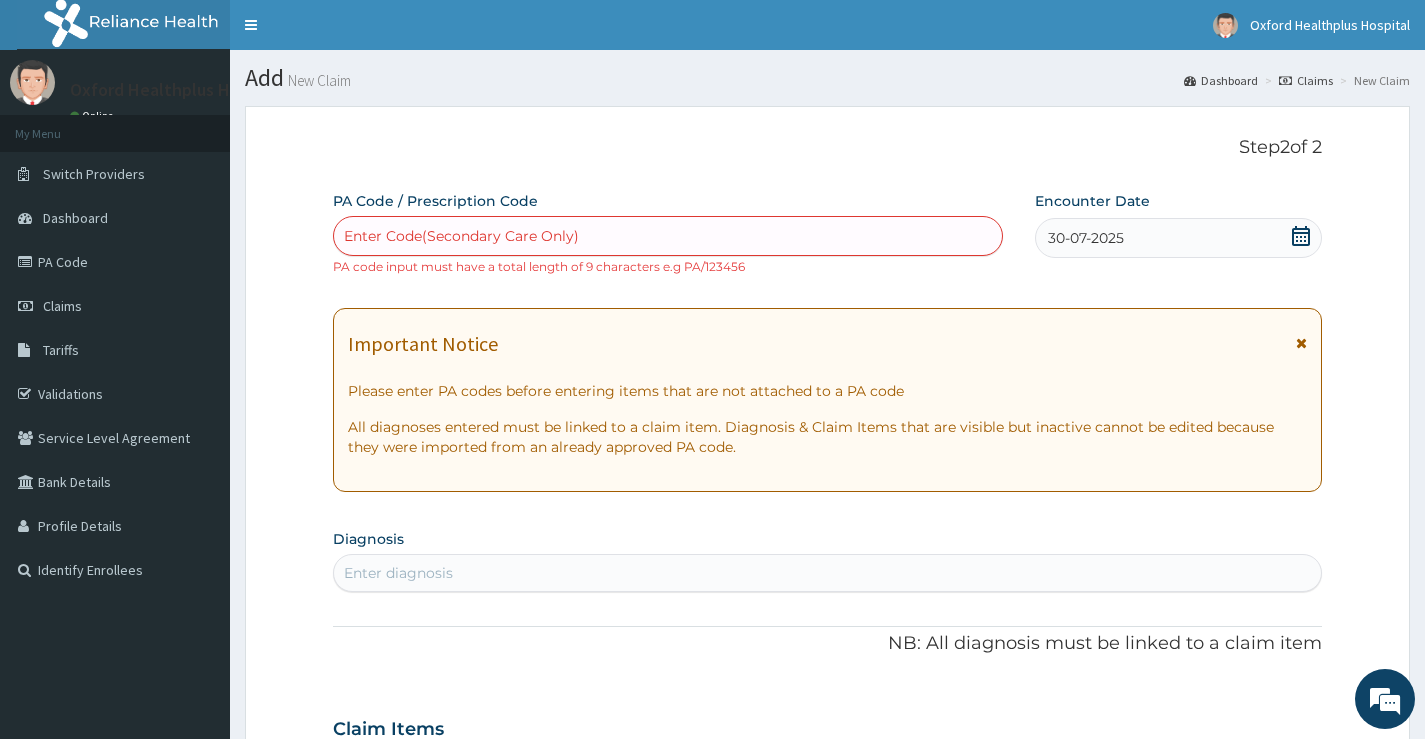 click on "Enter Code(Secondary Care Only)" at bounding box center [668, 236] 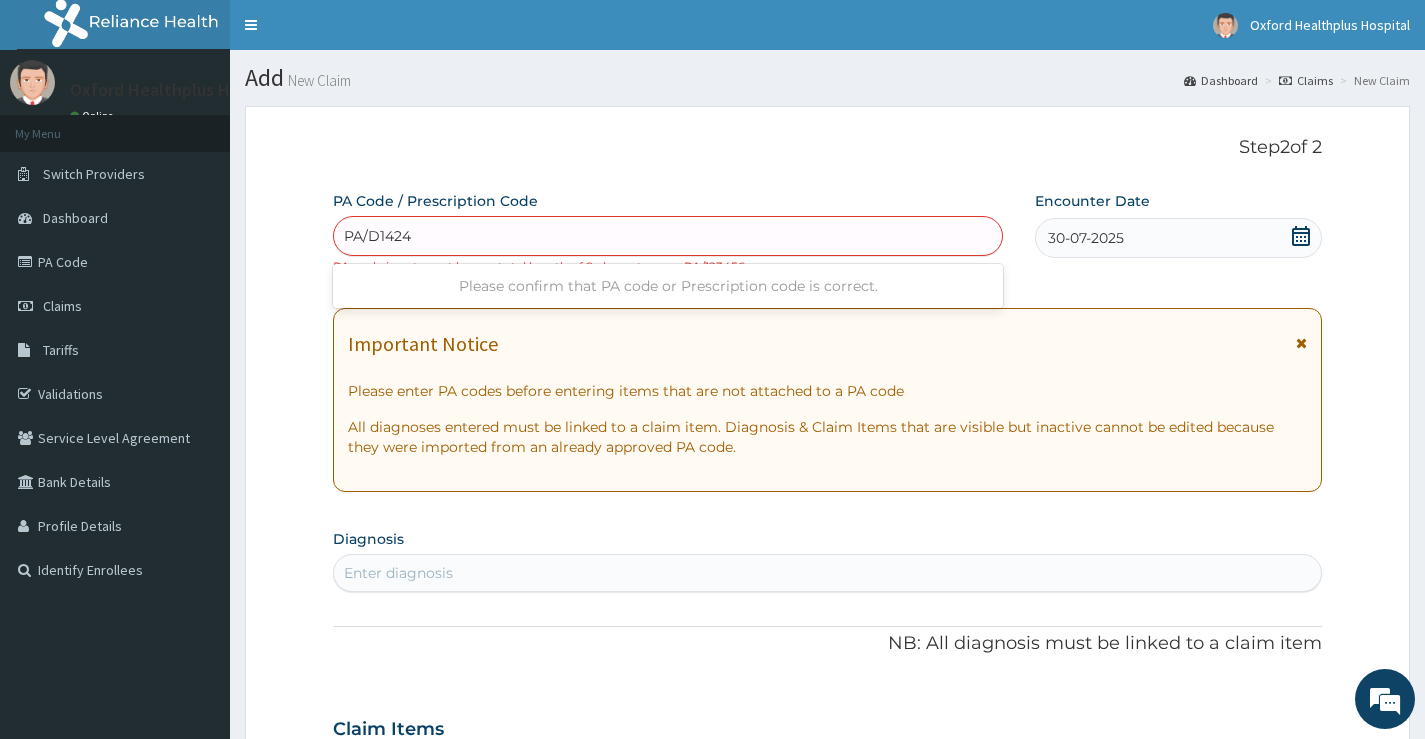 type on "PA/D1424E" 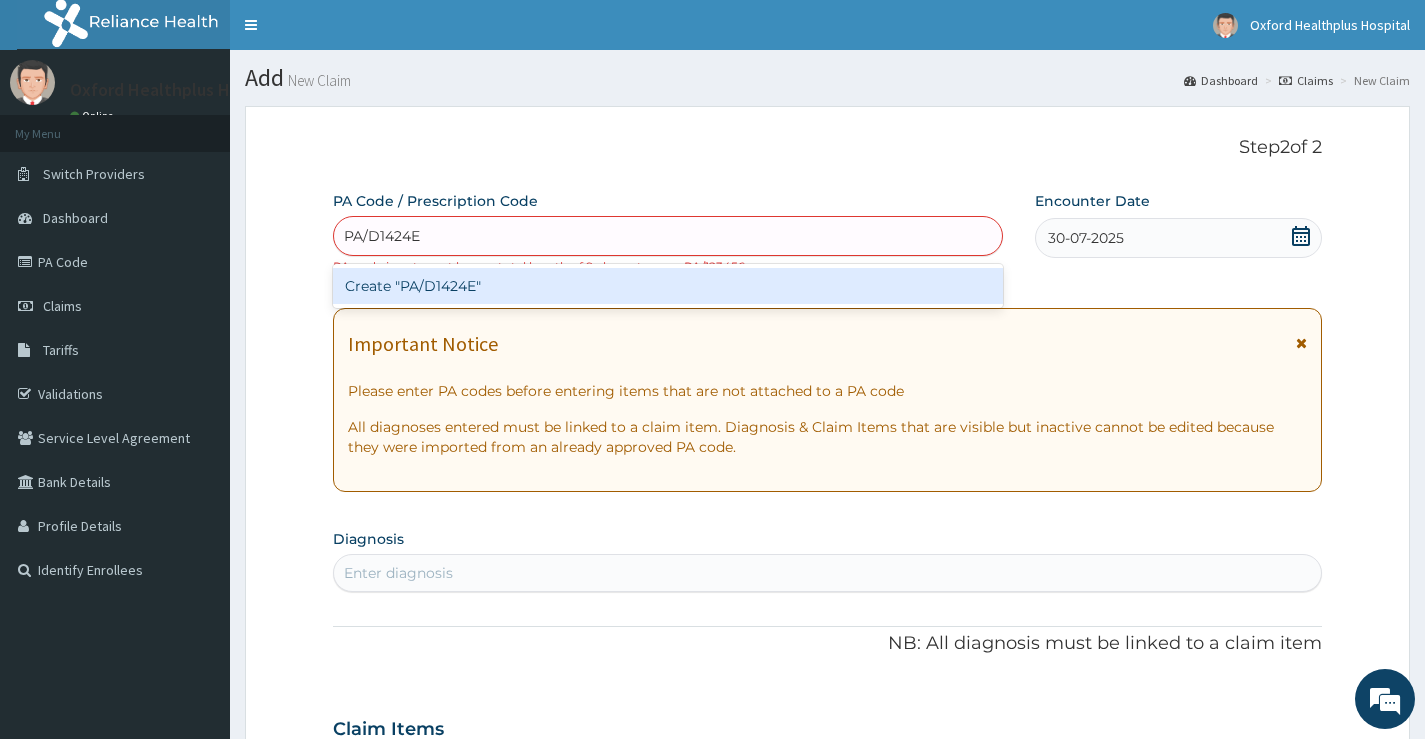 click on "Create "PA/D1424E"" at bounding box center (668, 286) 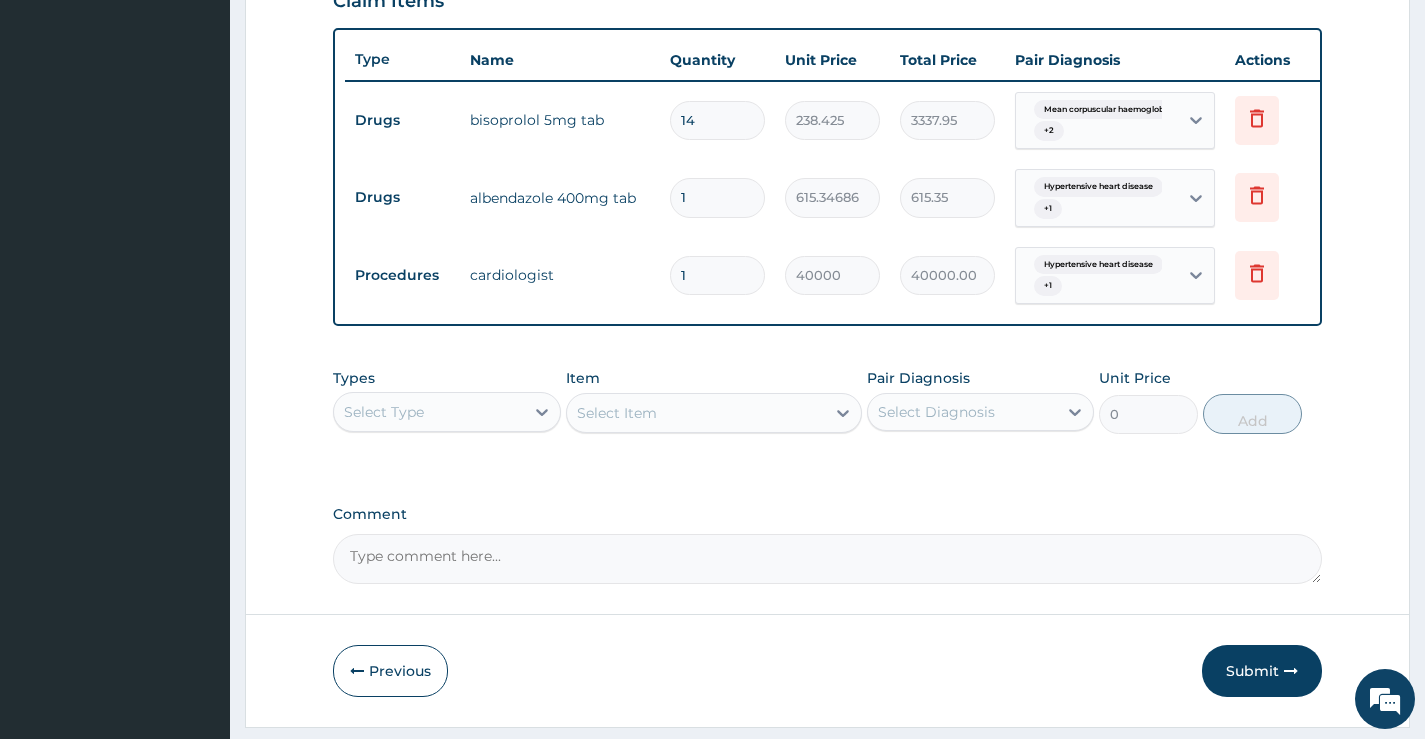 scroll, scrollTop: 786, scrollLeft: 0, axis: vertical 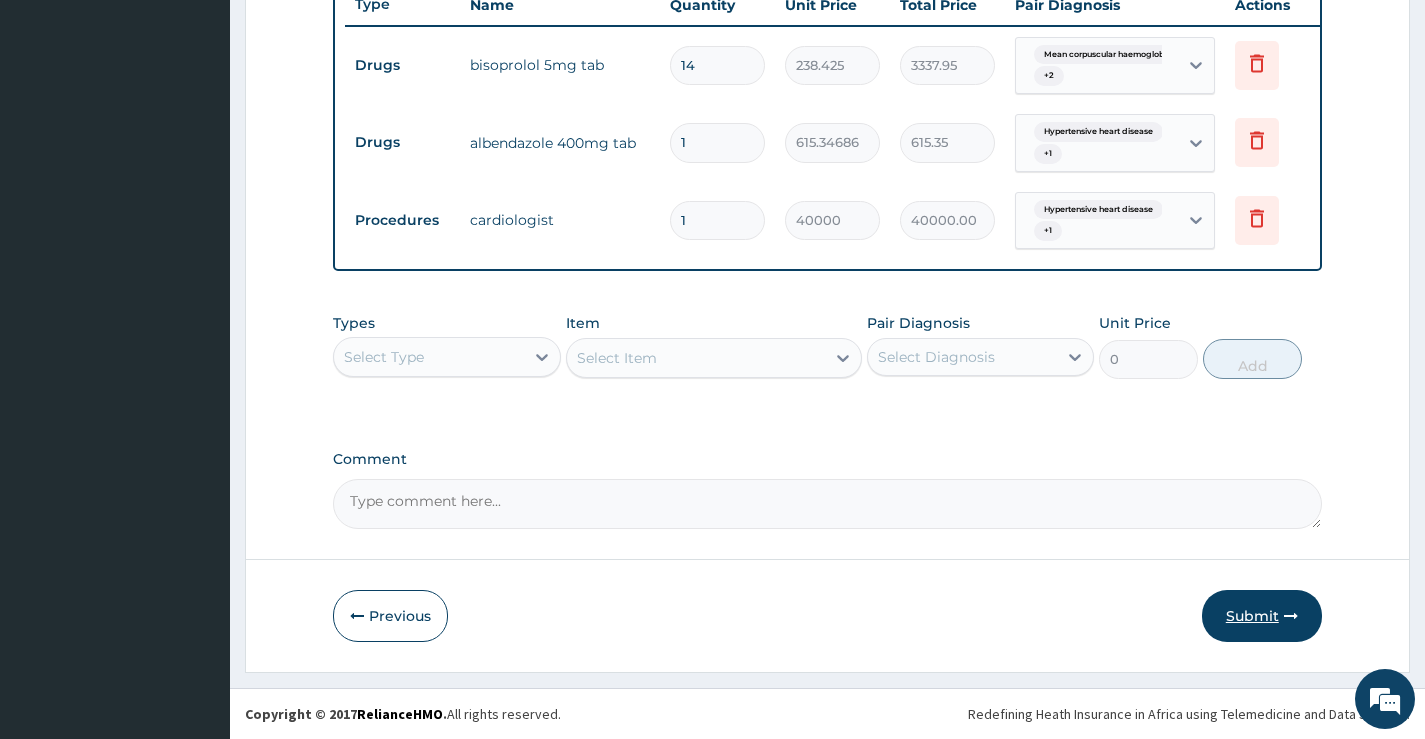 click on "Submit" at bounding box center (1262, 616) 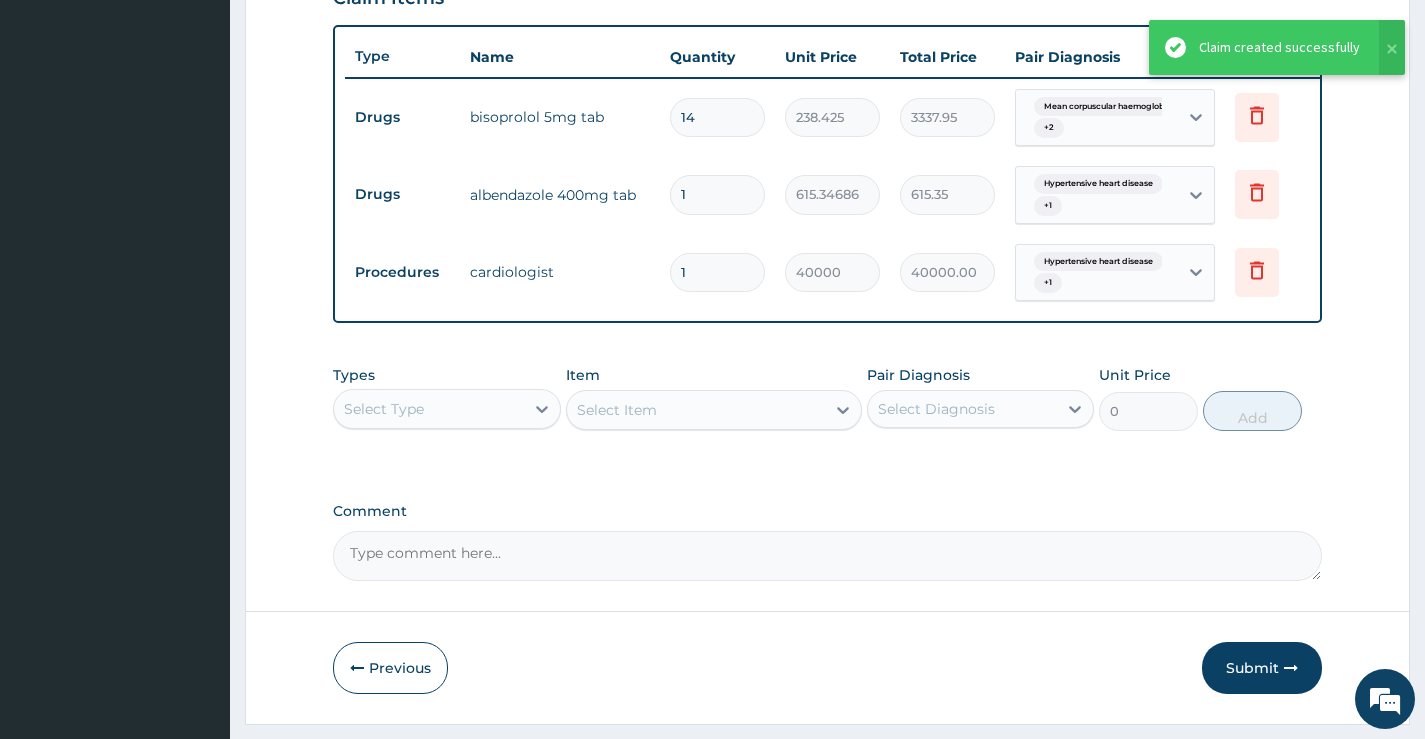 scroll, scrollTop: 686, scrollLeft: 0, axis: vertical 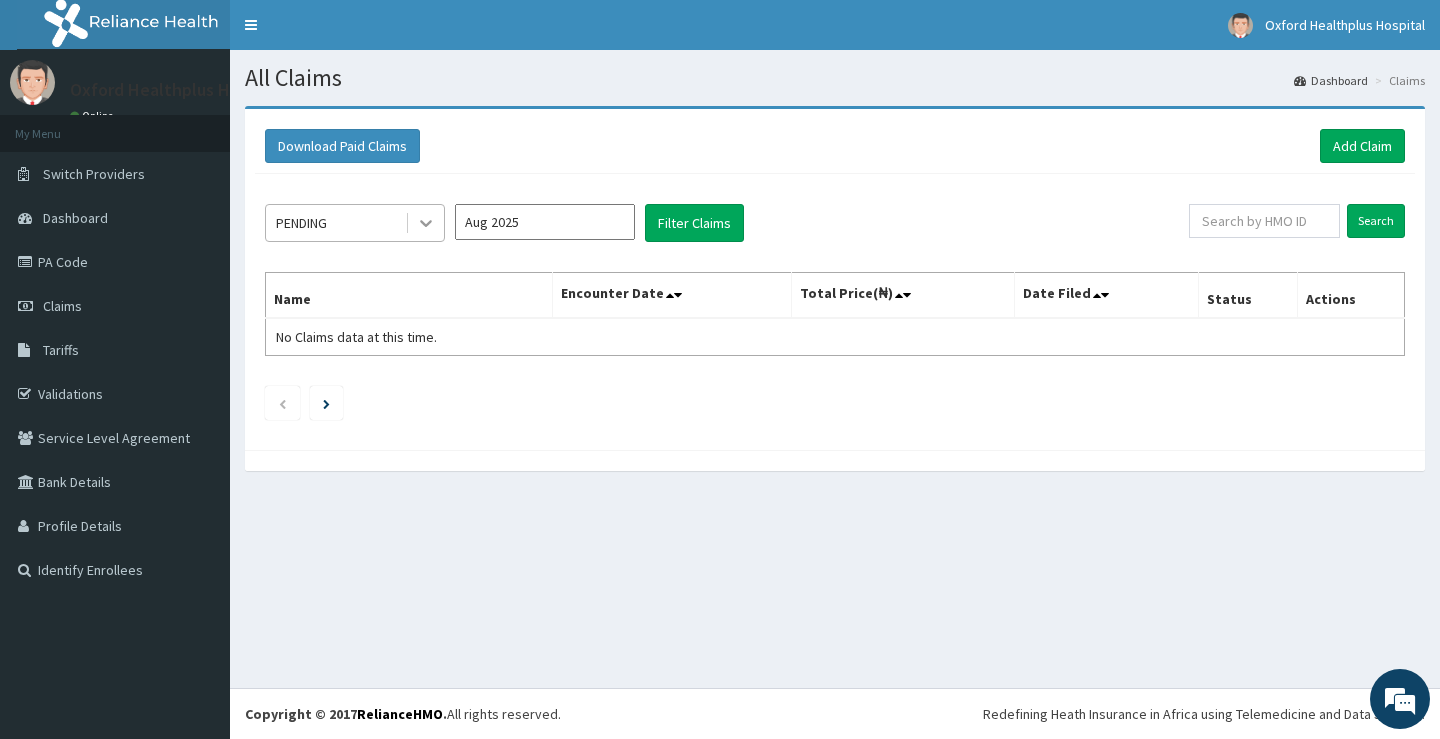 click 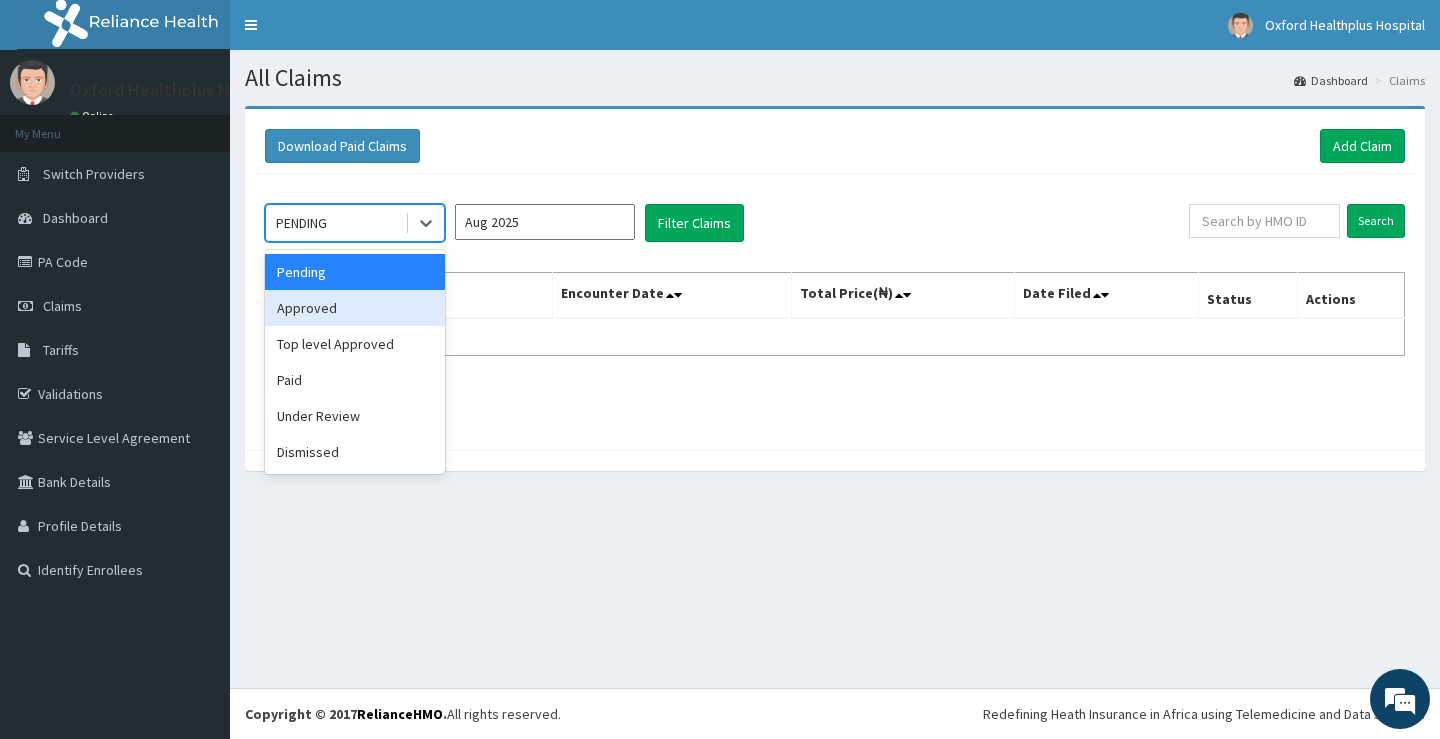 click on "Approved" at bounding box center (355, 308) 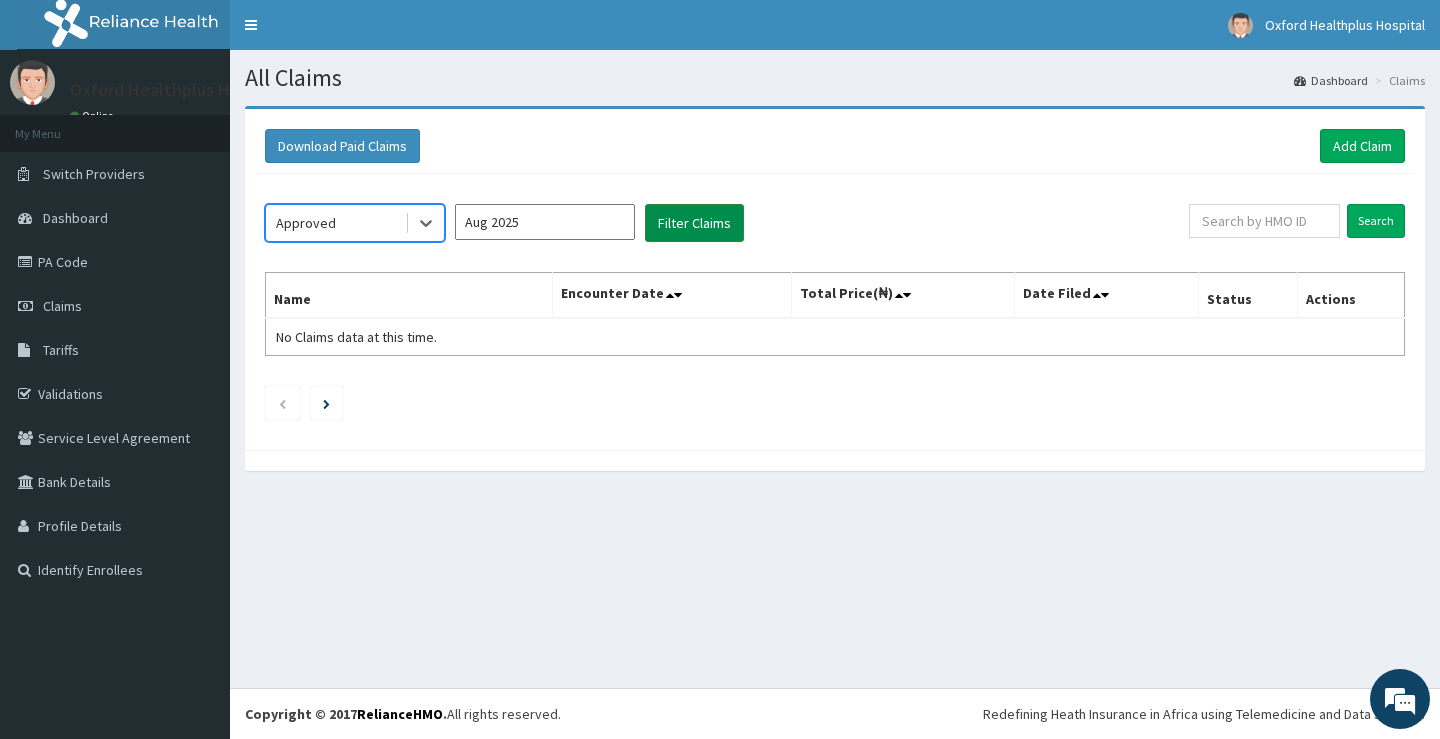 click on "Filter Claims" at bounding box center (694, 223) 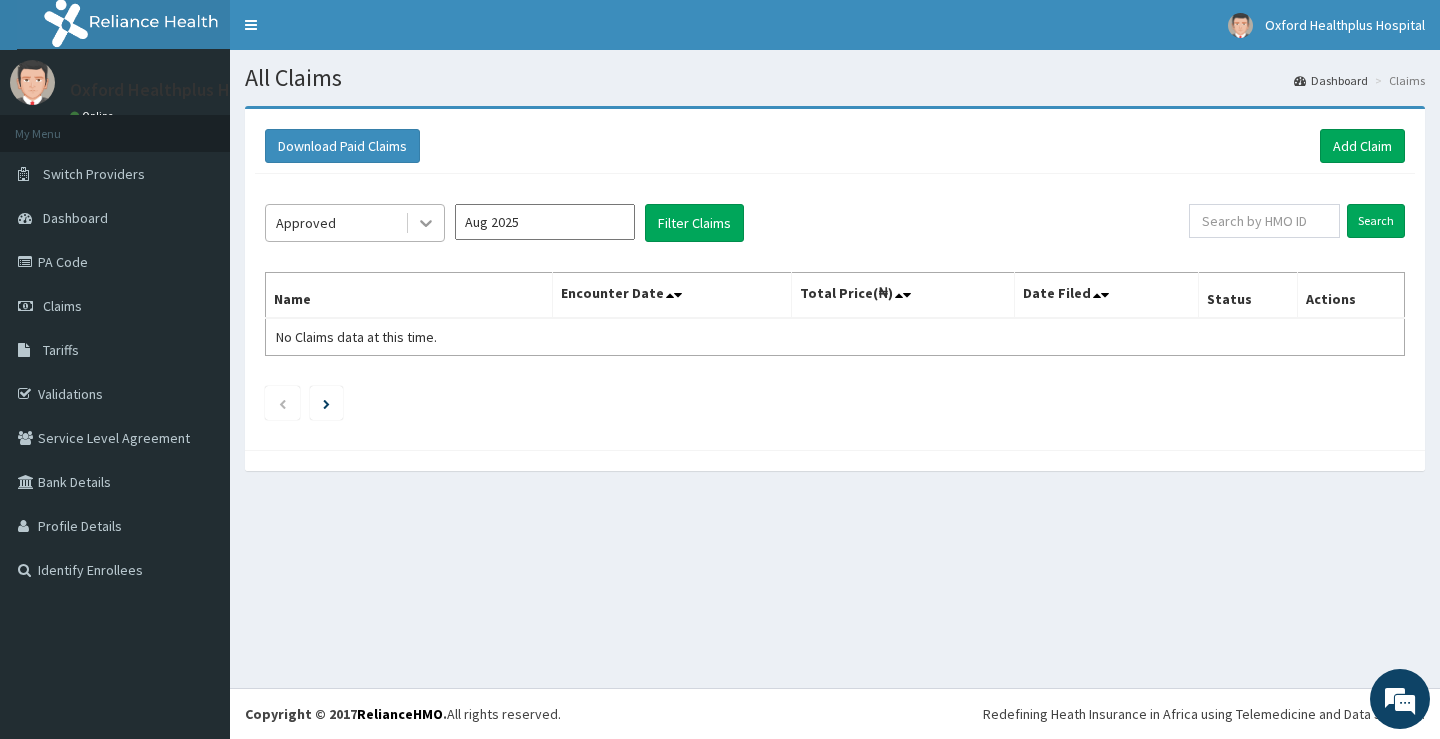 click at bounding box center [426, 223] 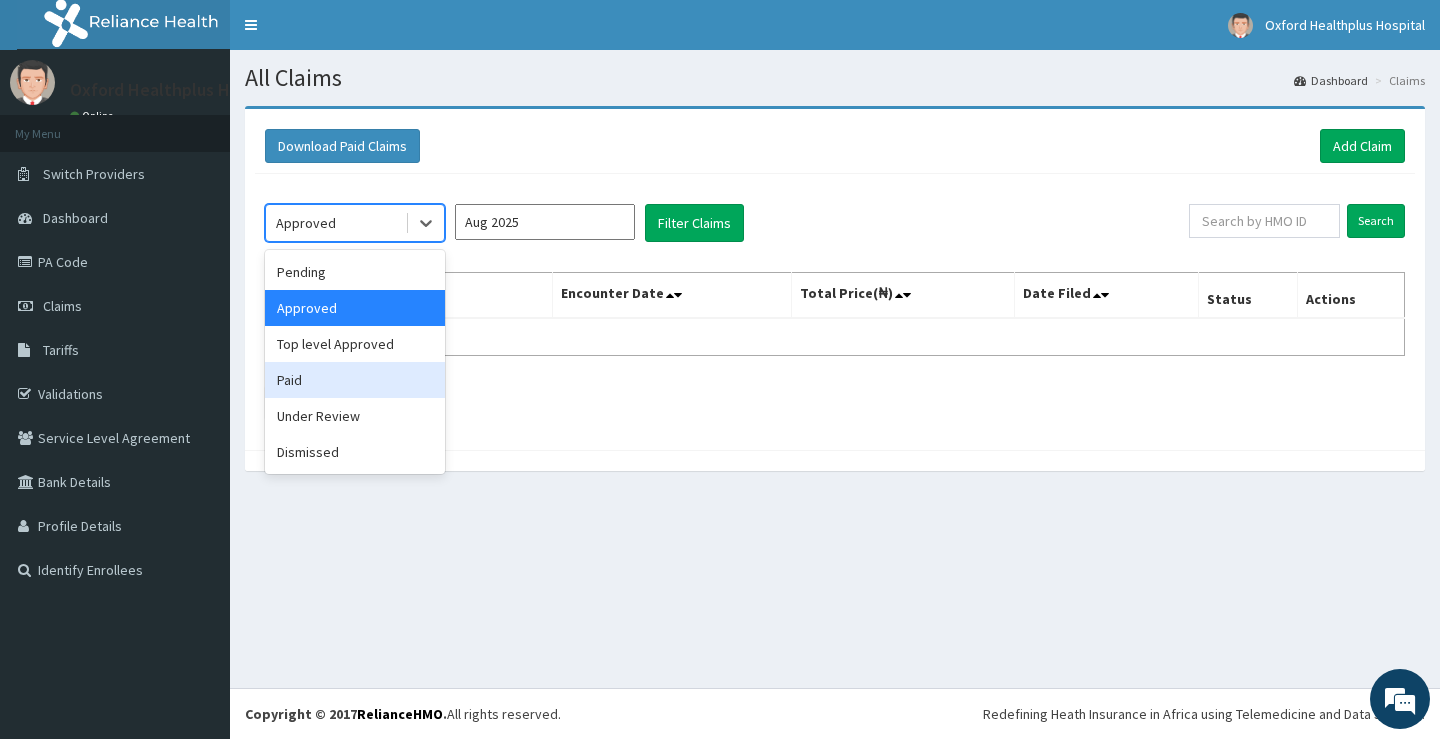 click on "Paid" at bounding box center [355, 380] 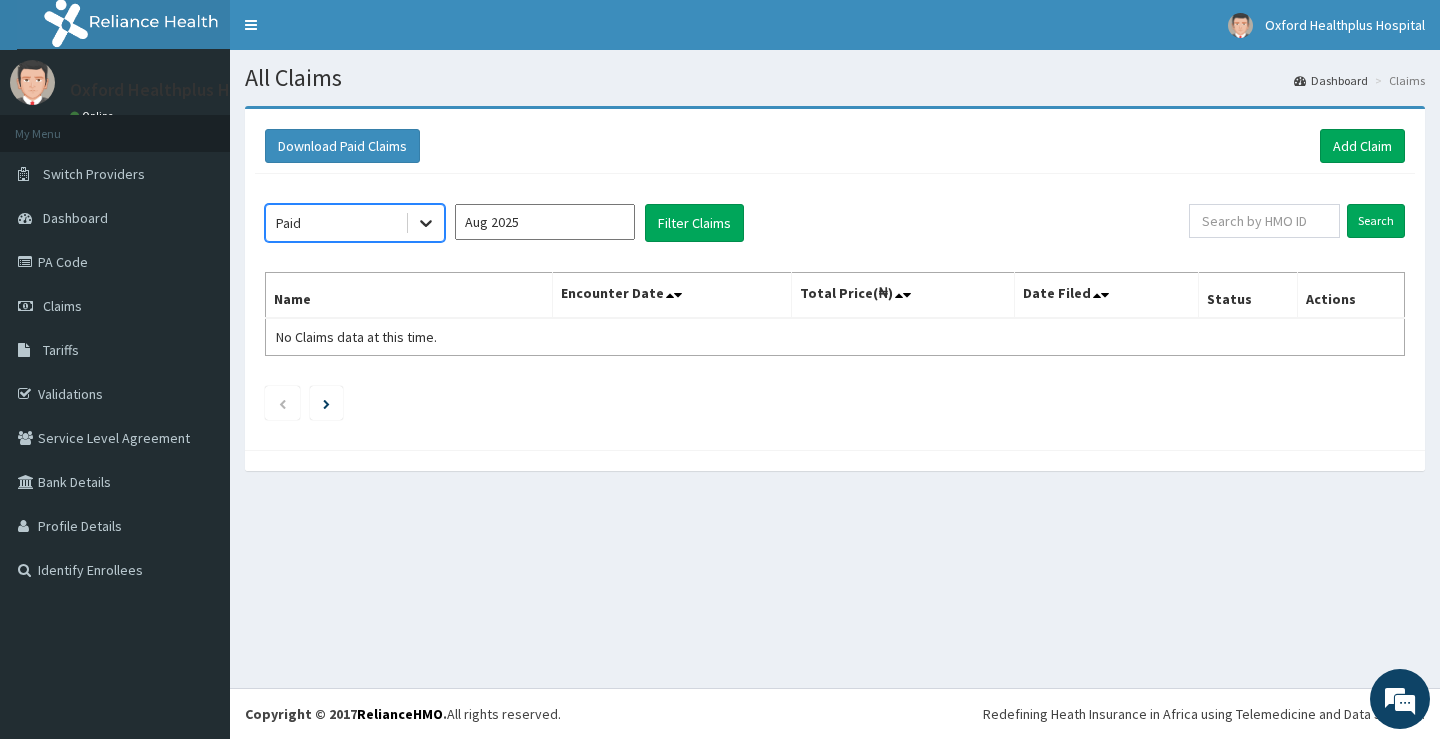 click at bounding box center (426, 223) 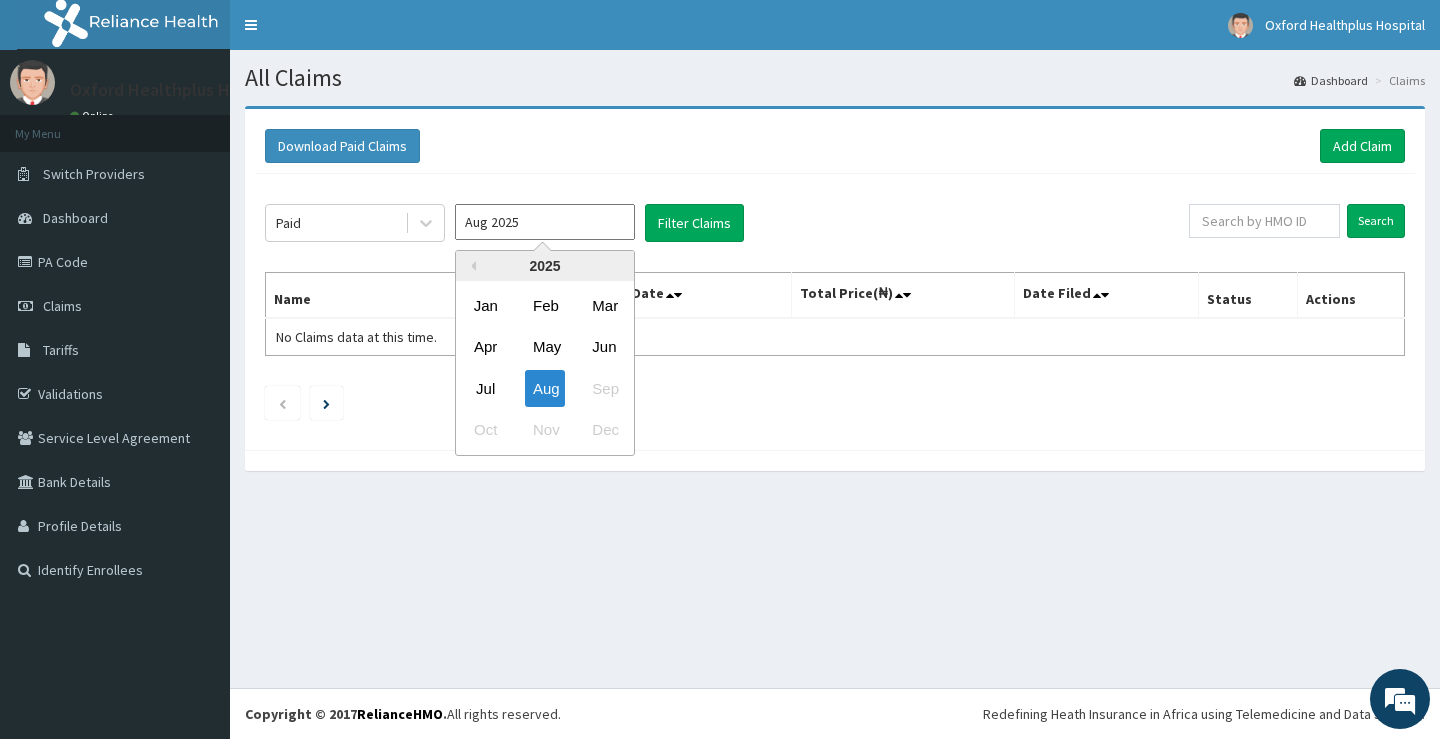click on "Aug 2025" at bounding box center [545, 222] 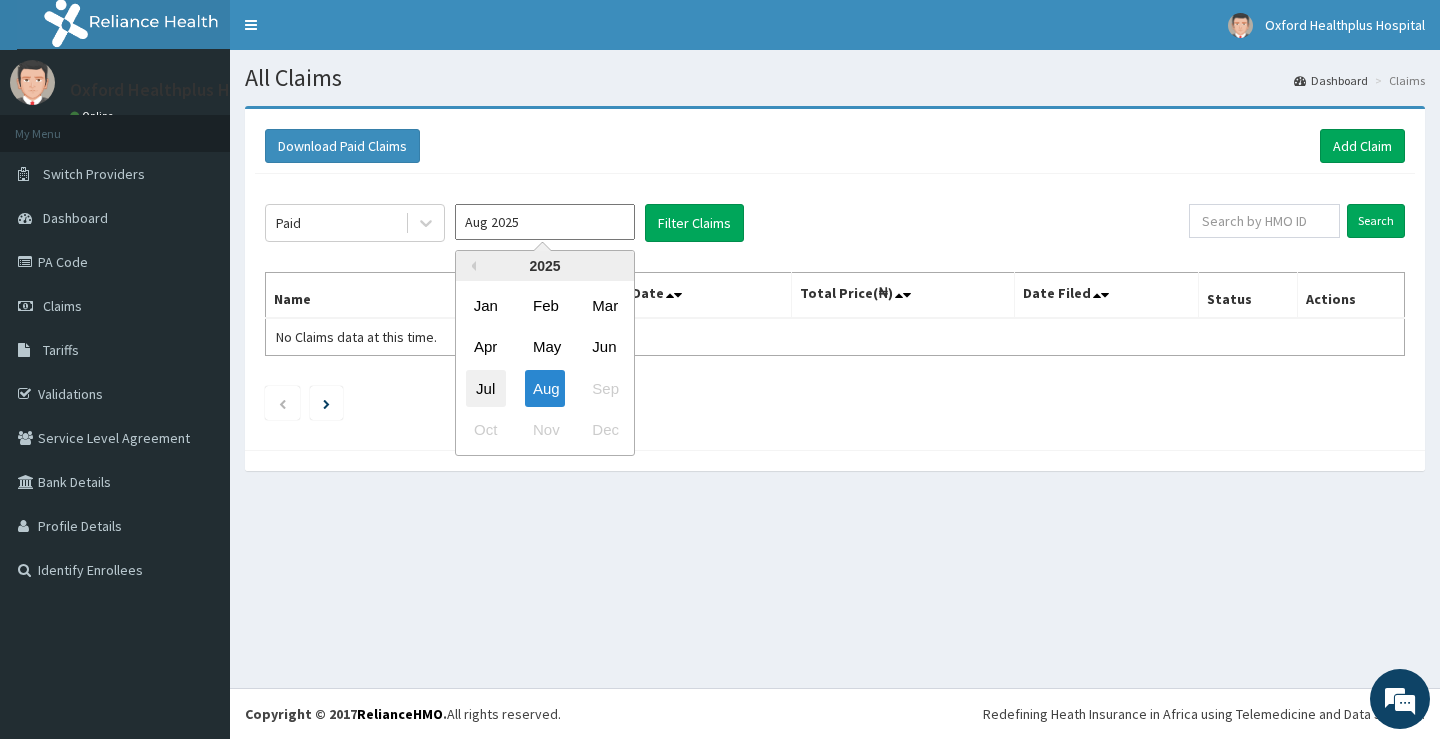click on "Jul" at bounding box center (486, 388) 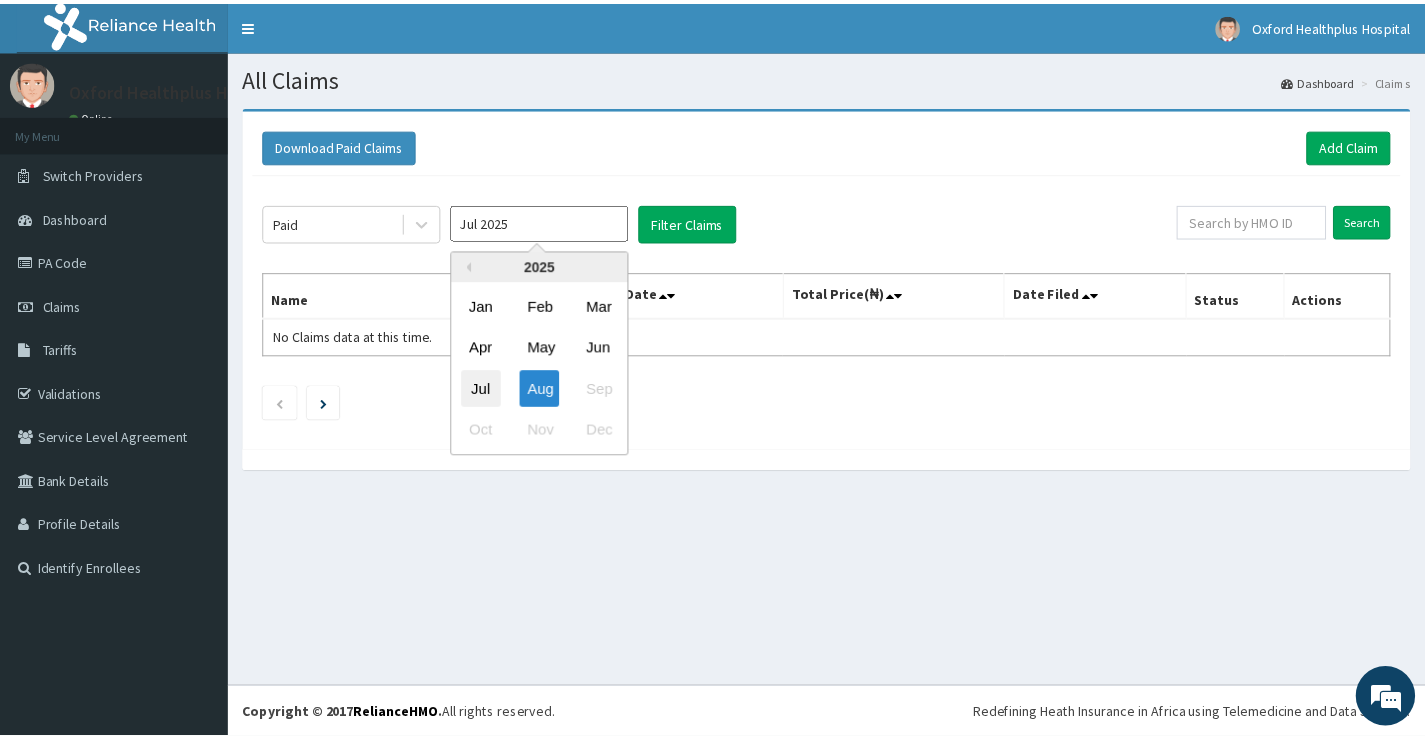 scroll, scrollTop: 0, scrollLeft: 0, axis: both 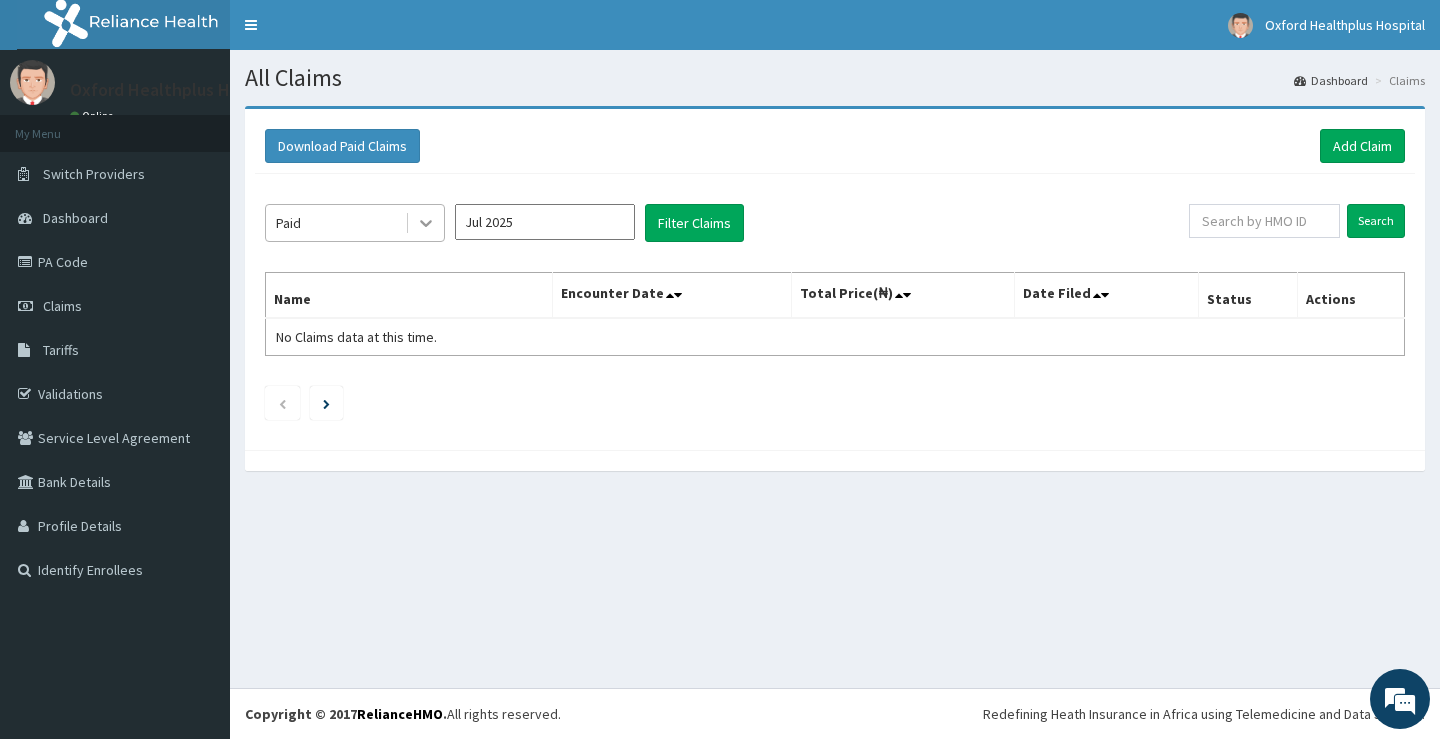 click at bounding box center (426, 223) 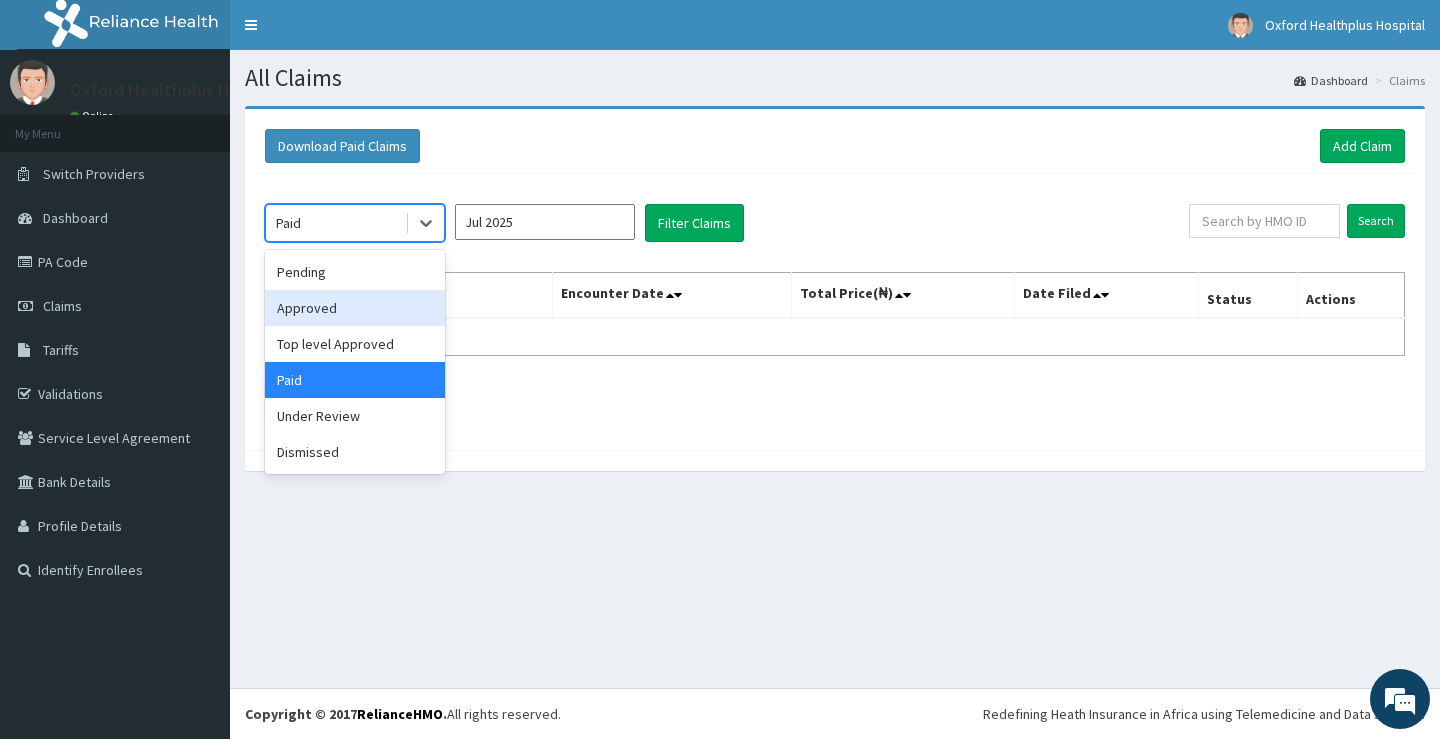 click on "Approved" at bounding box center (355, 308) 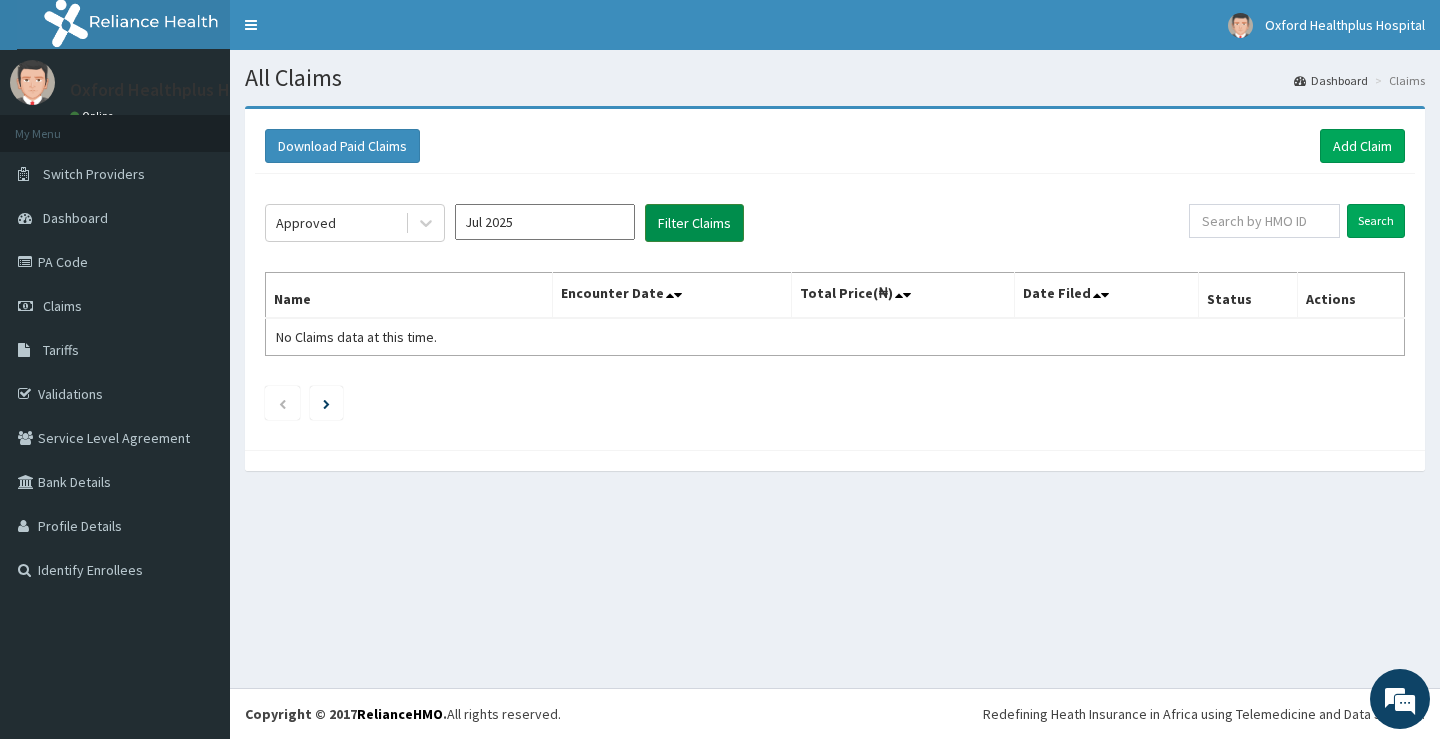click on "Filter Claims" at bounding box center (694, 223) 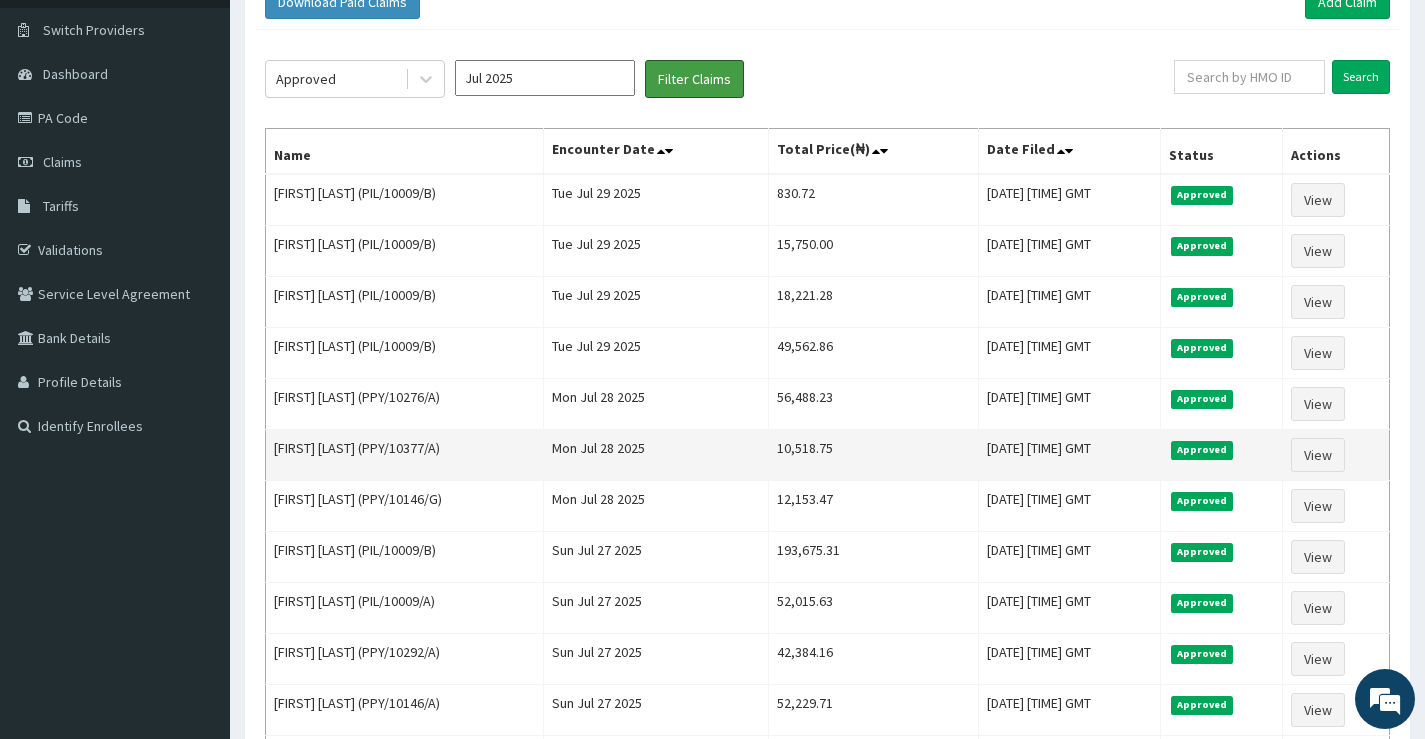scroll, scrollTop: 444, scrollLeft: 0, axis: vertical 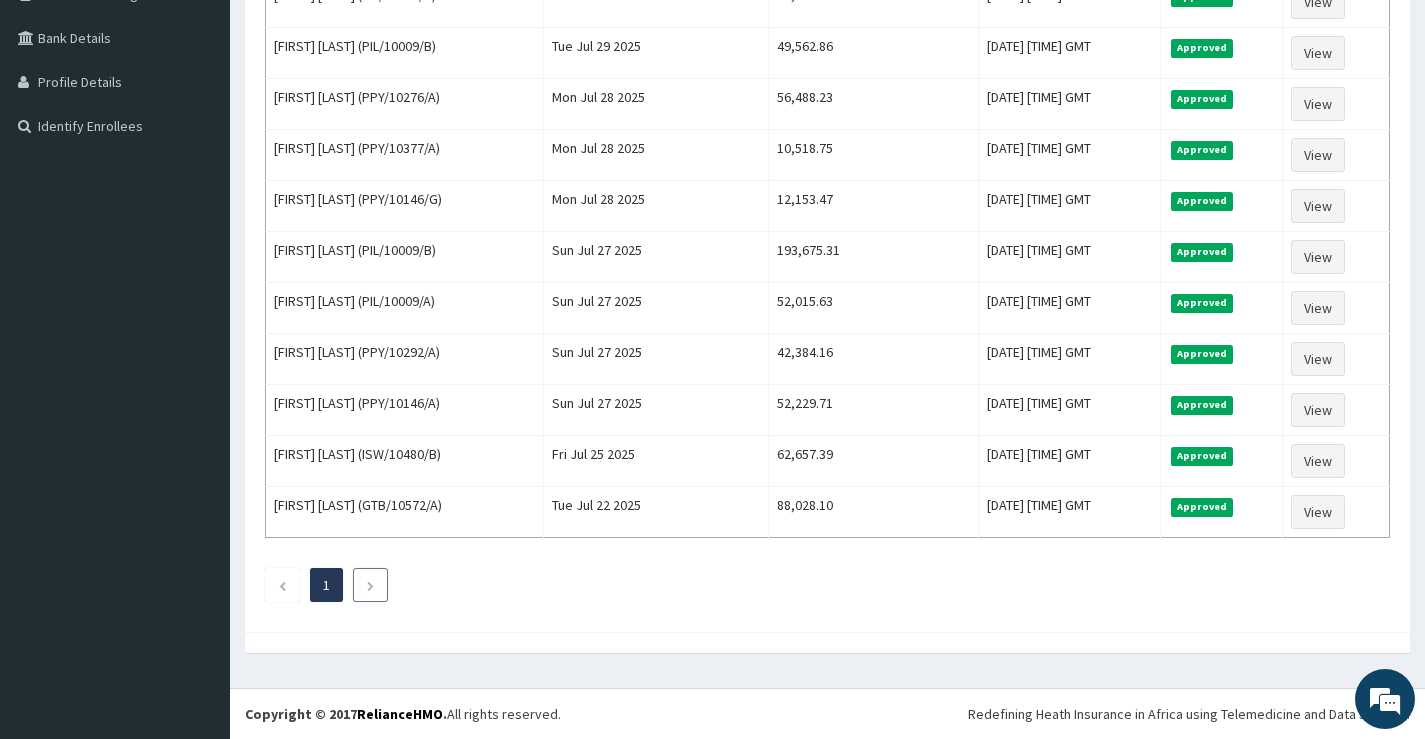 click at bounding box center (370, 586) 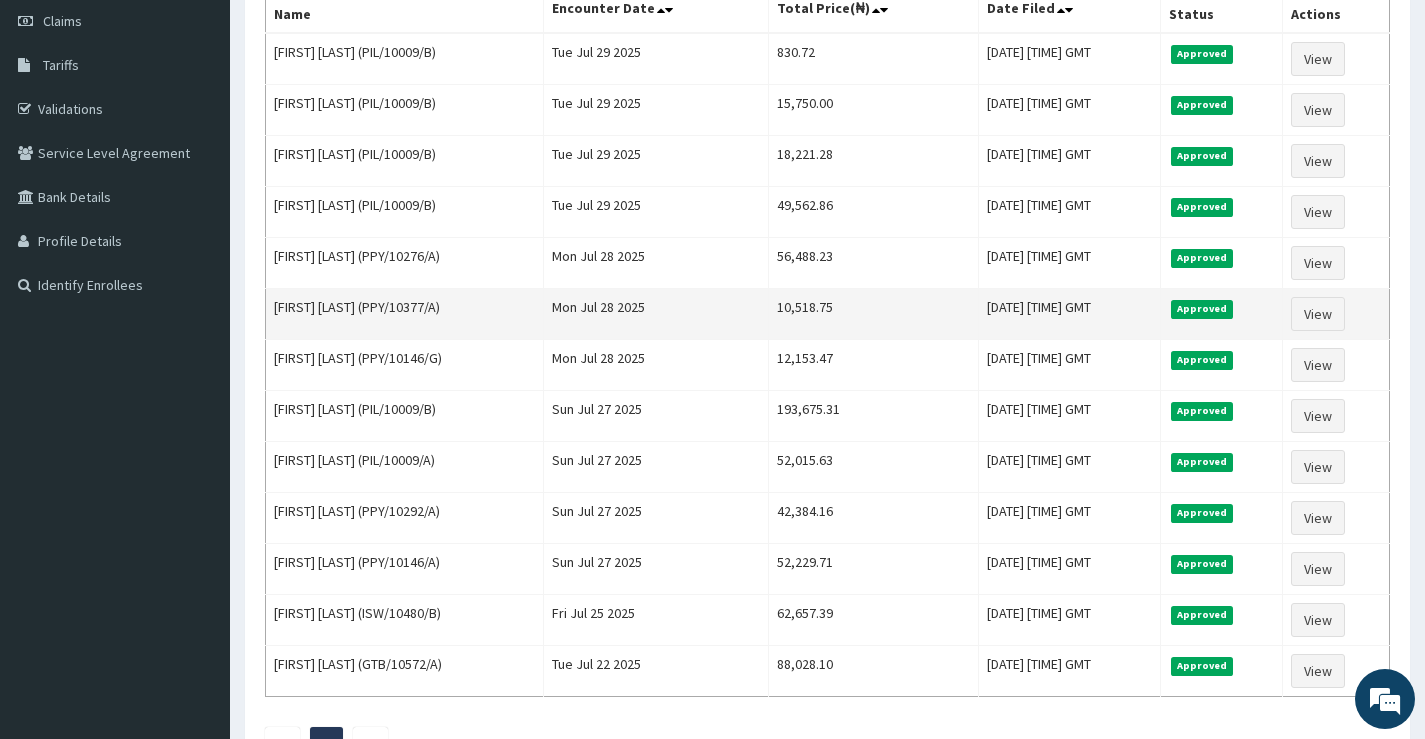 scroll, scrollTop: 0, scrollLeft: 0, axis: both 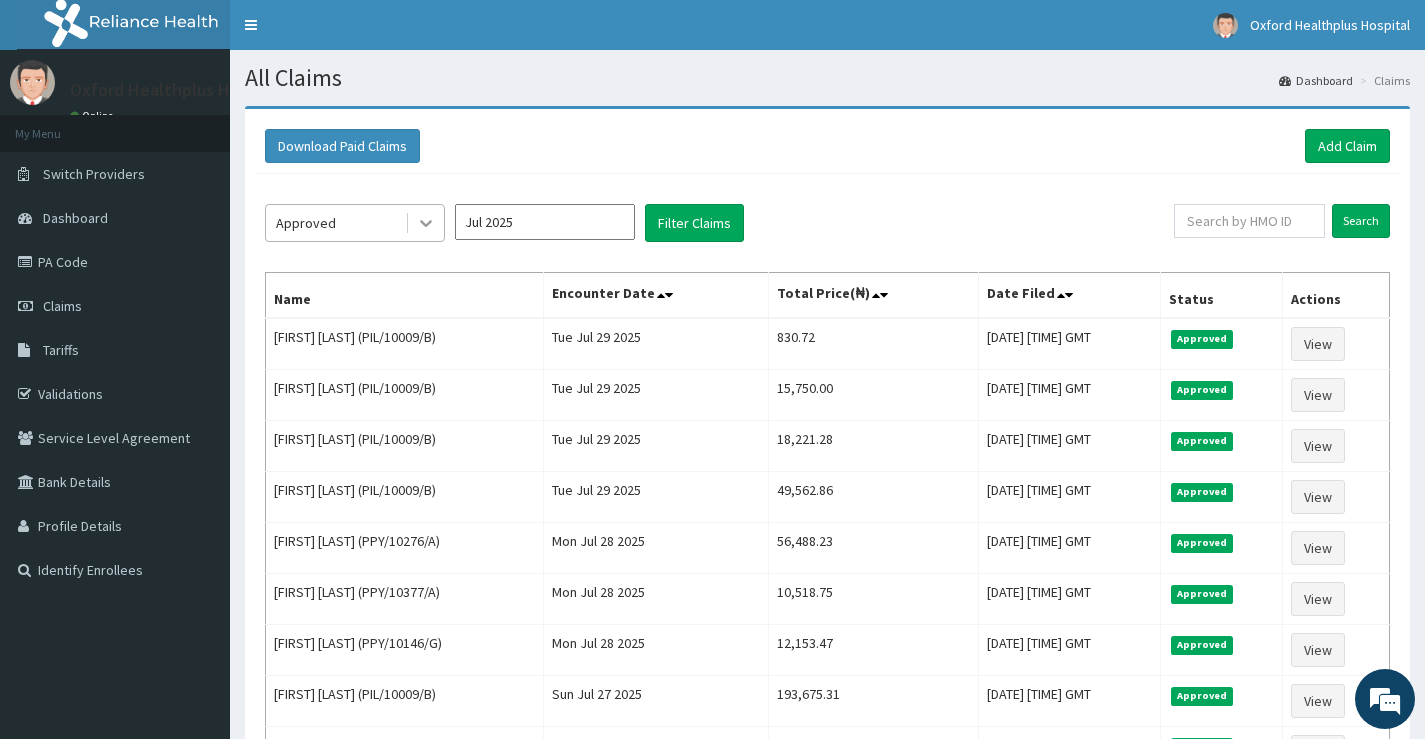 click 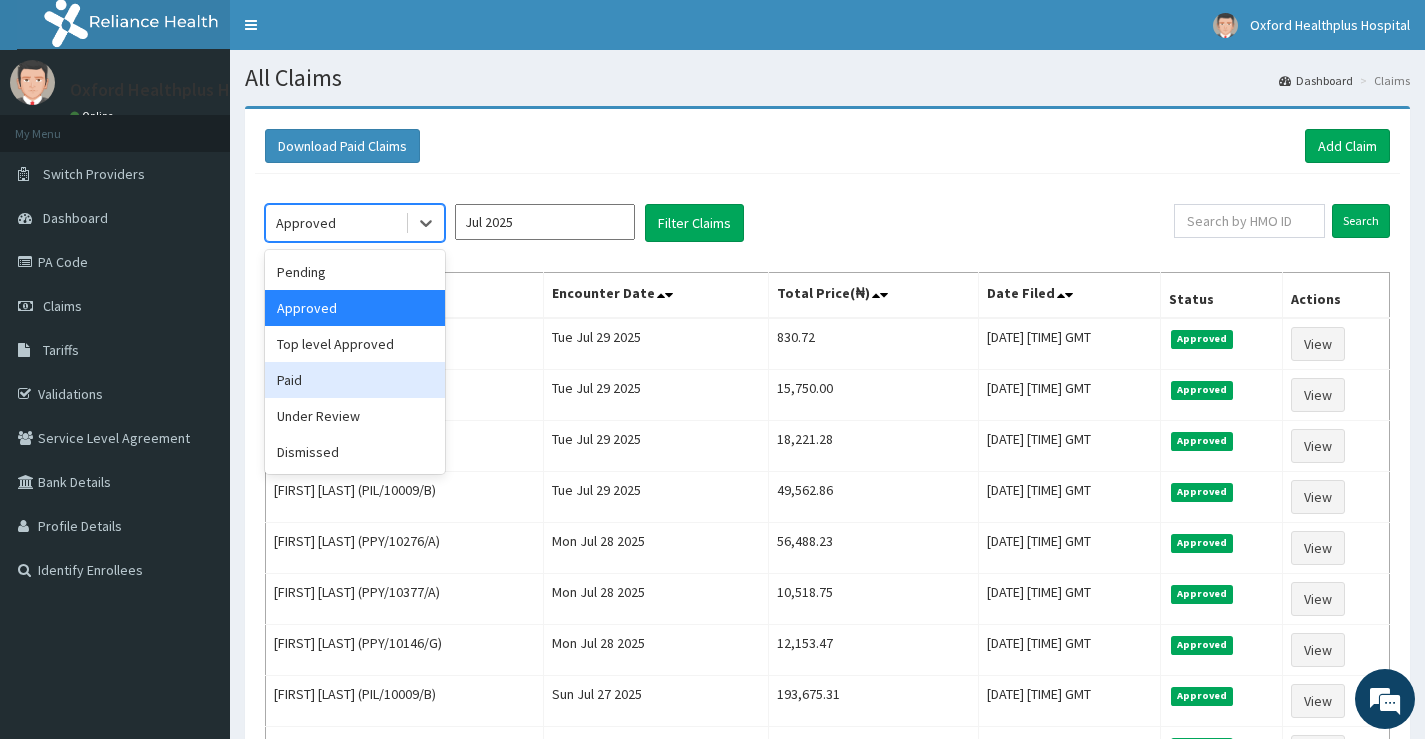 click on "Paid" at bounding box center (355, 380) 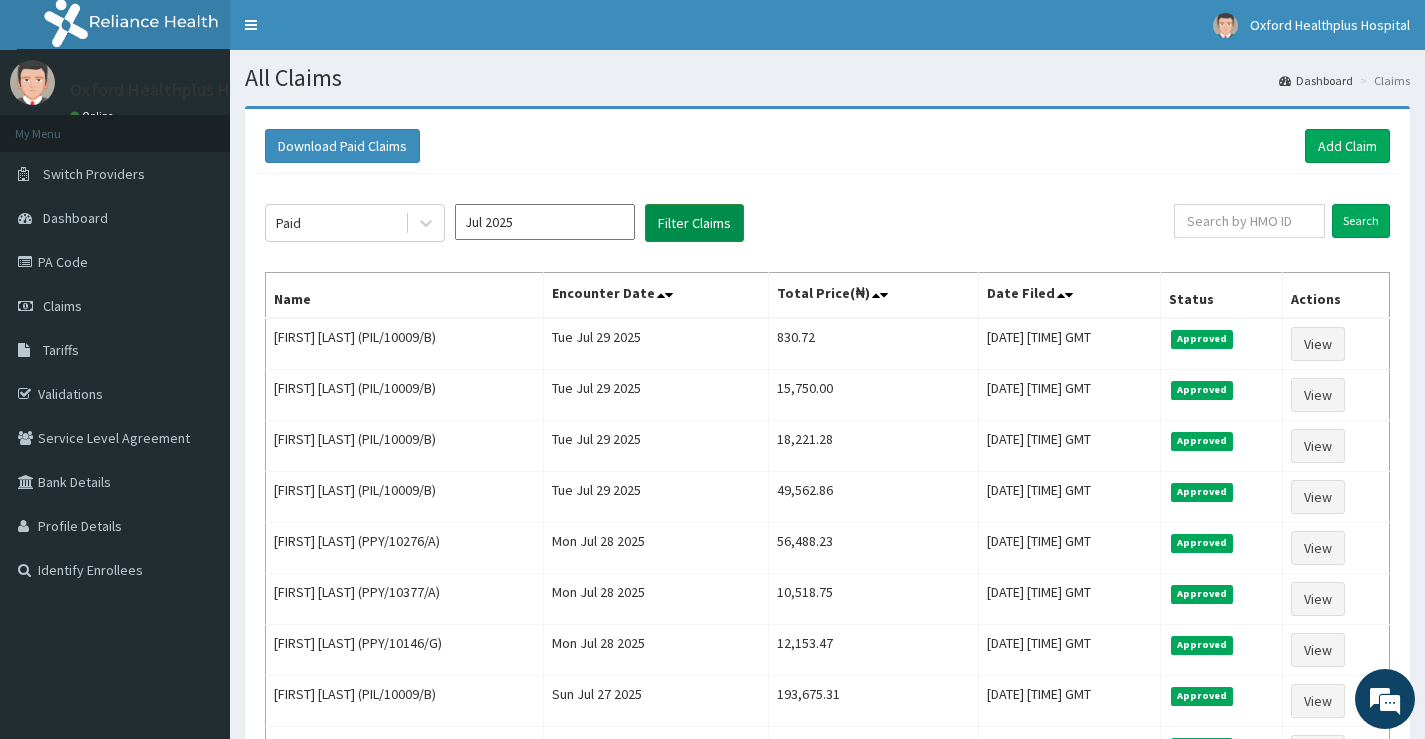 click on "Filter Claims" at bounding box center (694, 223) 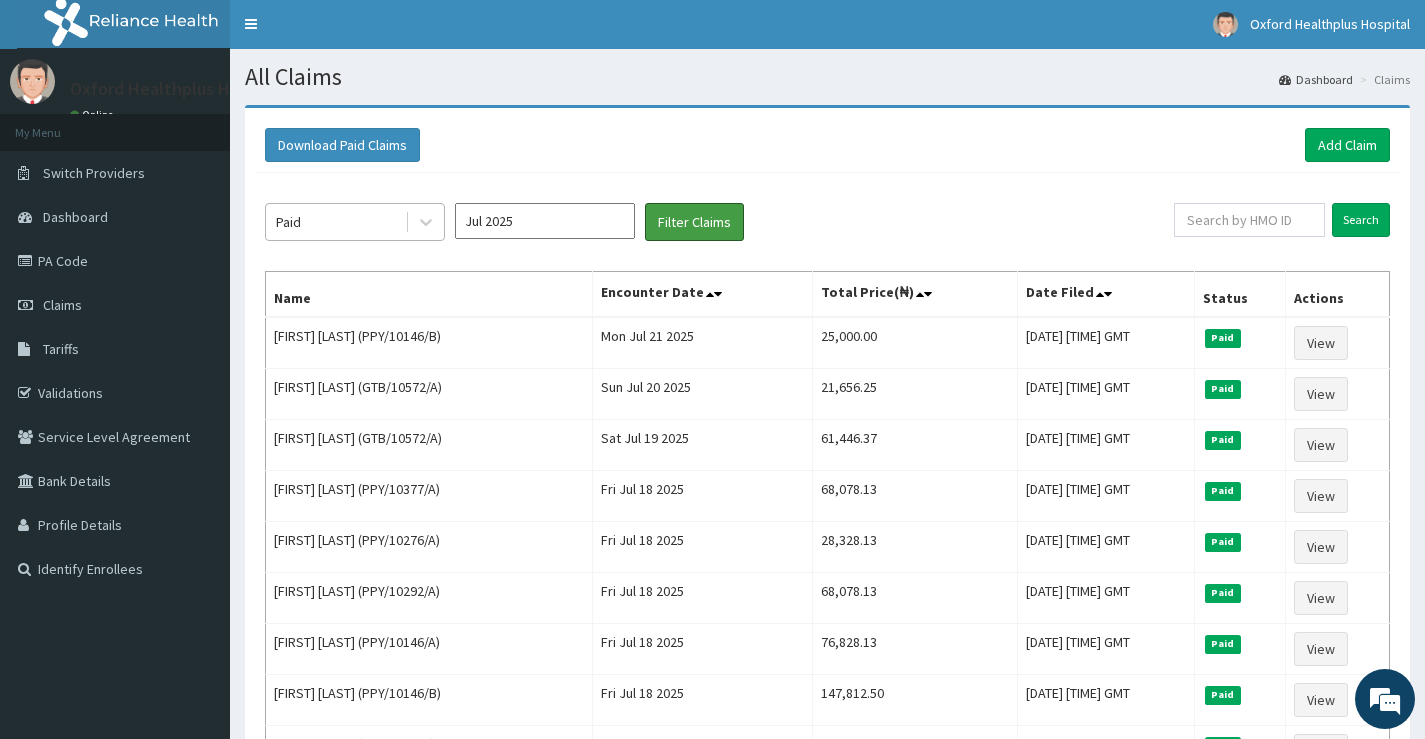 scroll, scrollTop: 0, scrollLeft: 0, axis: both 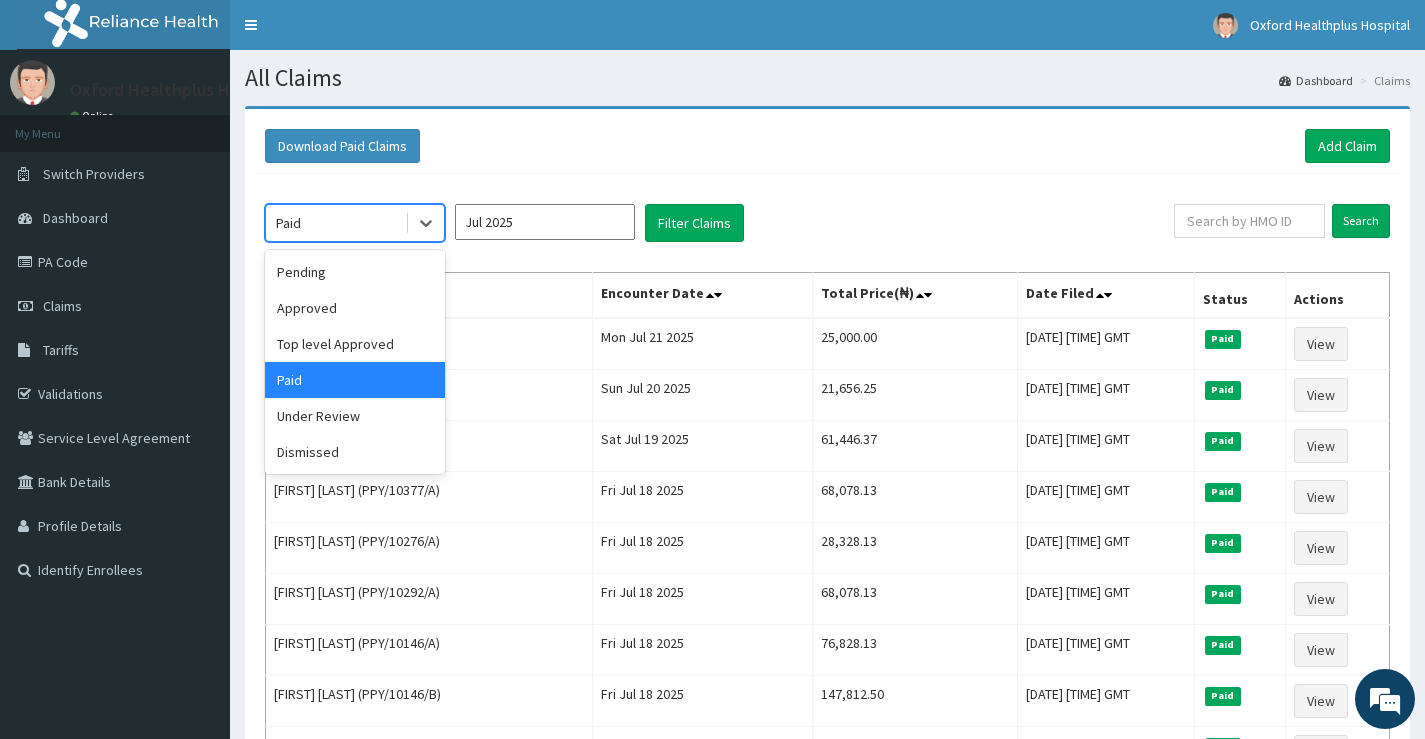 click on "Paid" at bounding box center [335, 223] 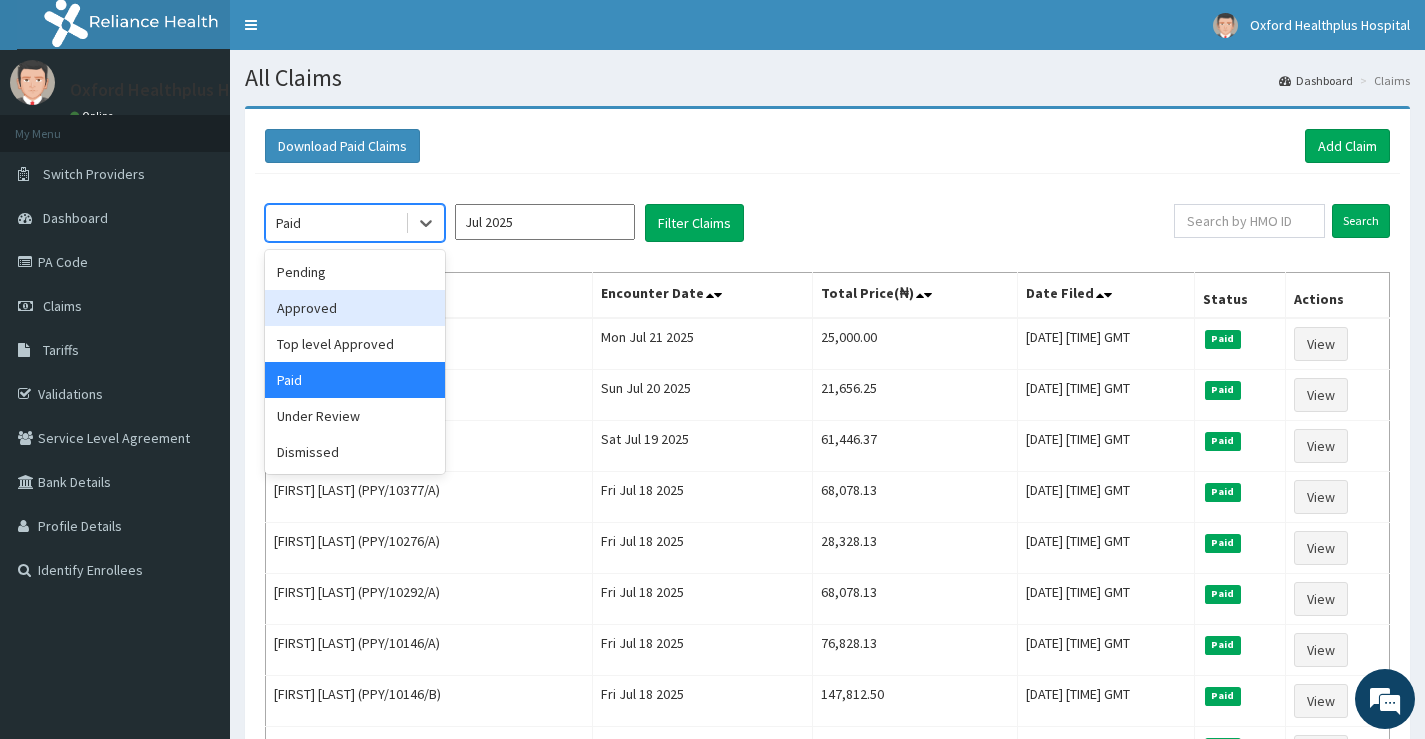 click on "Approved" at bounding box center (355, 308) 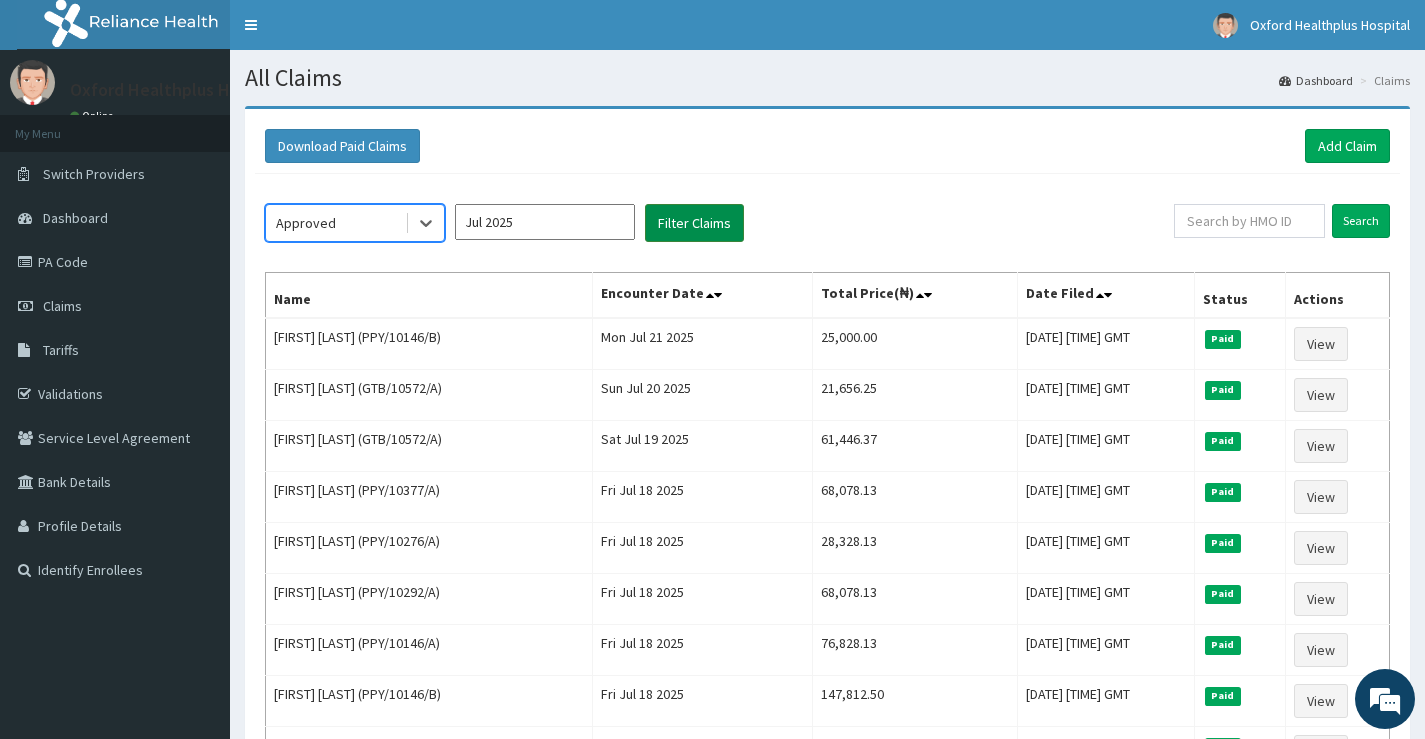 click on "Filter Claims" at bounding box center [694, 223] 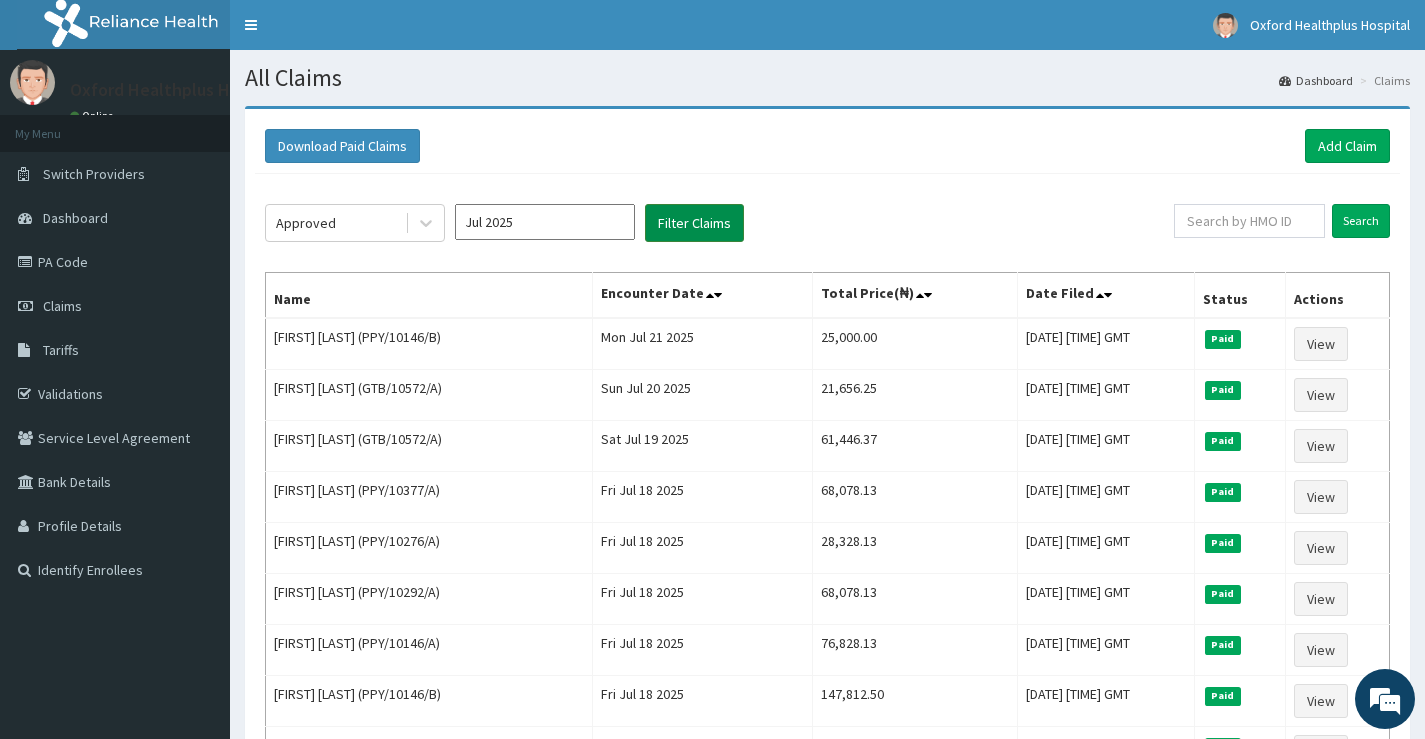 click on "Filter Claims" at bounding box center [694, 223] 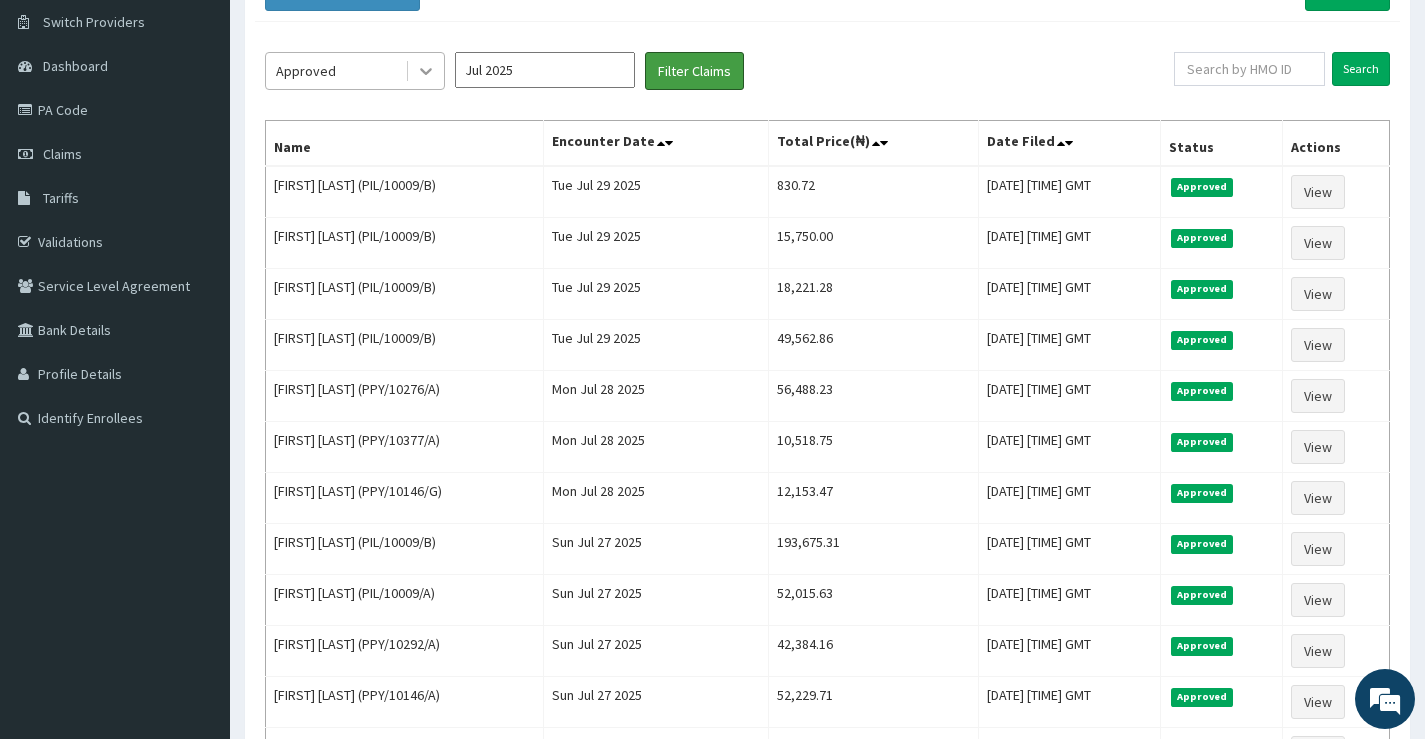 scroll, scrollTop: 0, scrollLeft: 0, axis: both 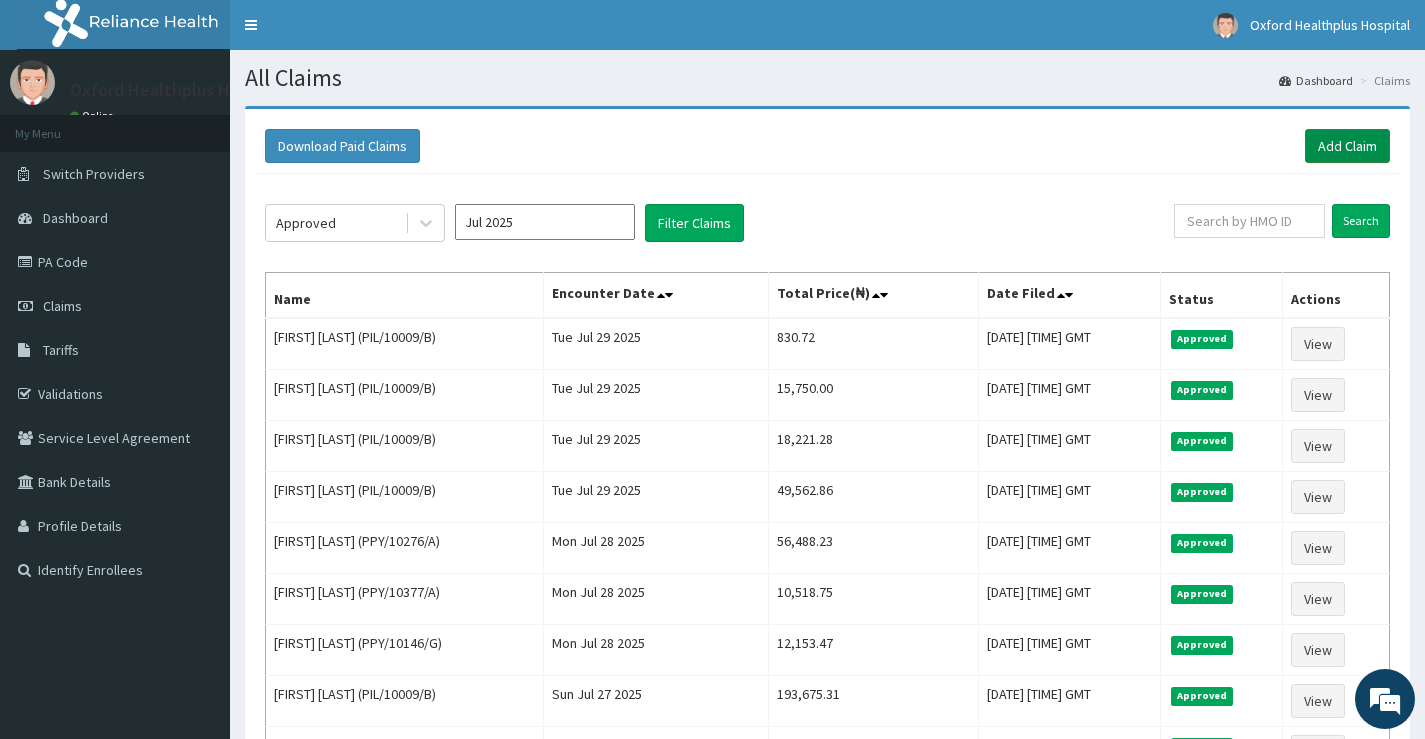 click on "Add Claim" at bounding box center [1347, 146] 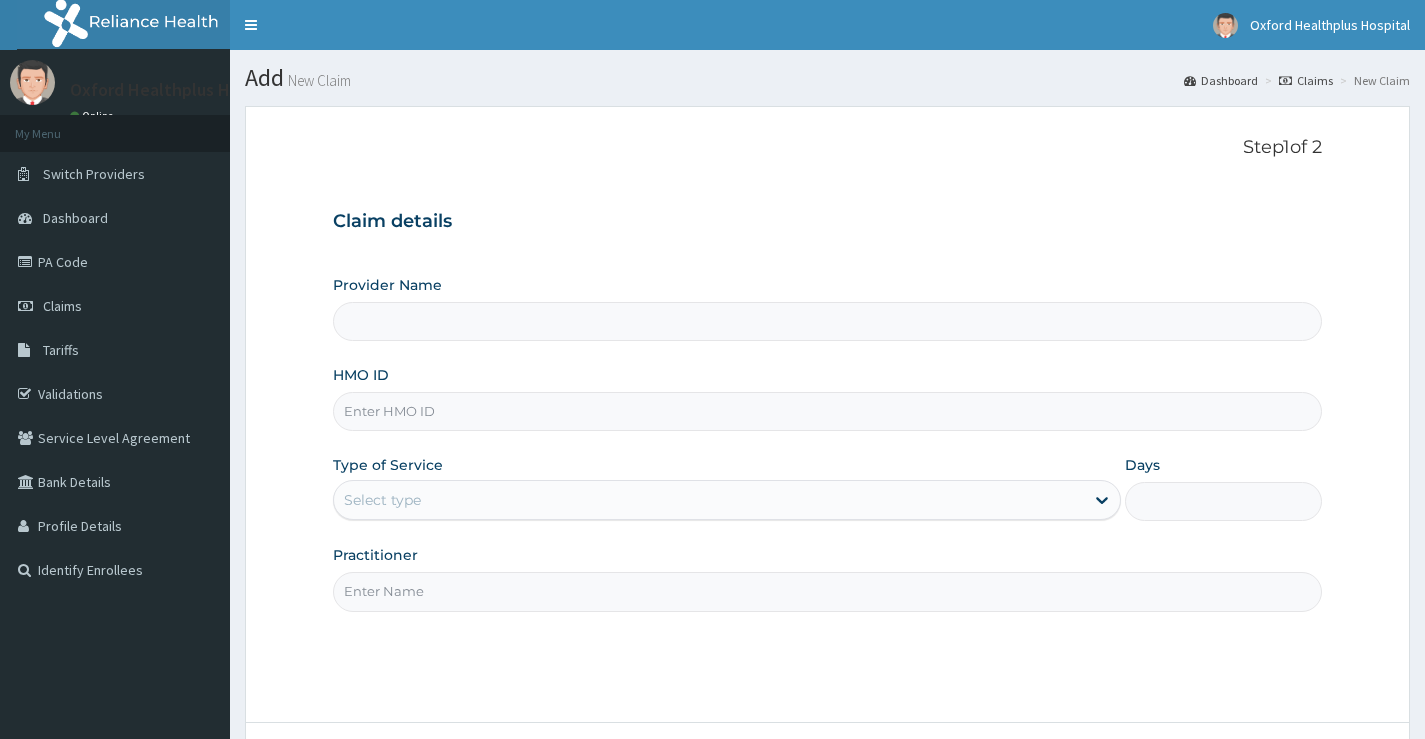 scroll, scrollTop: 0, scrollLeft: 0, axis: both 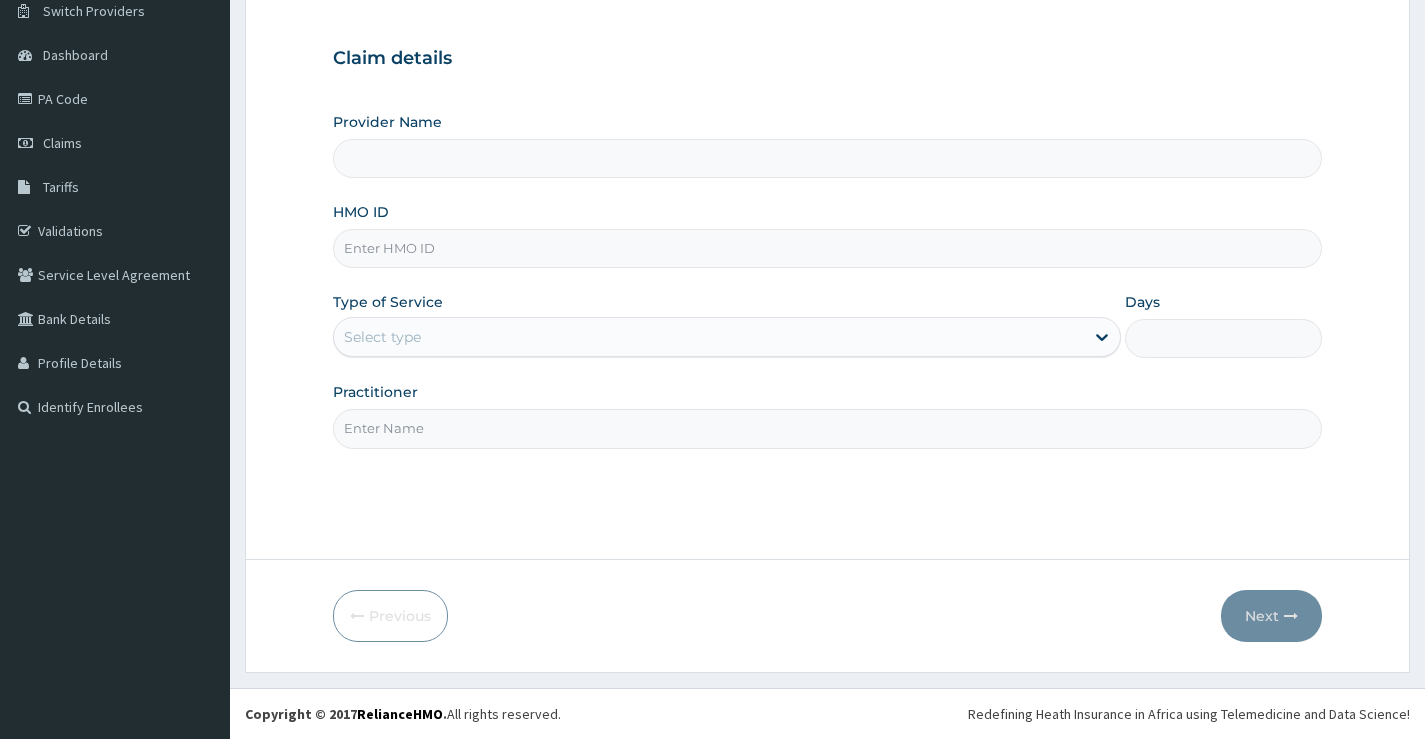 click on "HMO ID" at bounding box center (827, 248) 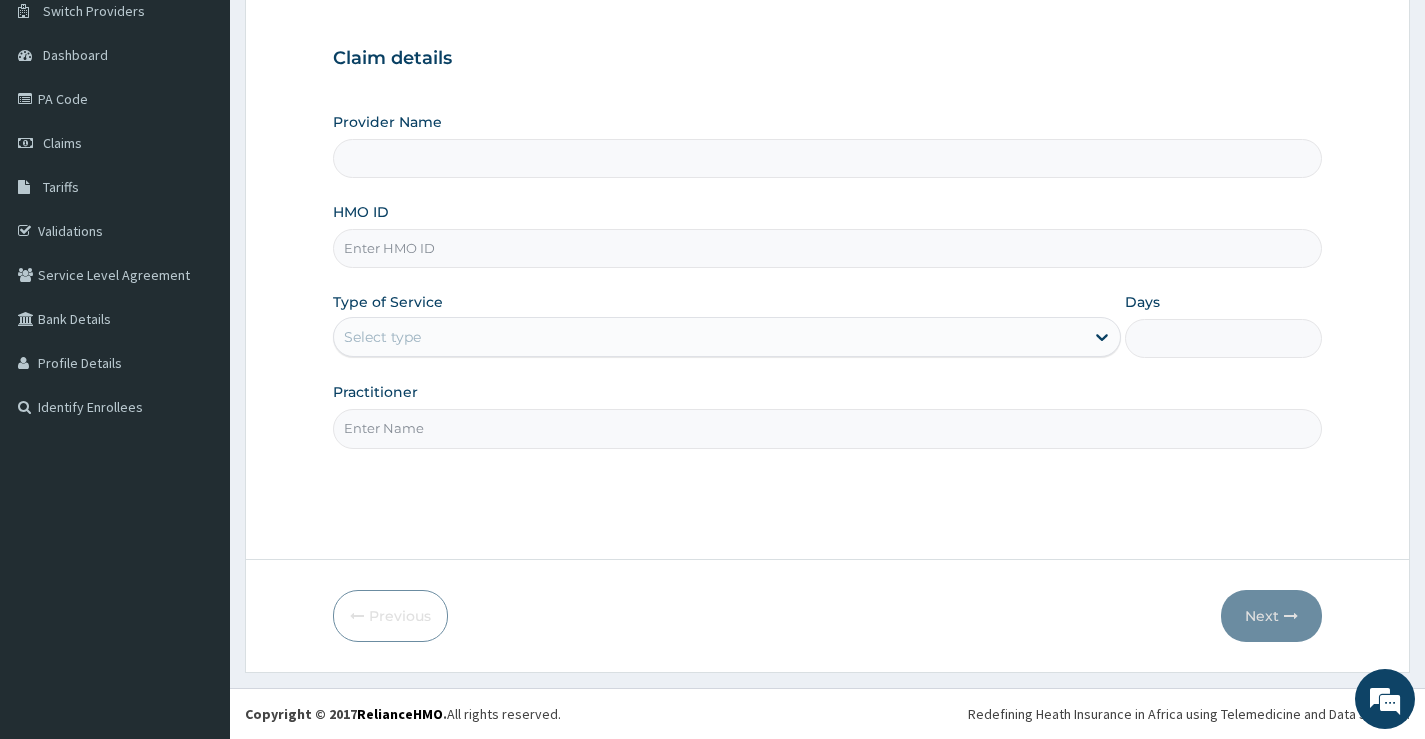 type on "Oxford Healthplus Hospital" 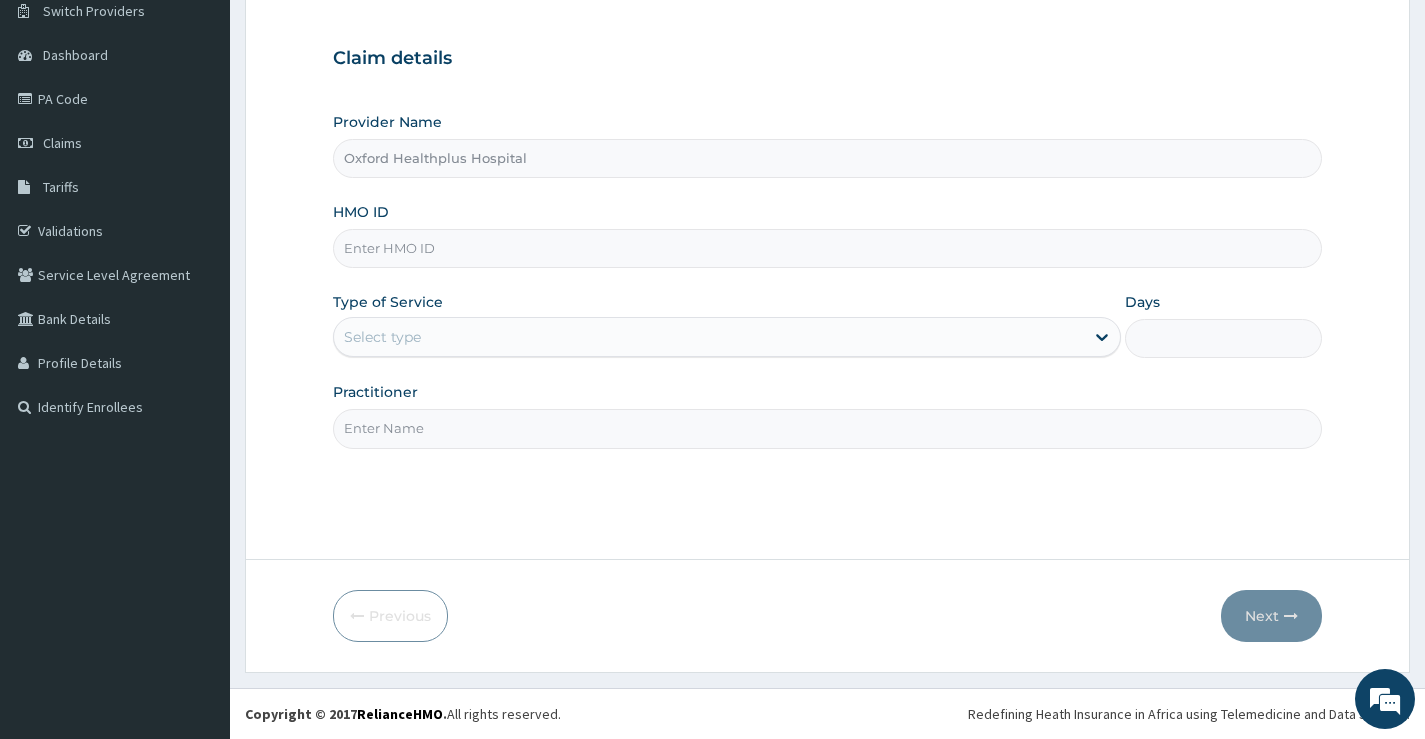 paste on "PPY/10276/A" 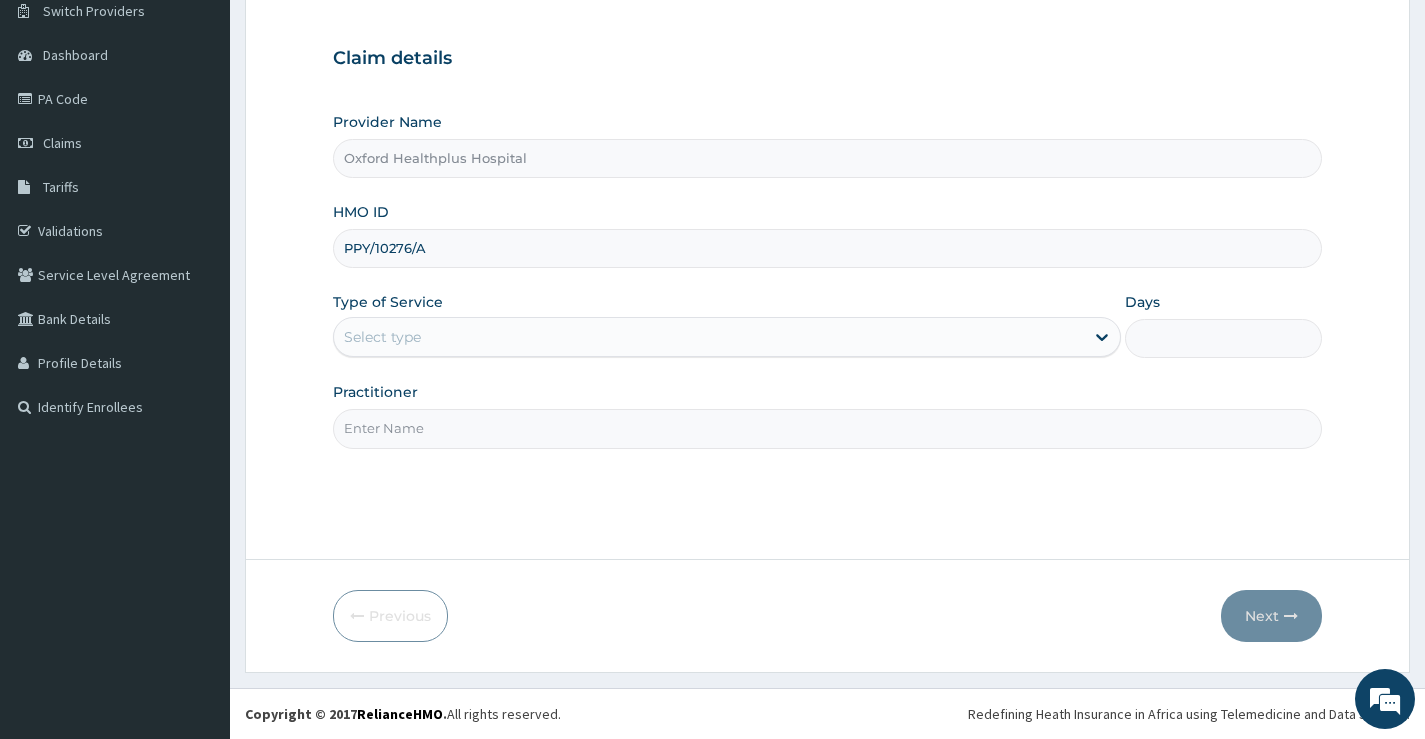 type on "PPY/10276/A" 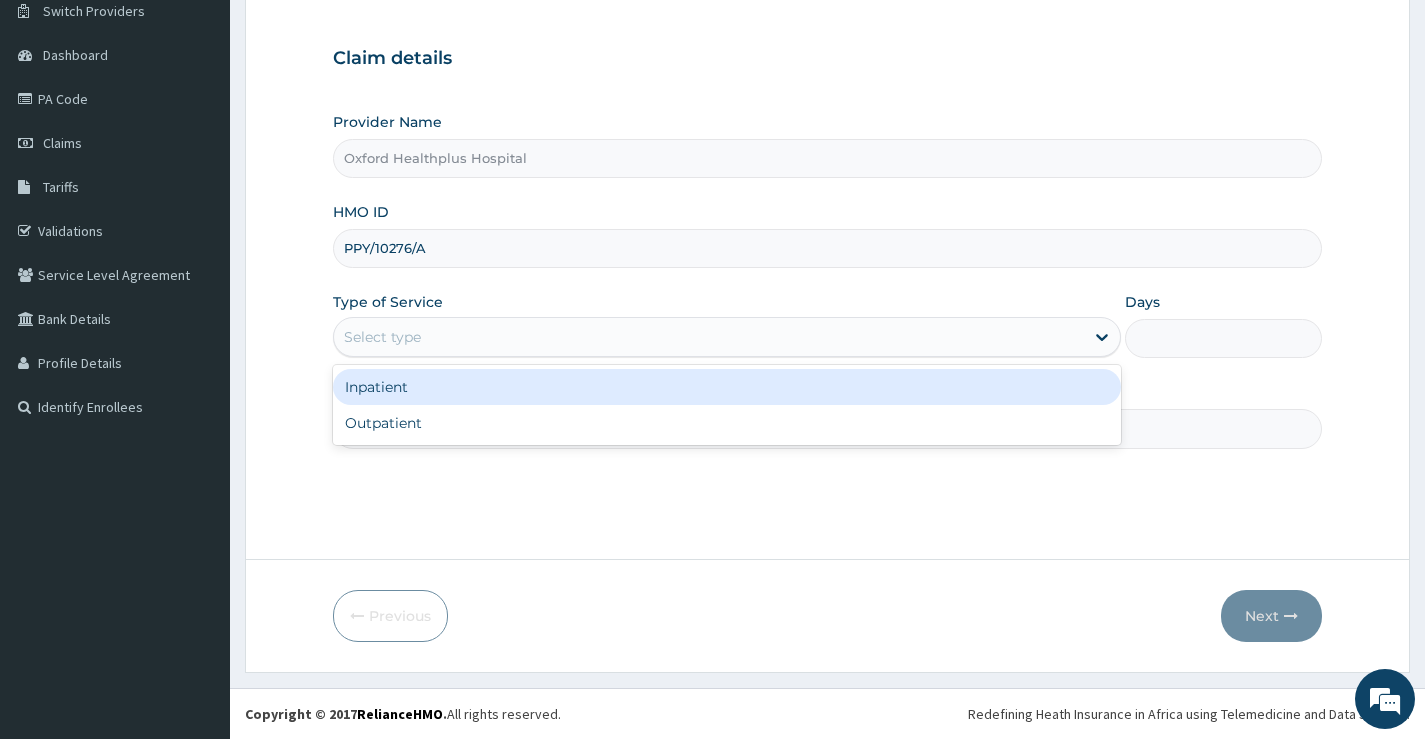 click on "Select type" at bounding box center [709, 337] 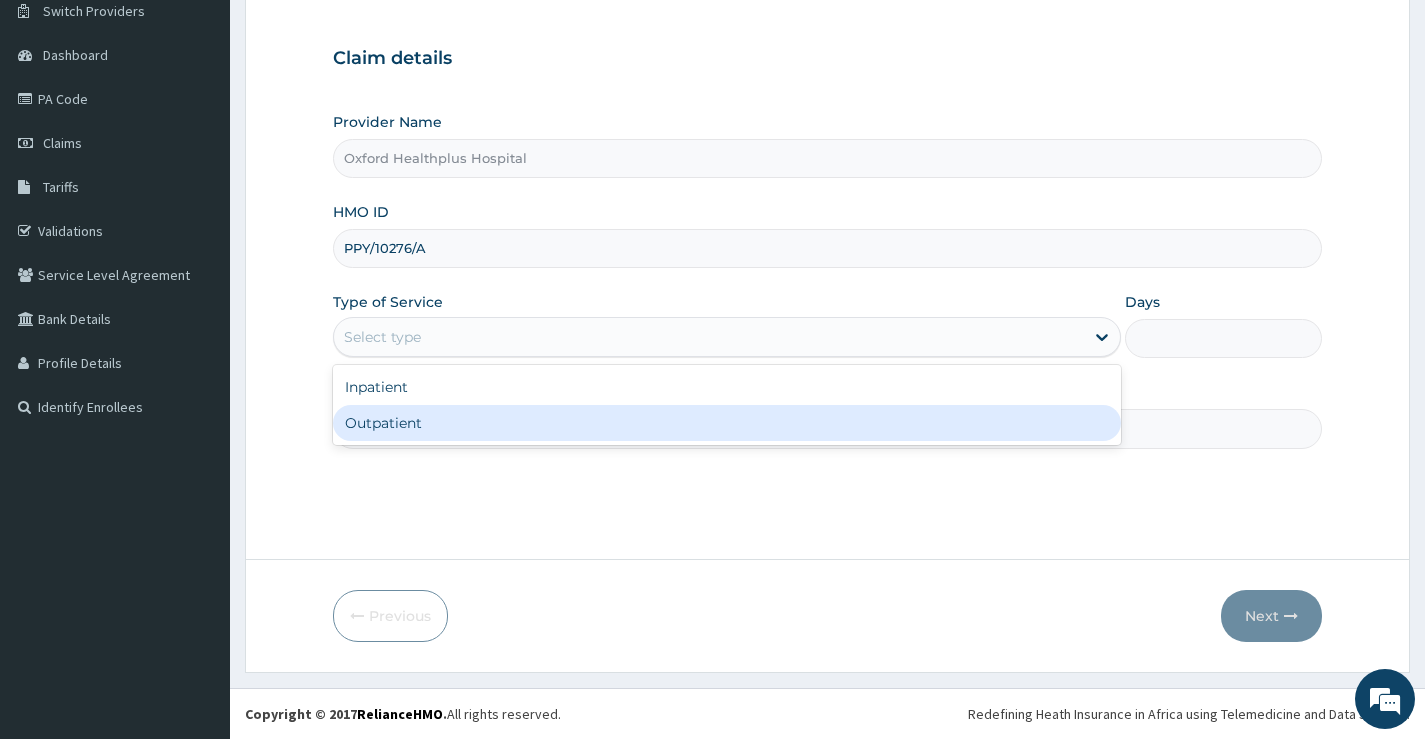 click on "Outpatient" at bounding box center (727, 423) 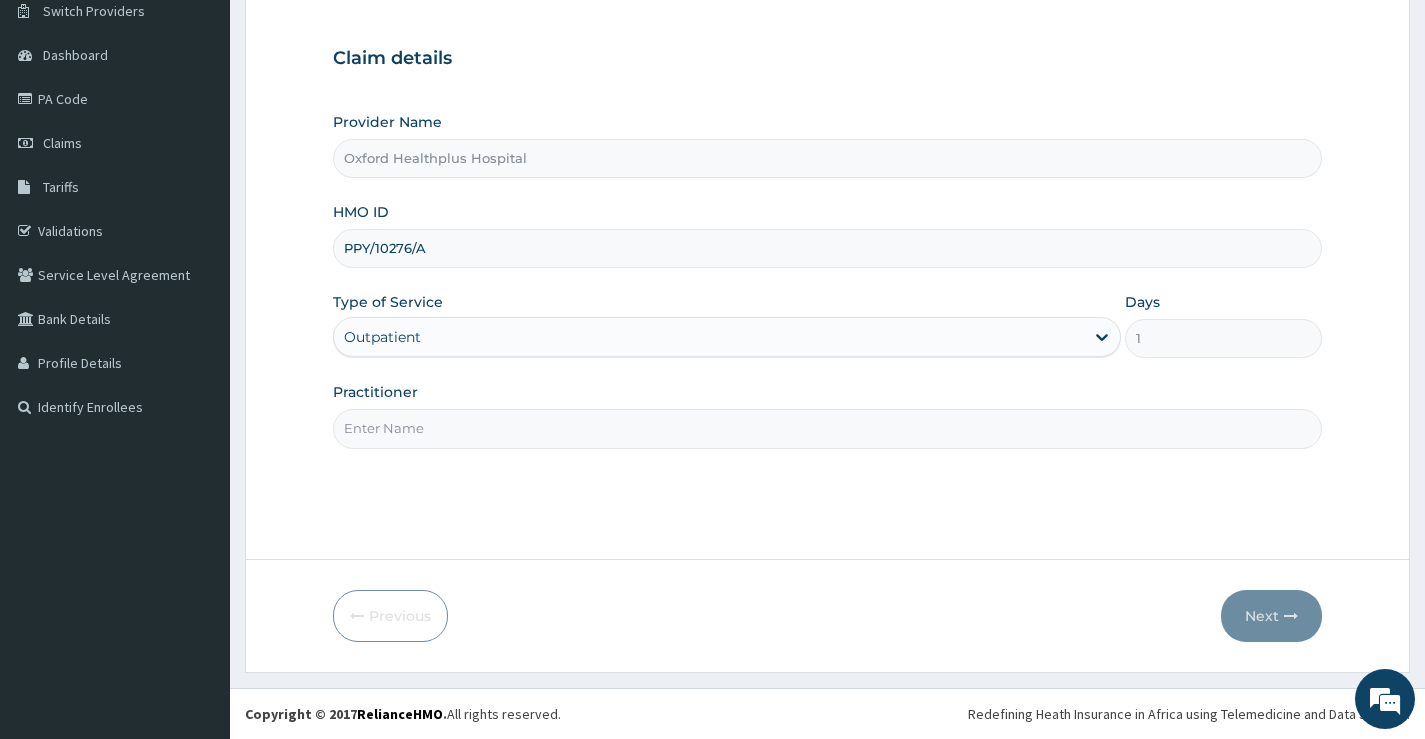 click on "Practitioner" at bounding box center [827, 428] 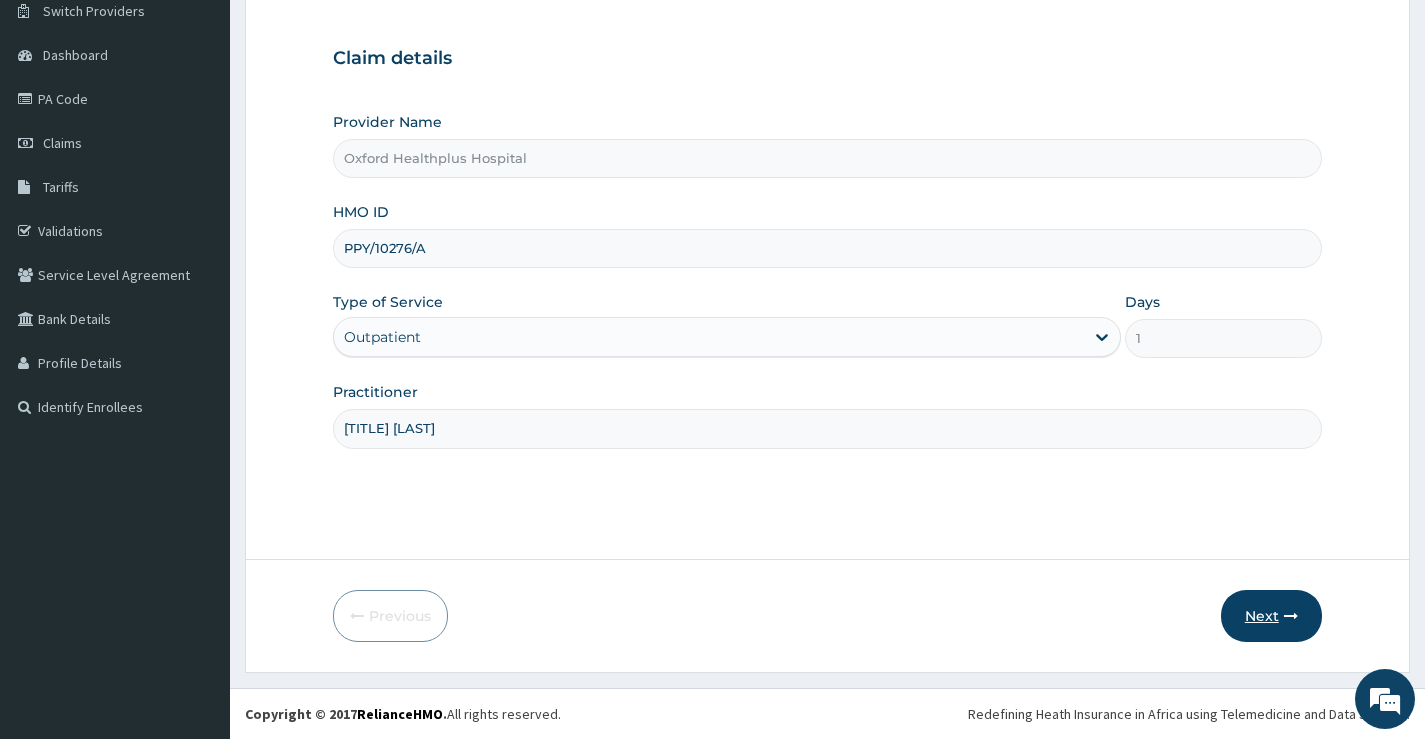 click on "Next" at bounding box center [1271, 616] 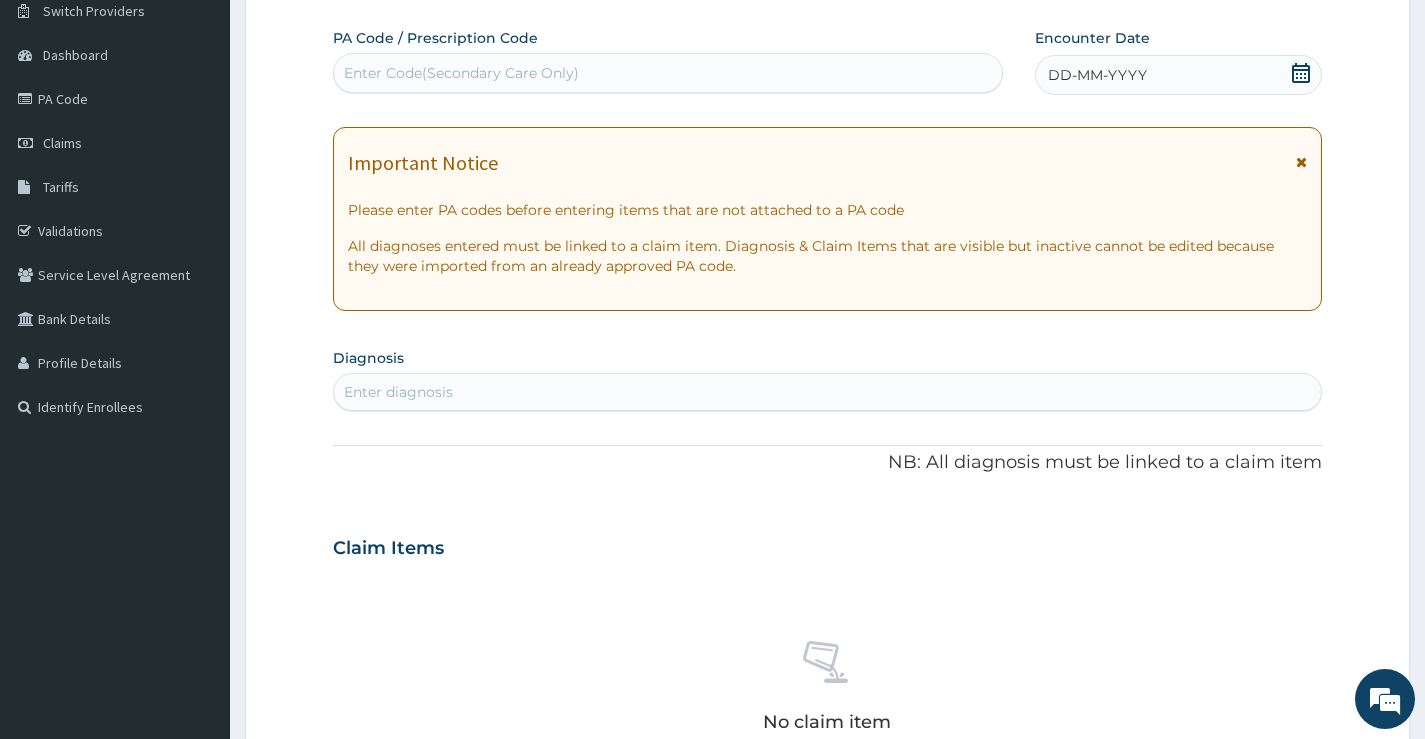 click on "Enter Code(Secondary Care Only)" at bounding box center (668, 73) 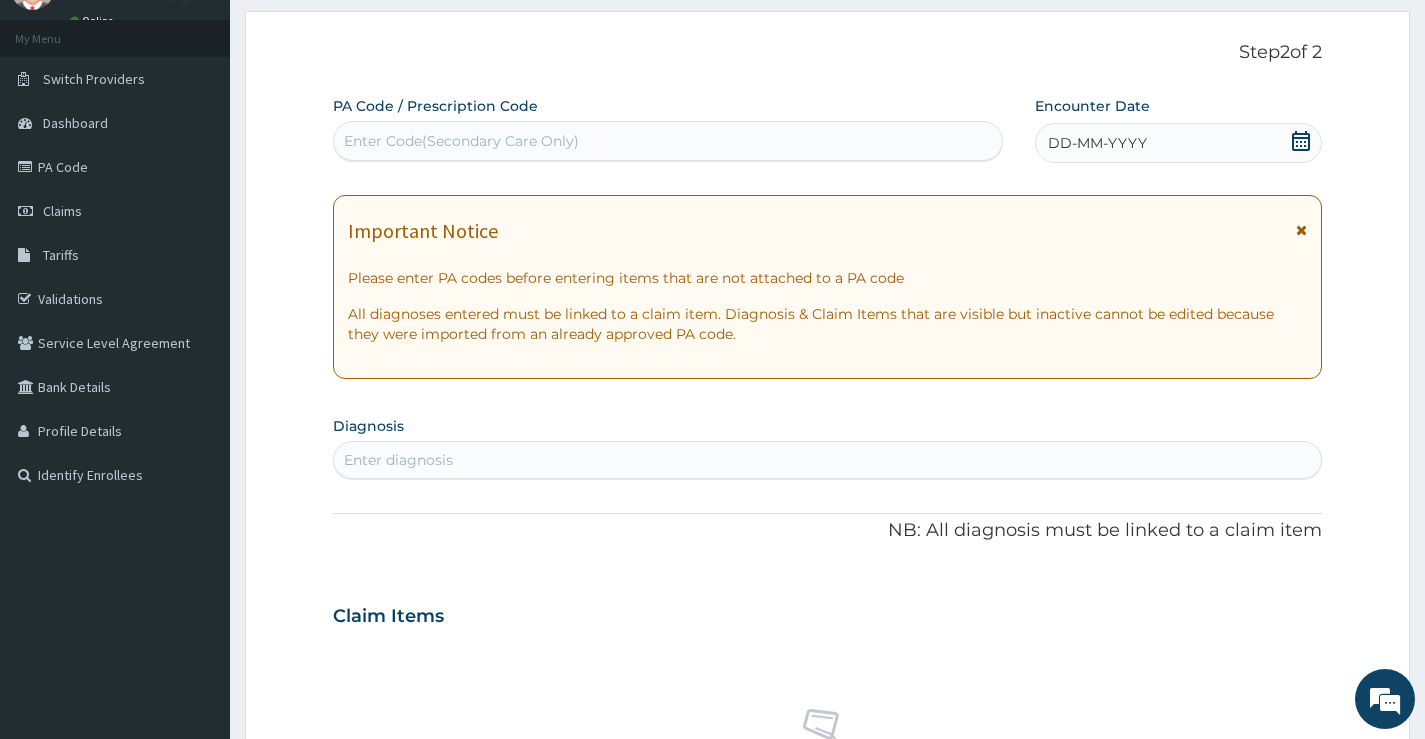 scroll, scrollTop: 63, scrollLeft: 0, axis: vertical 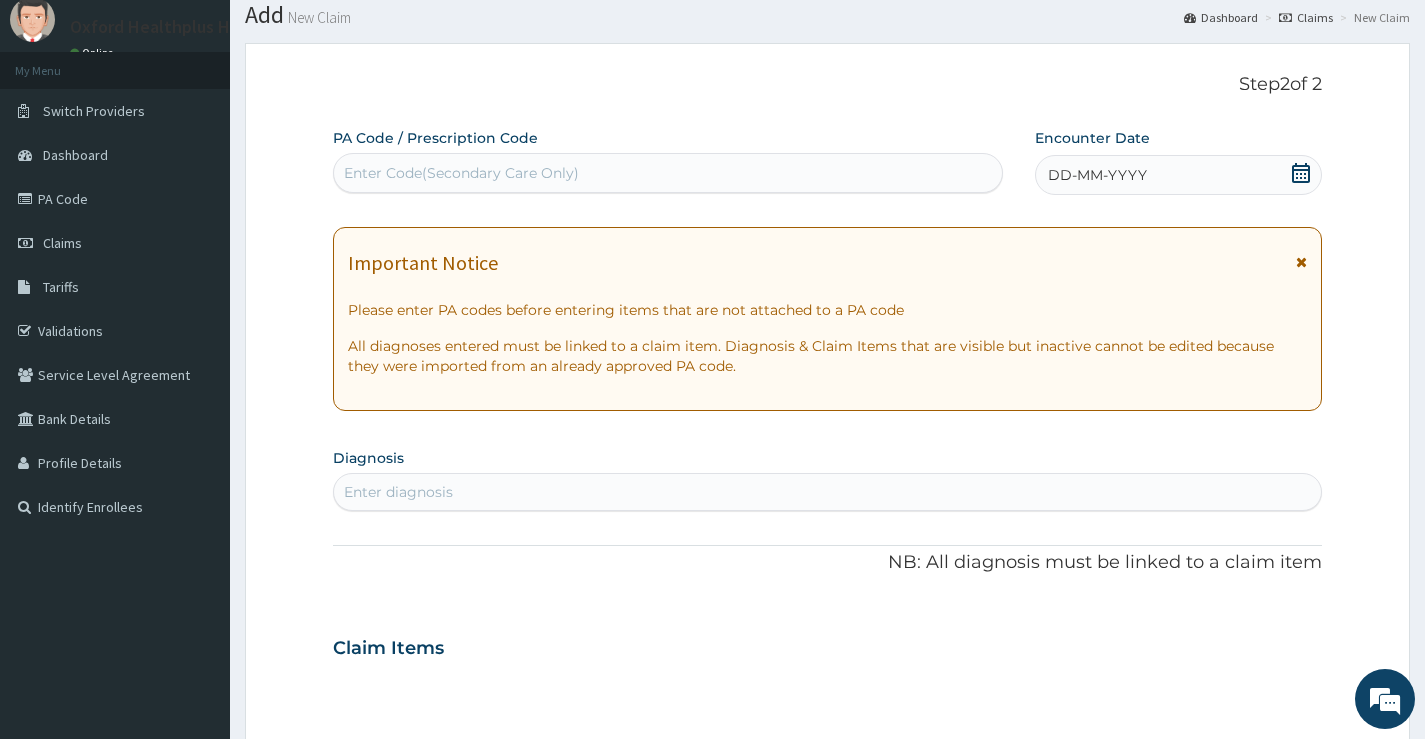 click on "Enter Code(Secondary Care Only)" at bounding box center [668, 173] 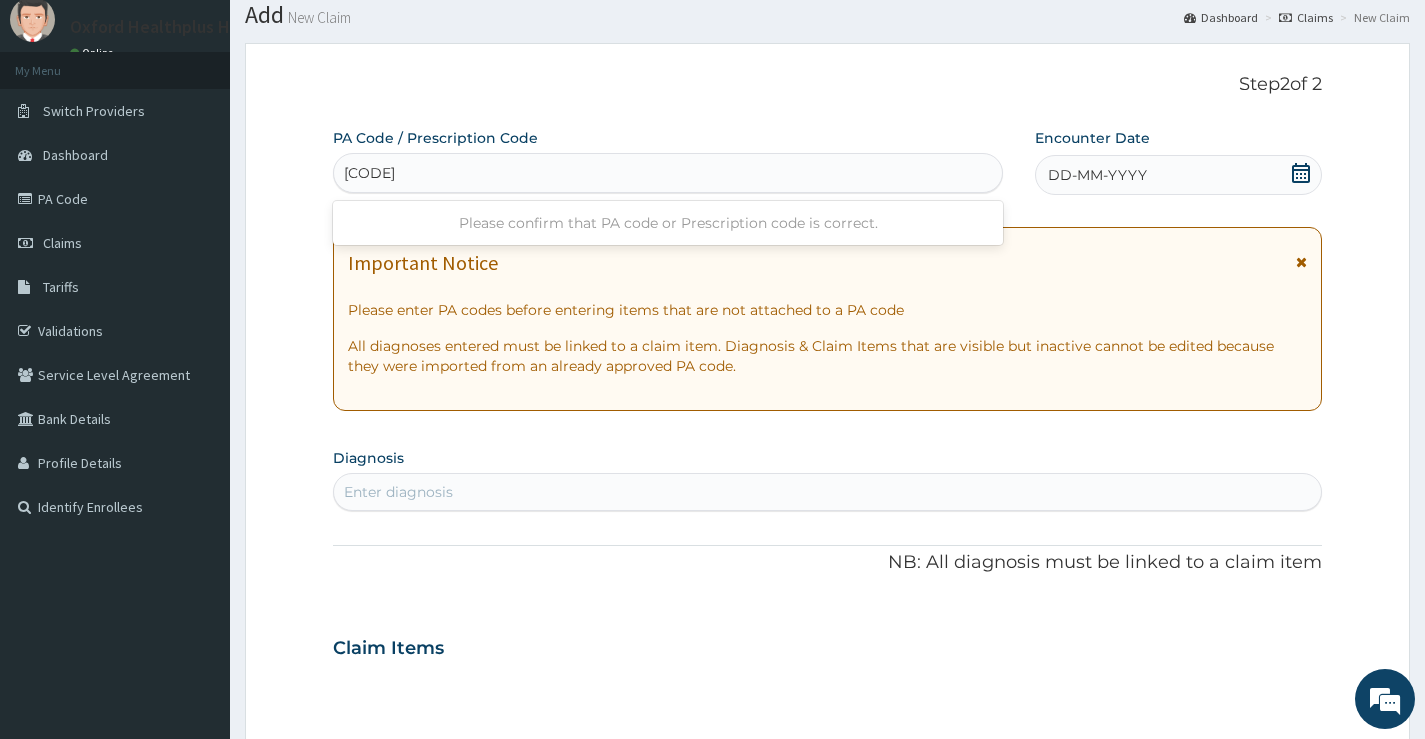 type on "PA/5B0BE" 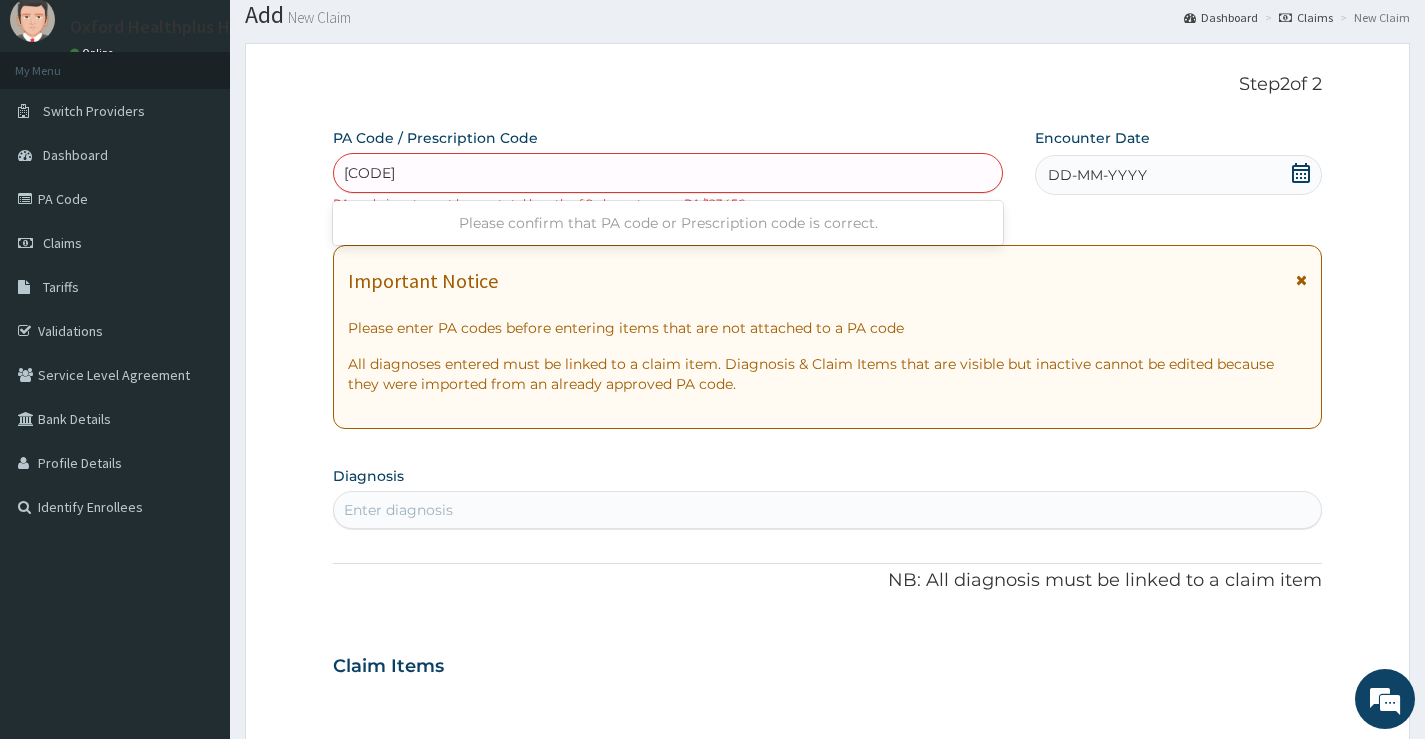 type on "PA/5B0BE3" 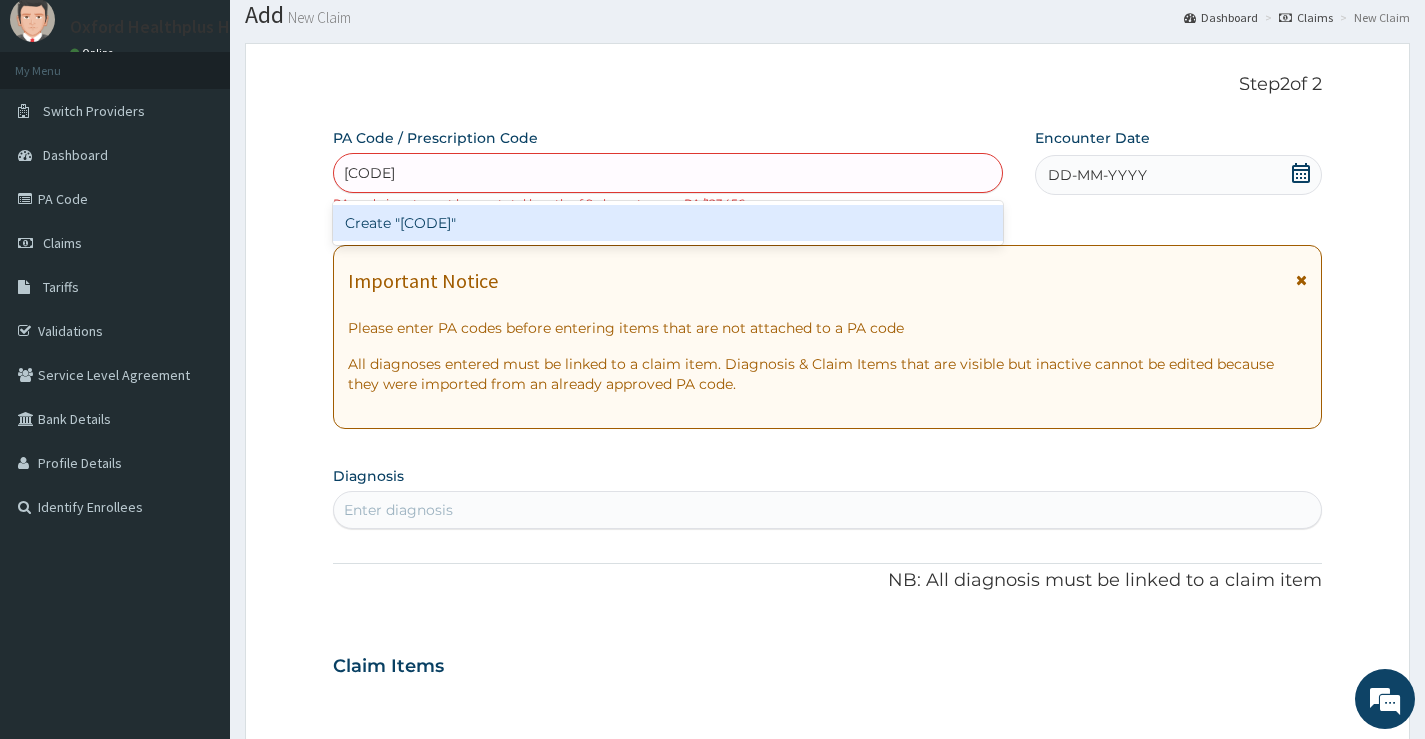 click on "Create "PA/5B0BE3"" at bounding box center (668, 223) 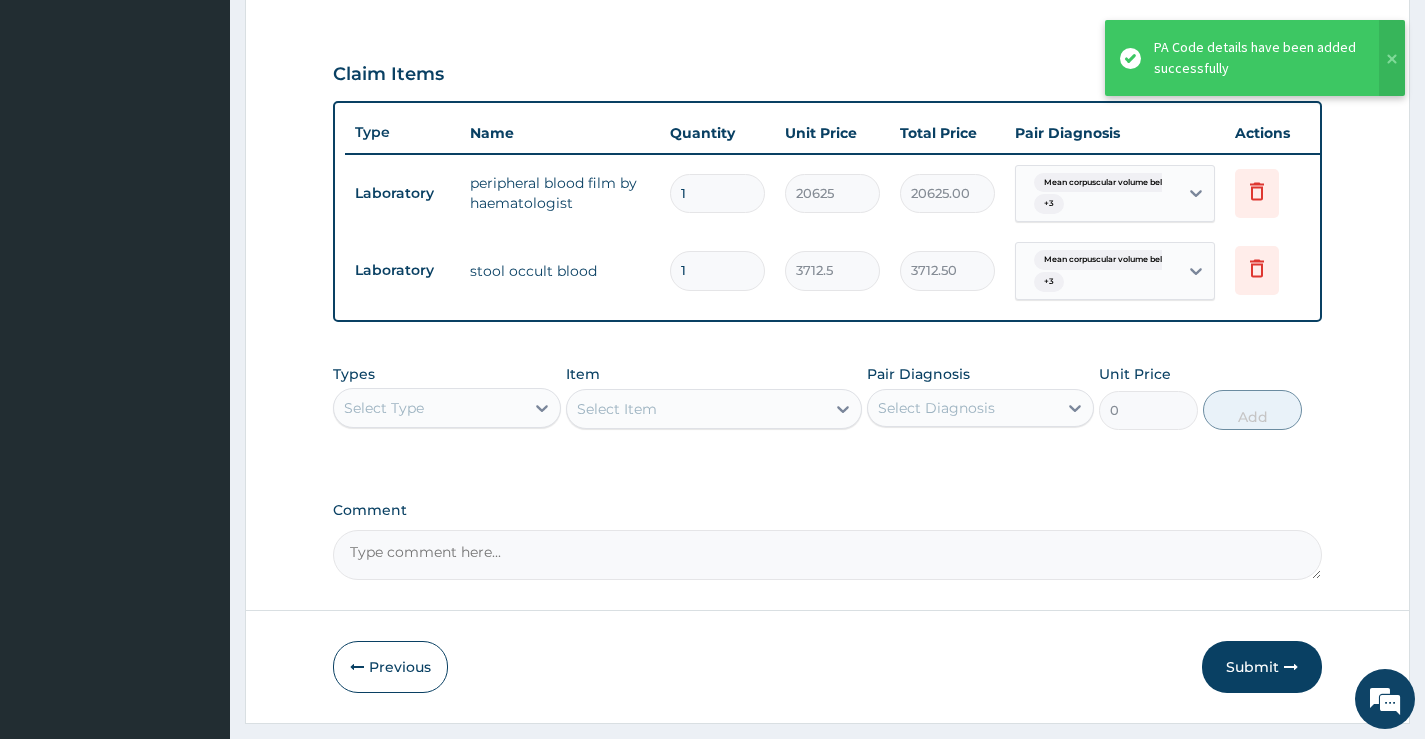 scroll, scrollTop: 709, scrollLeft: 0, axis: vertical 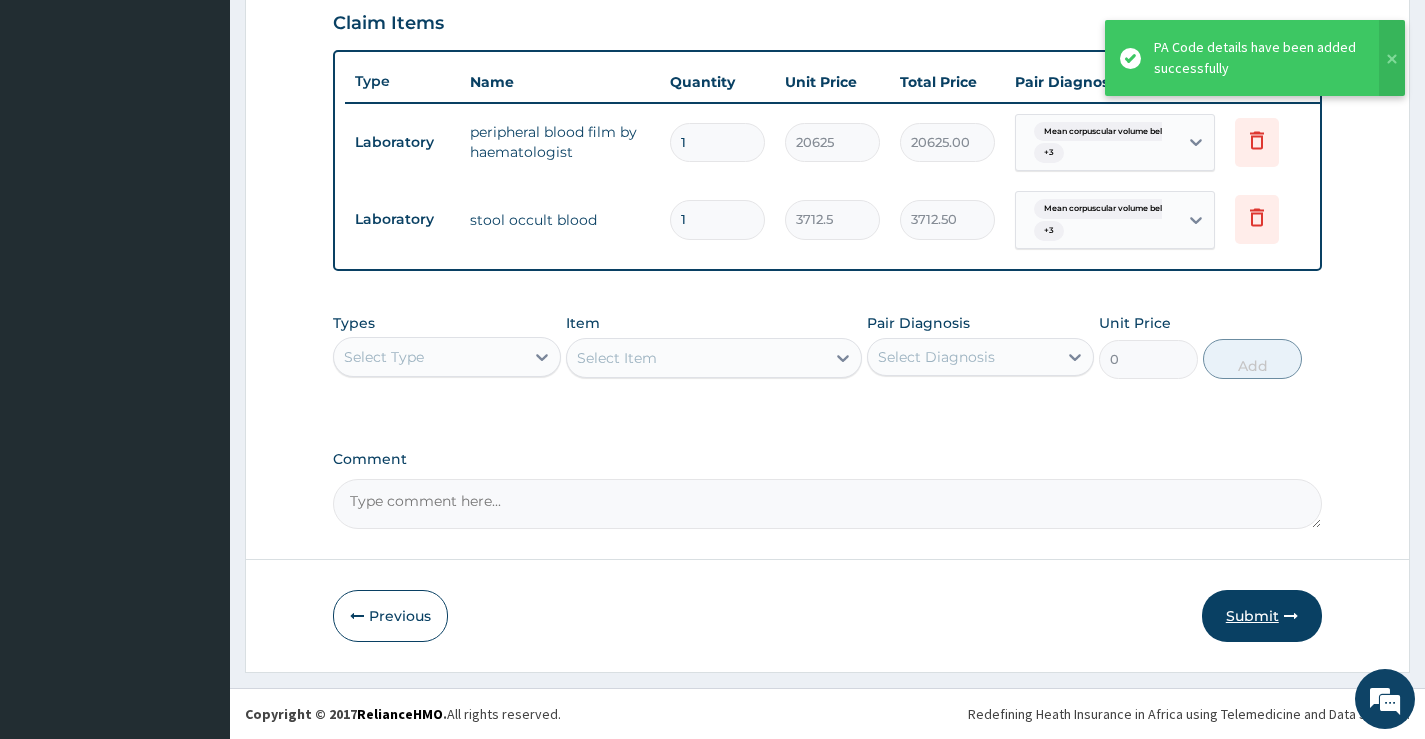 click on "Submit" at bounding box center (1262, 616) 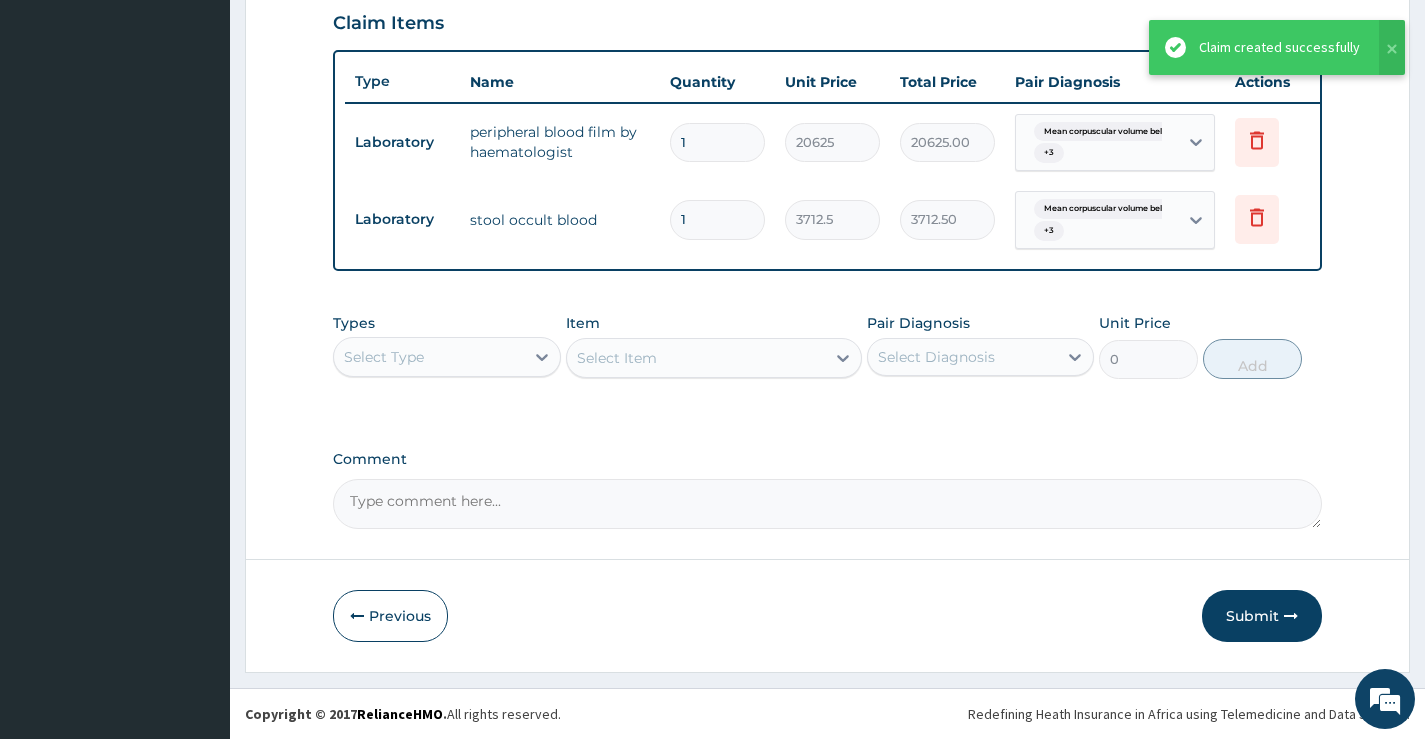 scroll, scrollTop: 643, scrollLeft: 0, axis: vertical 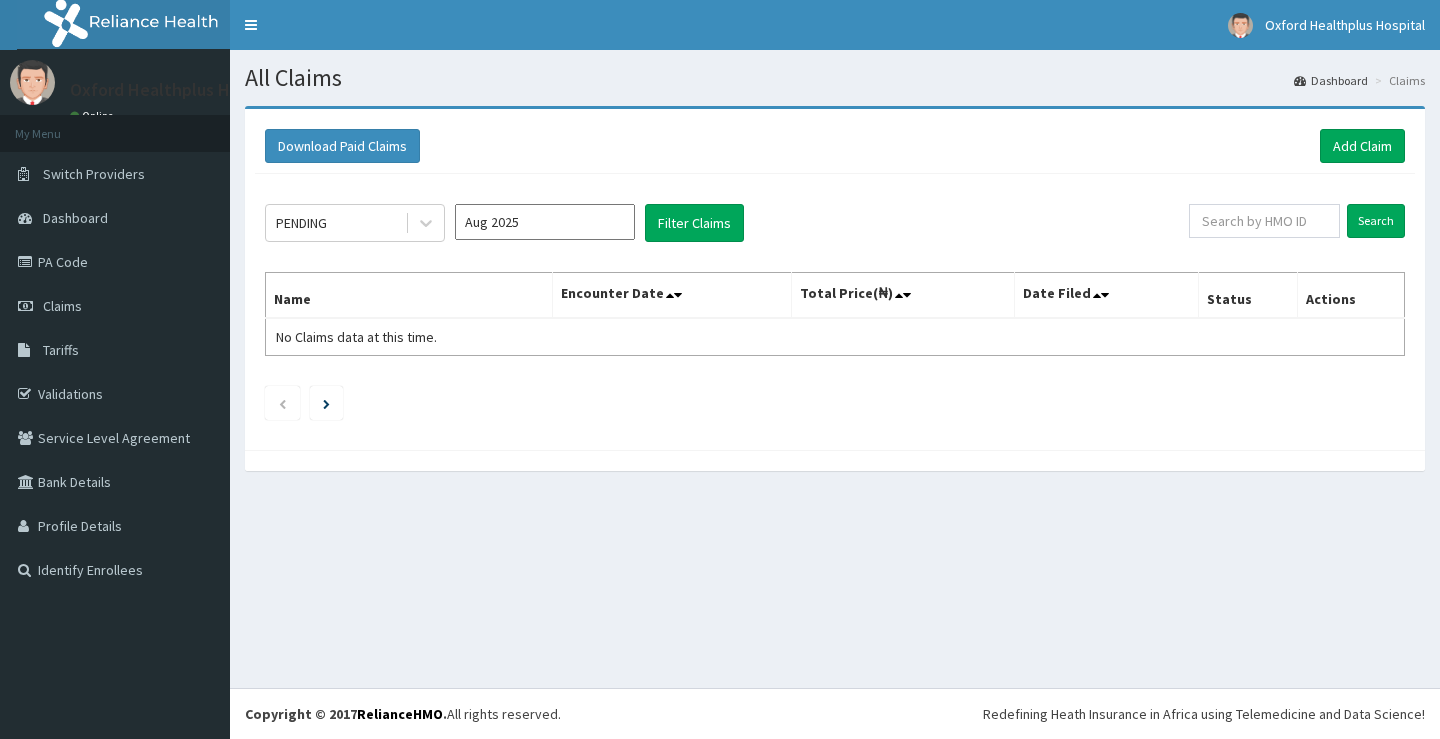 click on "Aug 2025" at bounding box center [545, 222] 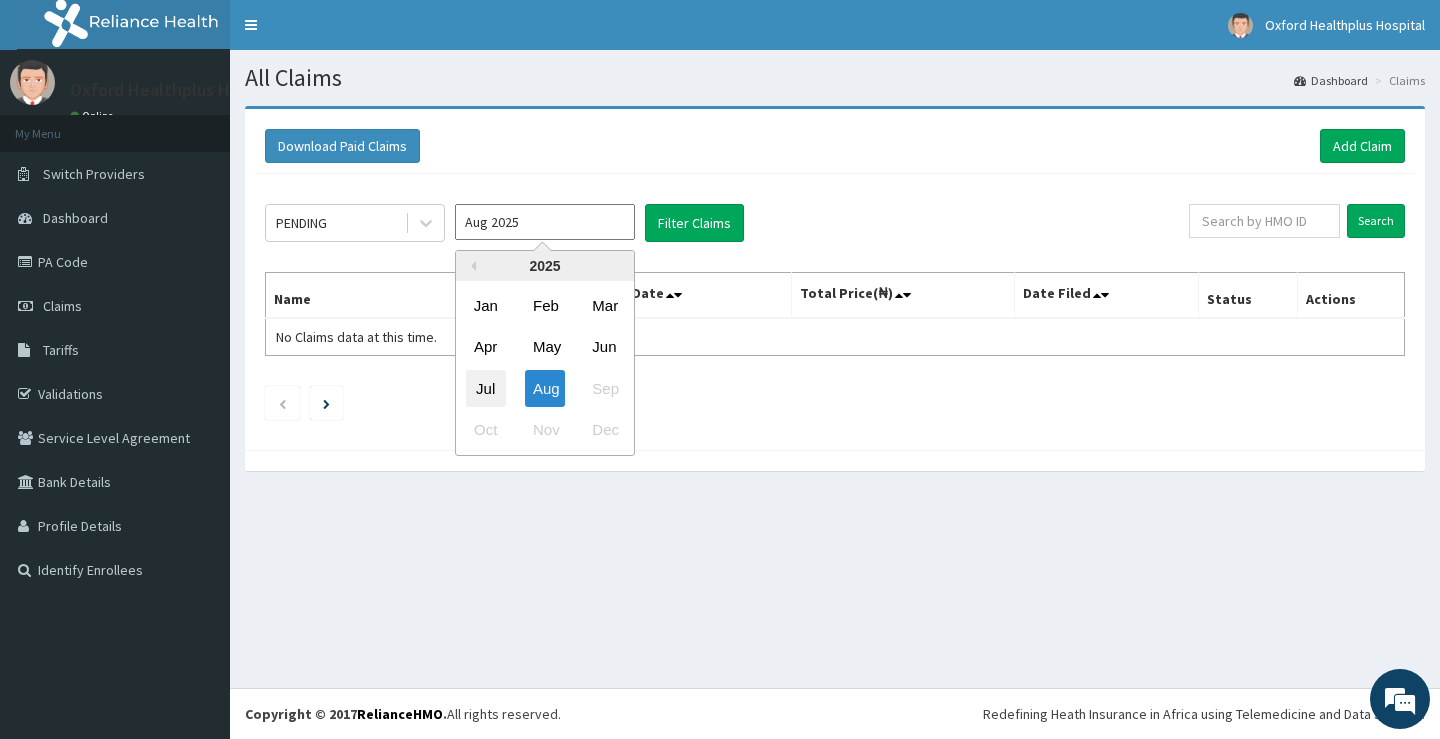 click on "Jul" at bounding box center [486, 388] 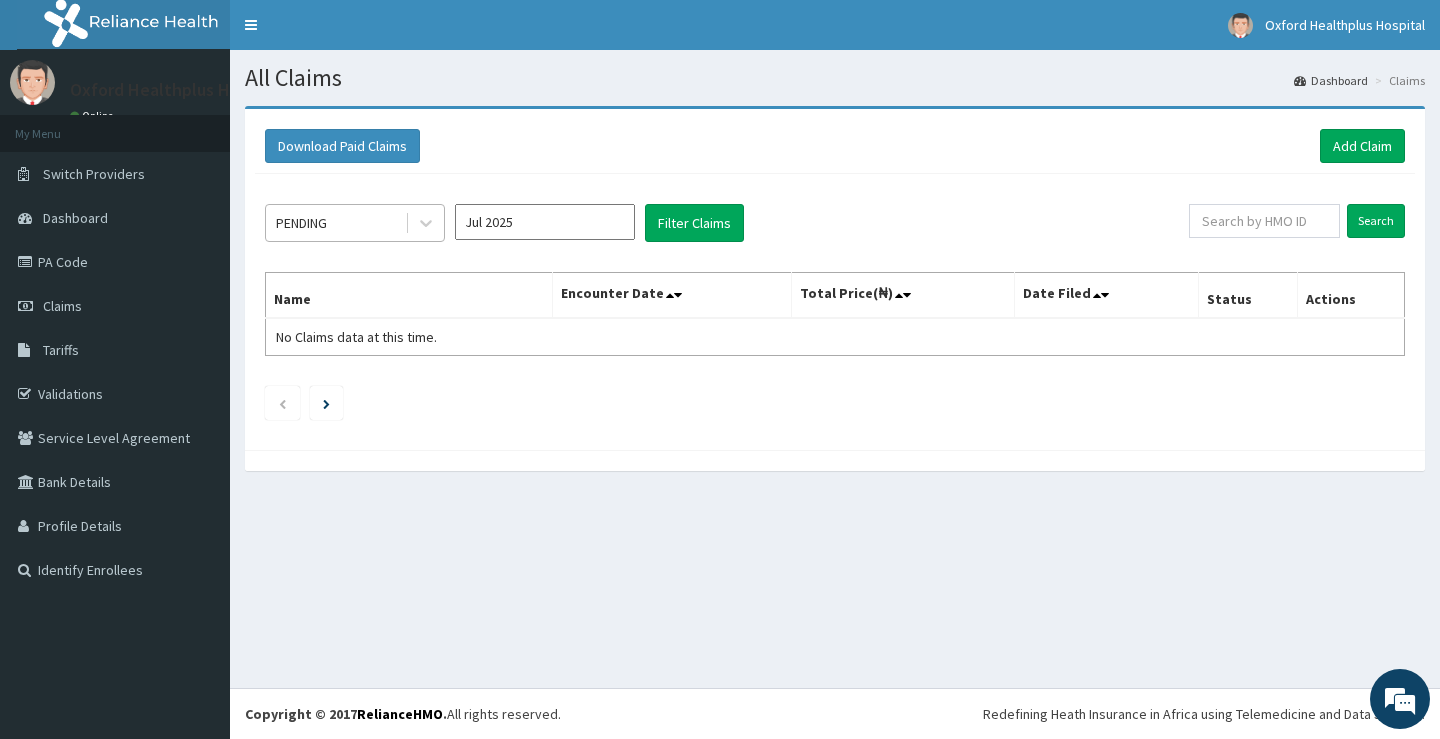 click on "PENDING" at bounding box center (335, 223) 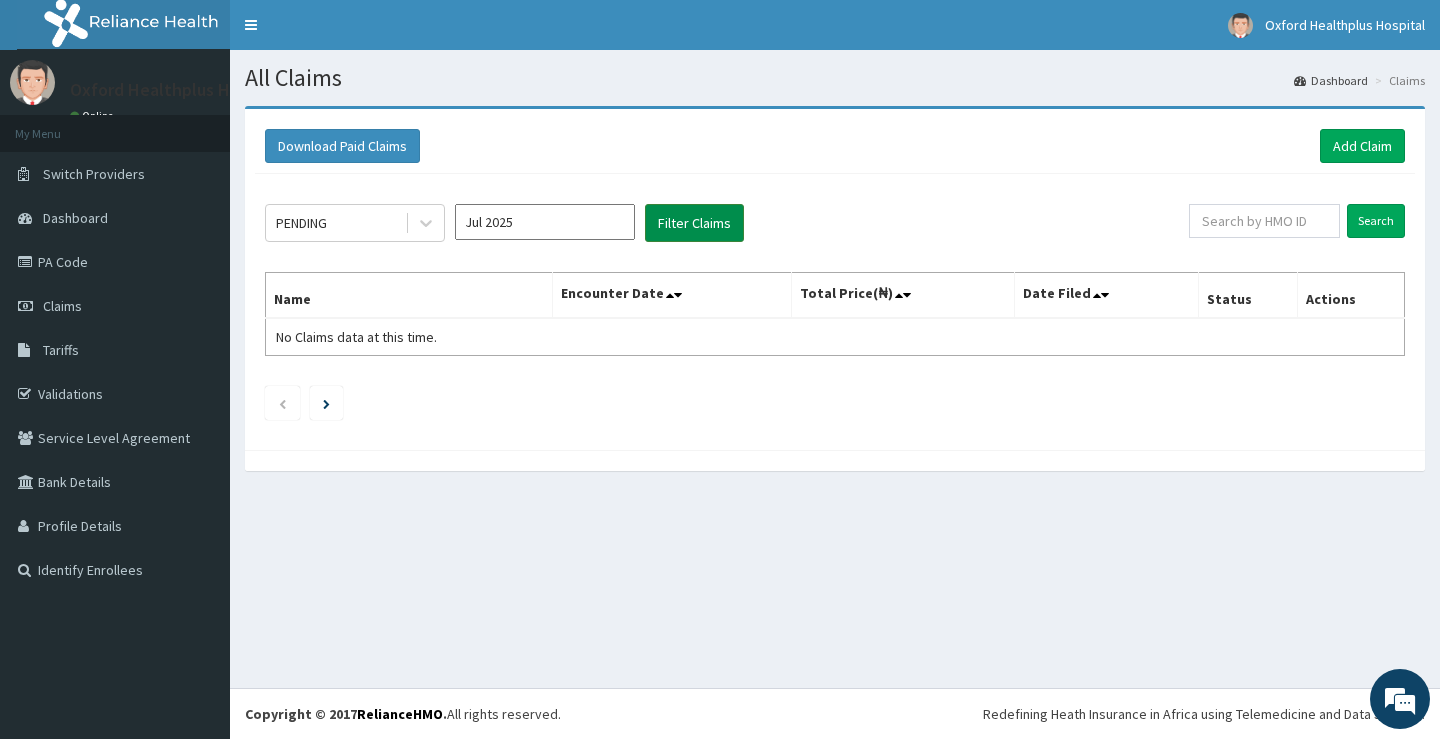 click on "Filter Claims" at bounding box center (694, 223) 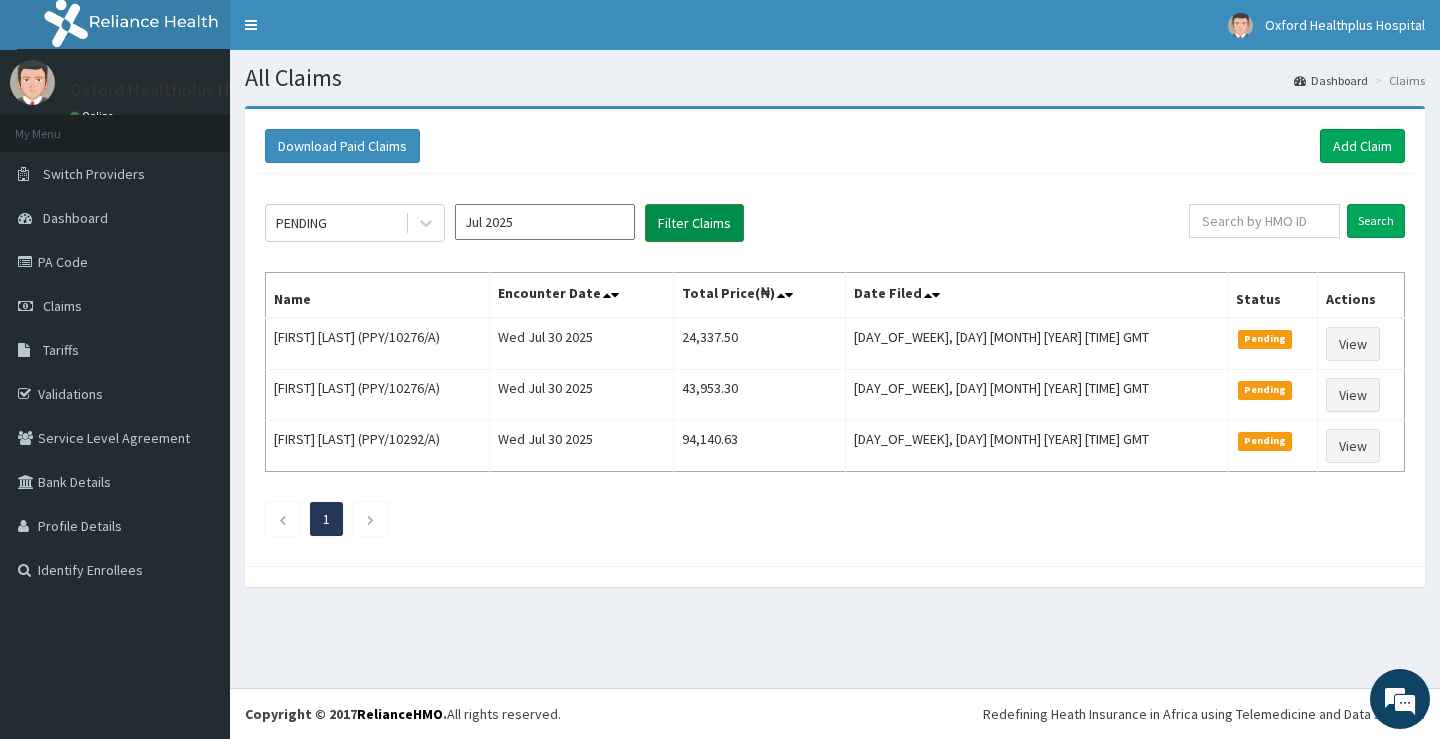 click on "Filter Claims" at bounding box center [694, 223] 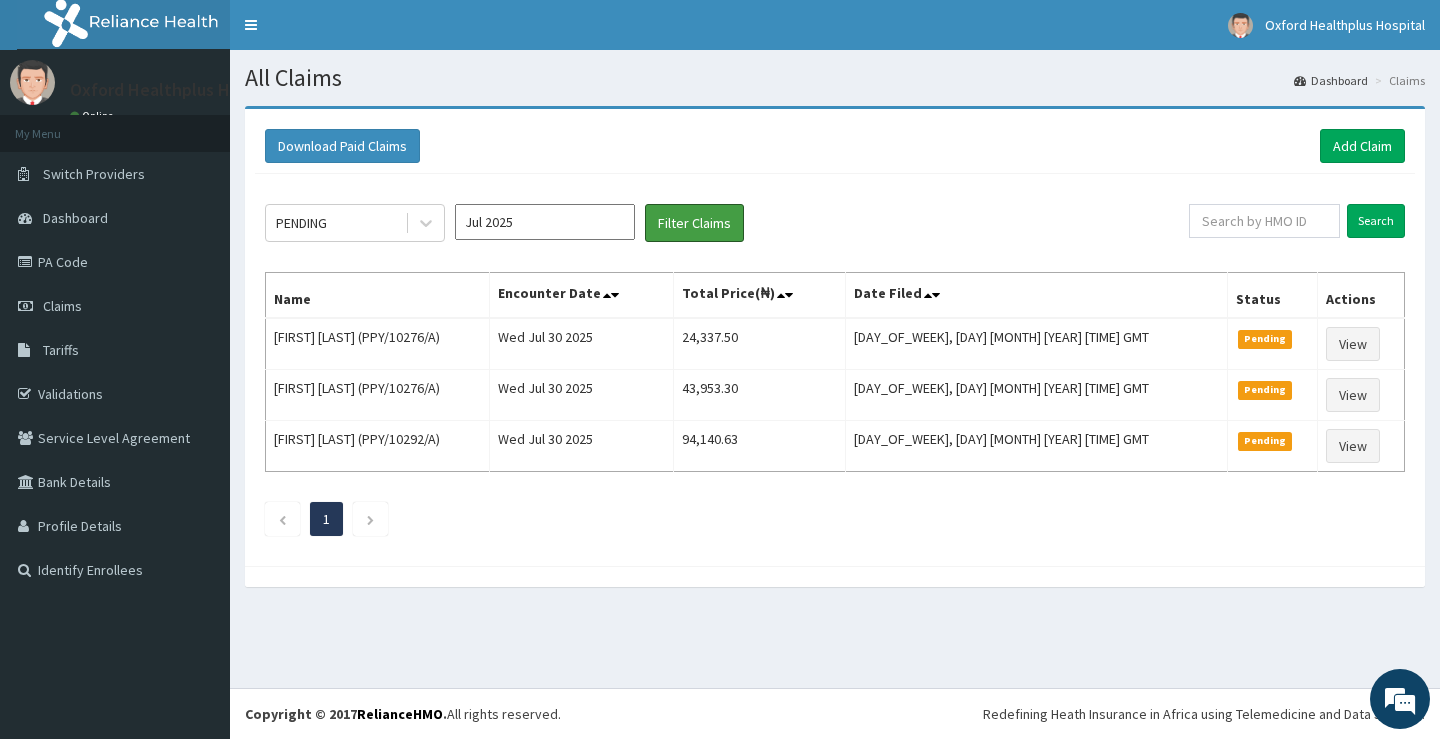 scroll, scrollTop: 0, scrollLeft: 0, axis: both 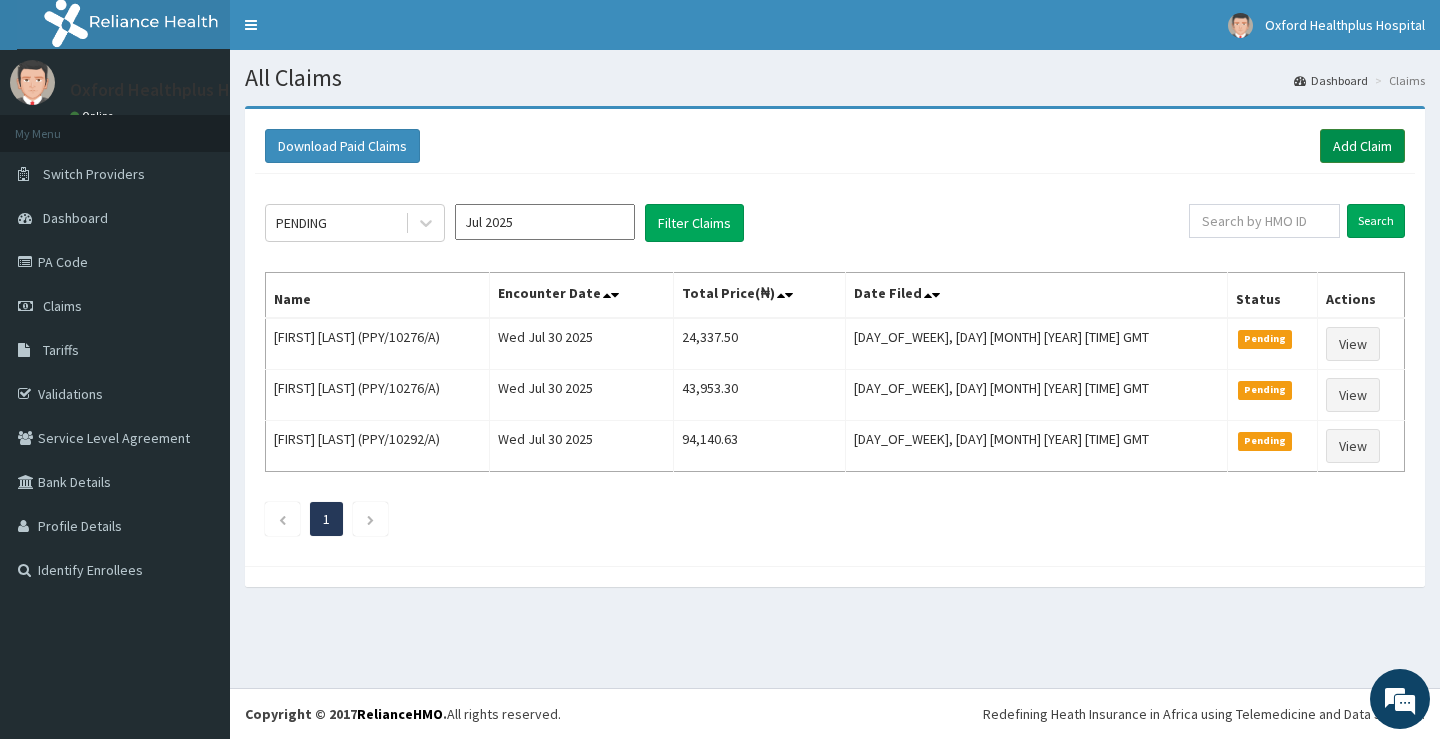 click on "Add Claim" at bounding box center [1362, 146] 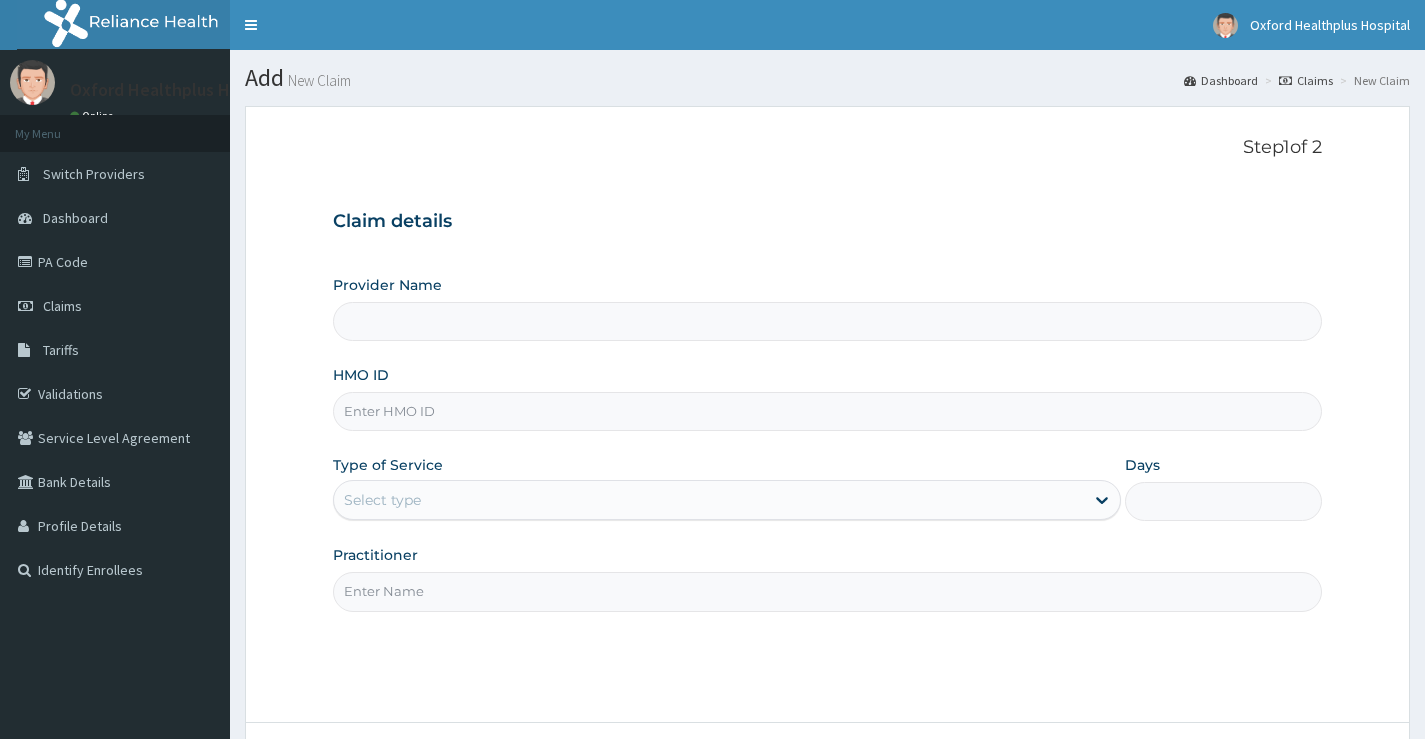 scroll, scrollTop: 0, scrollLeft: 0, axis: both 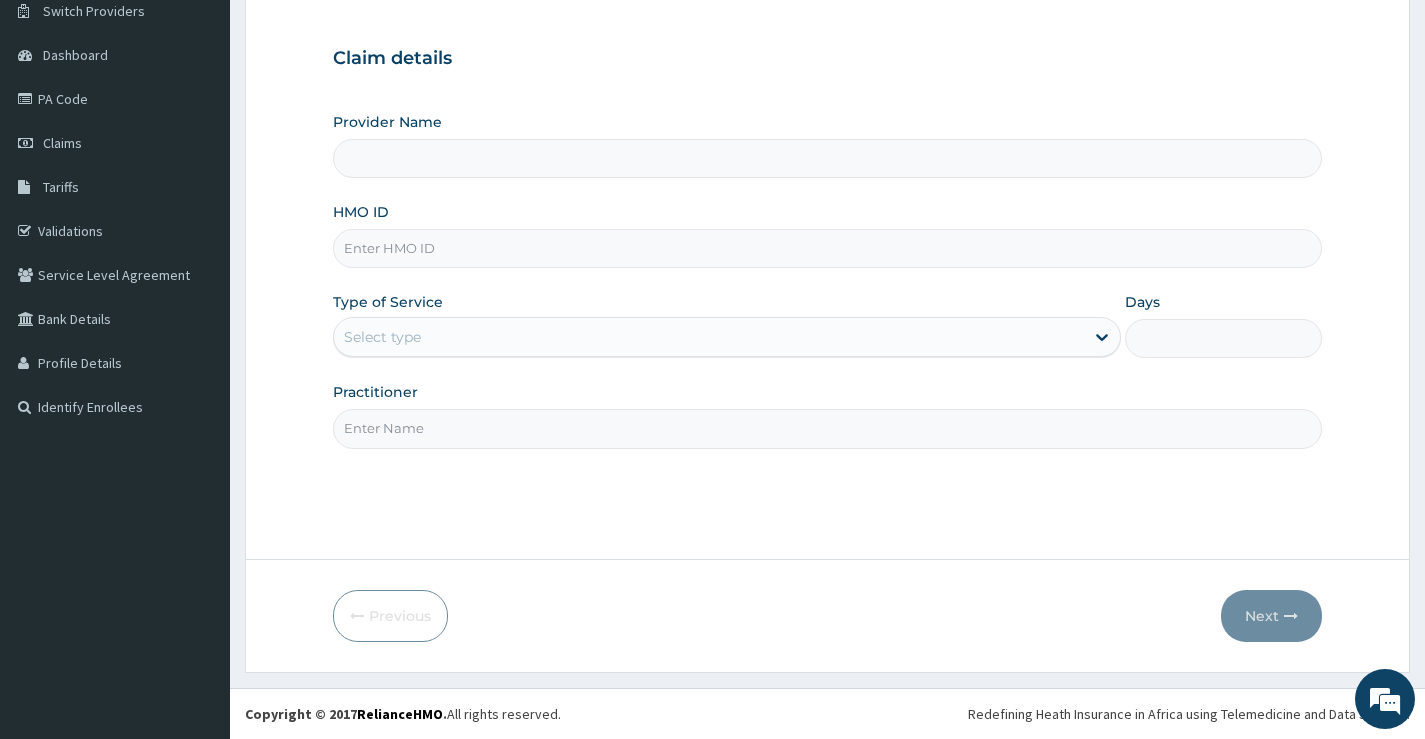 type on "Oxford Healthplus Hospital" 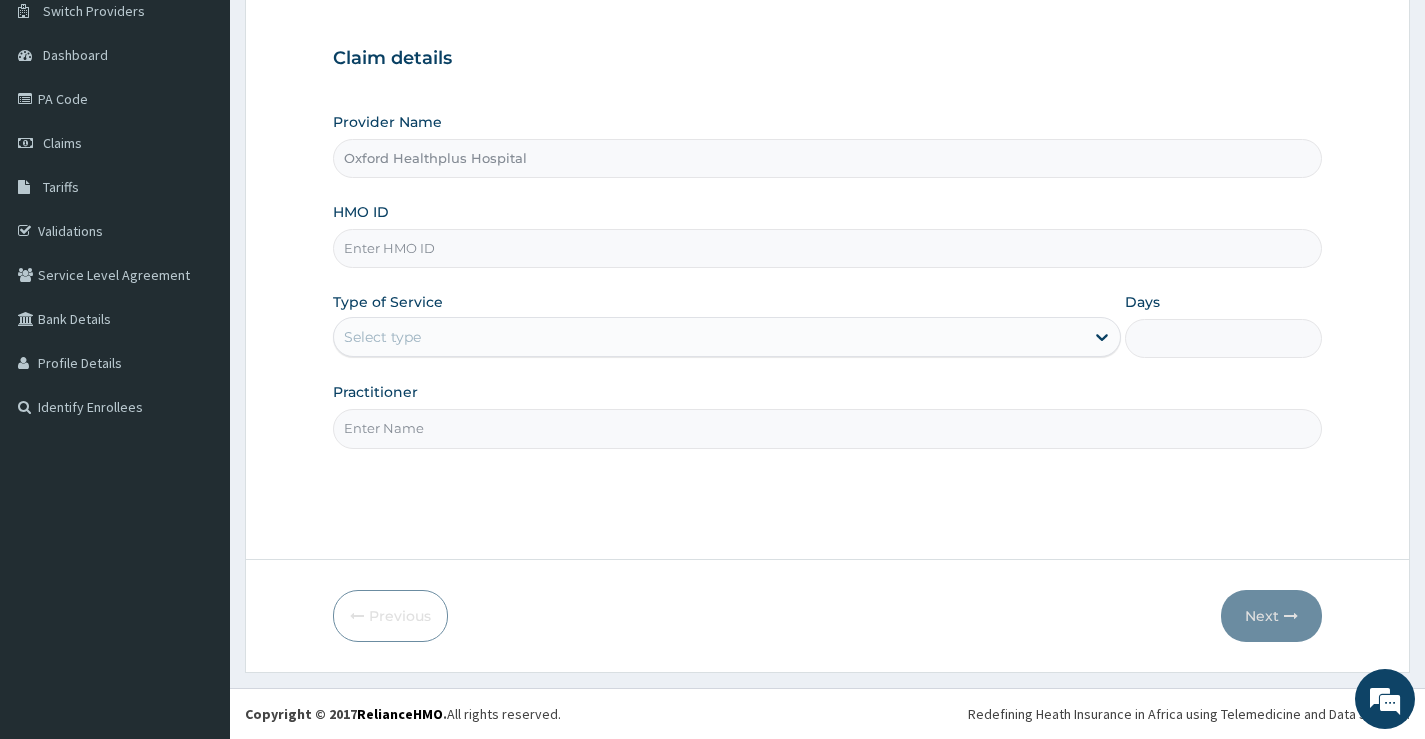 paste on "PPY/10292/B" 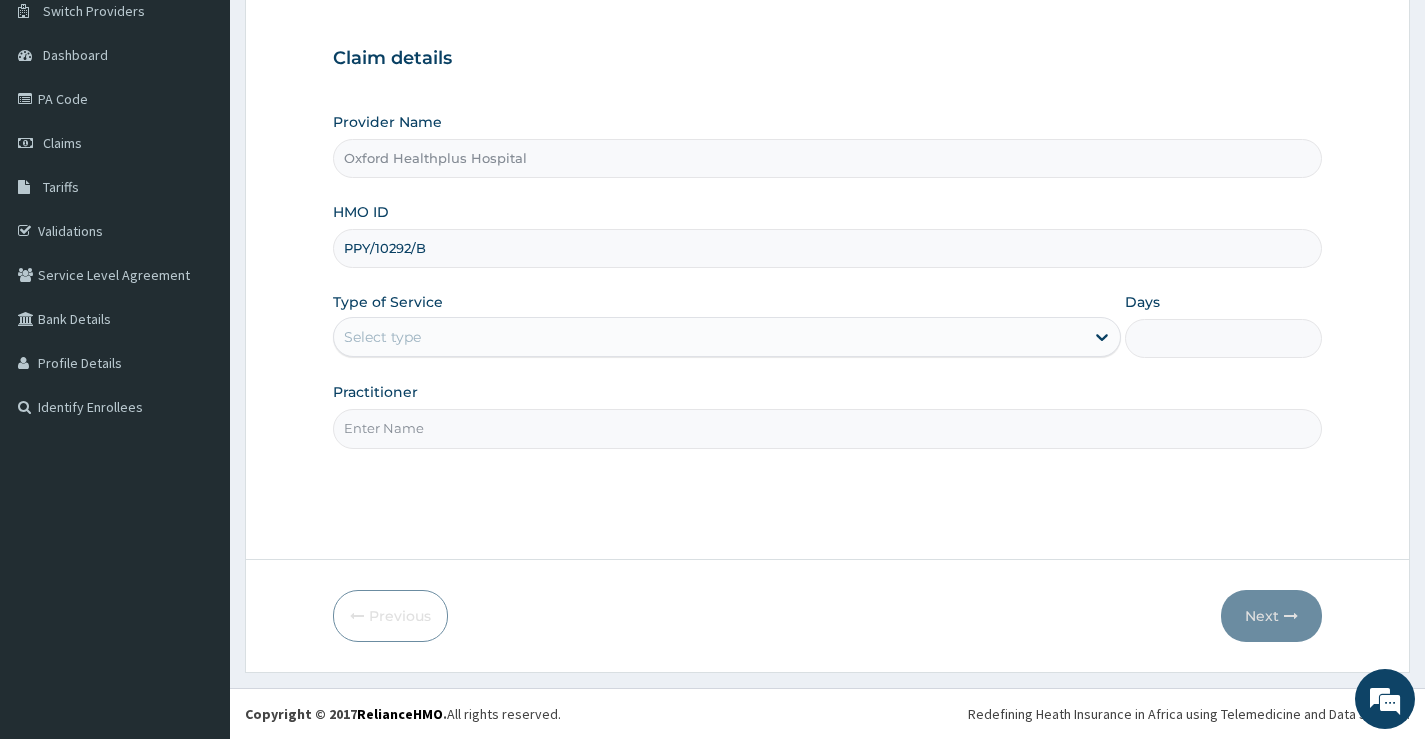 type on "PPY/10292/B" 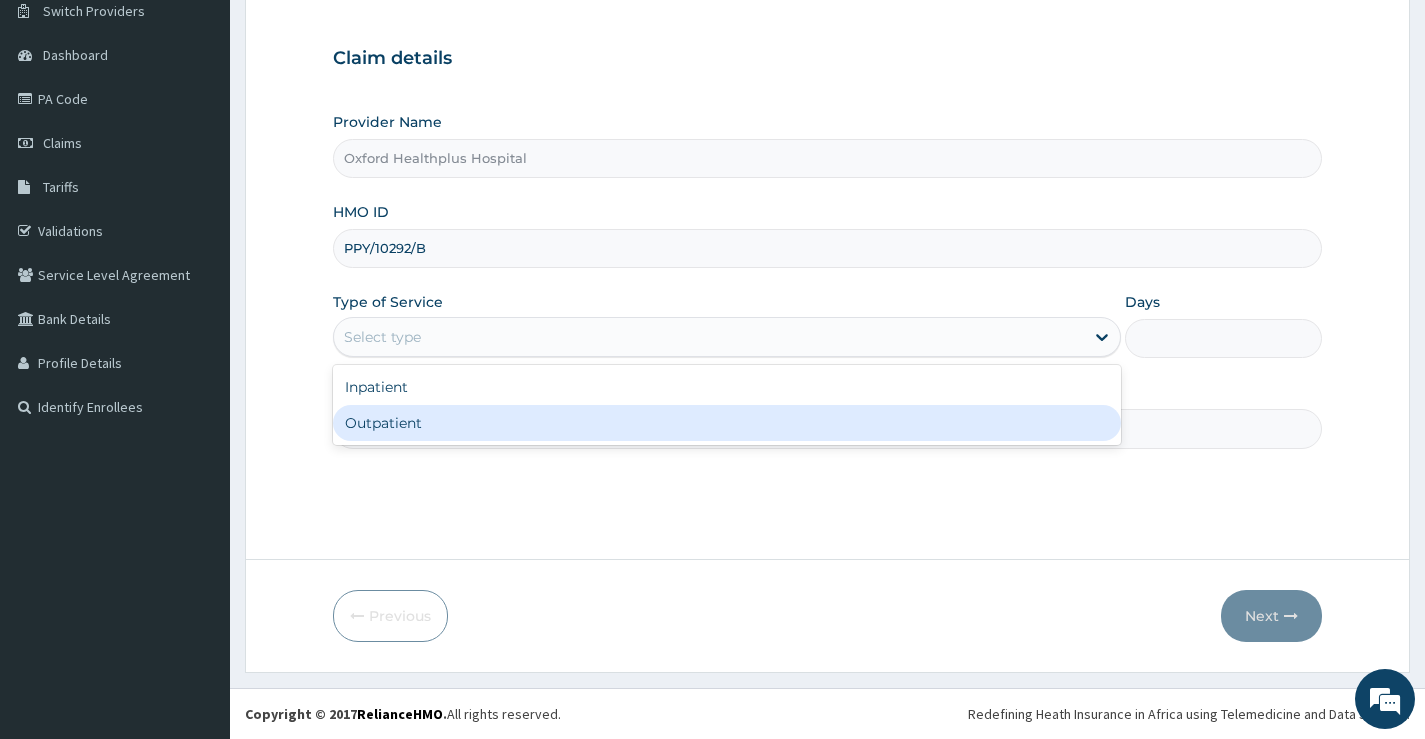 click on "Outpatient" at bounding box center (727, 423) 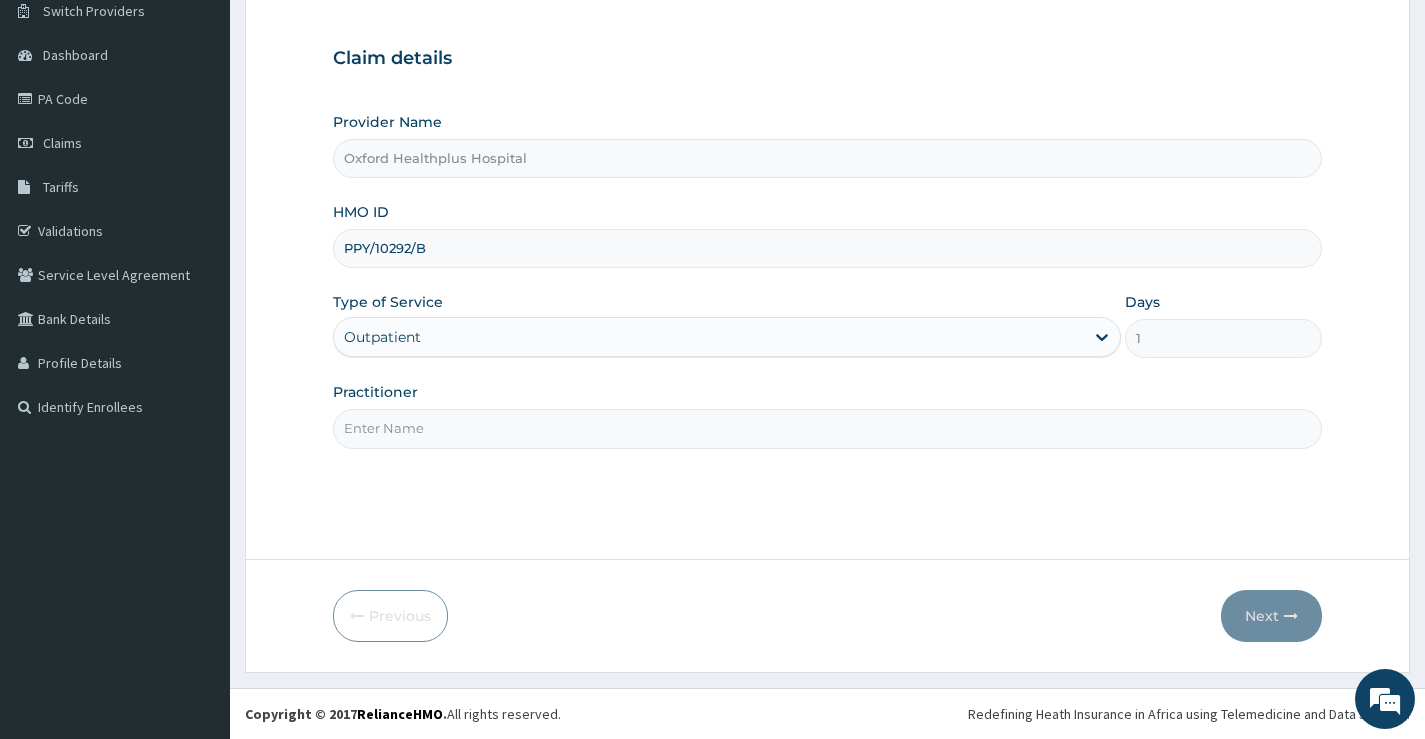 click on "Practitioner" at bounding box center (827, 428) 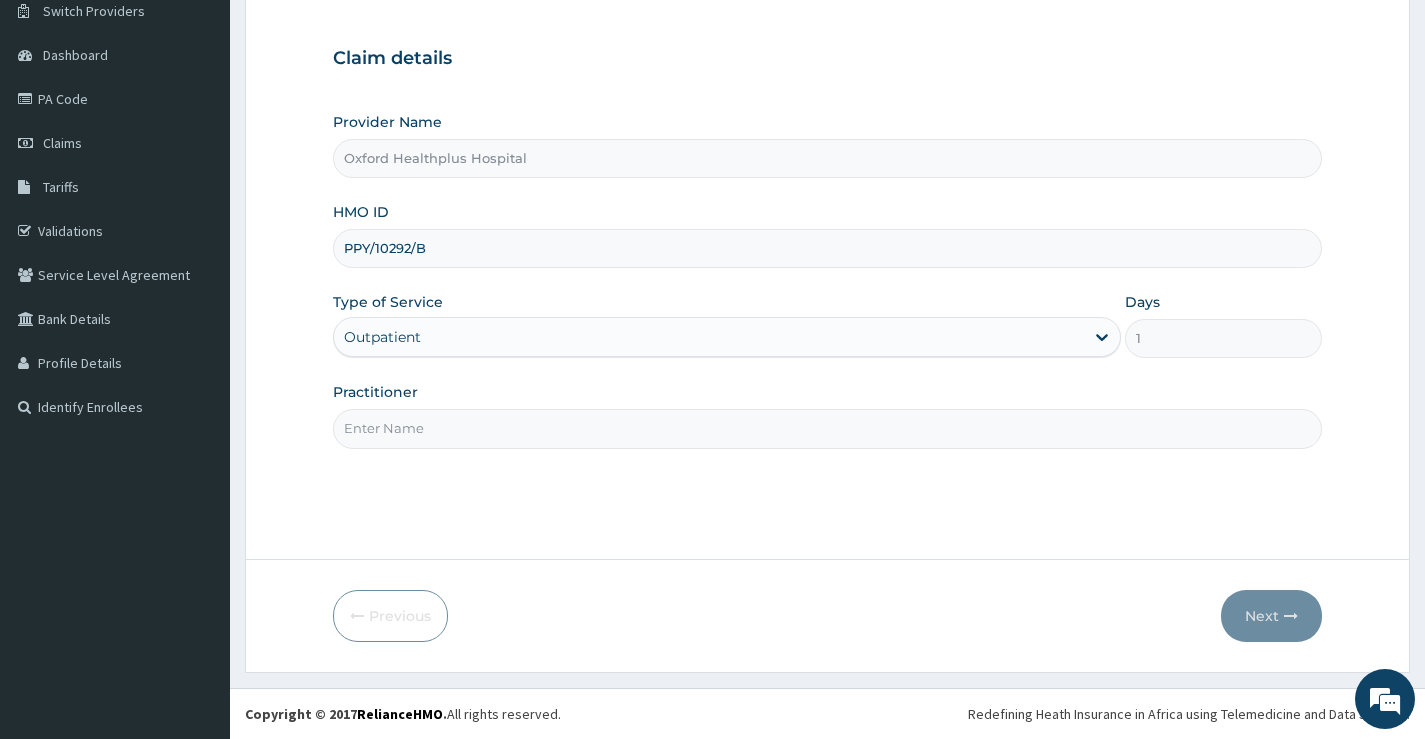 click on "Practitioner" at bounding box center [827, 428] 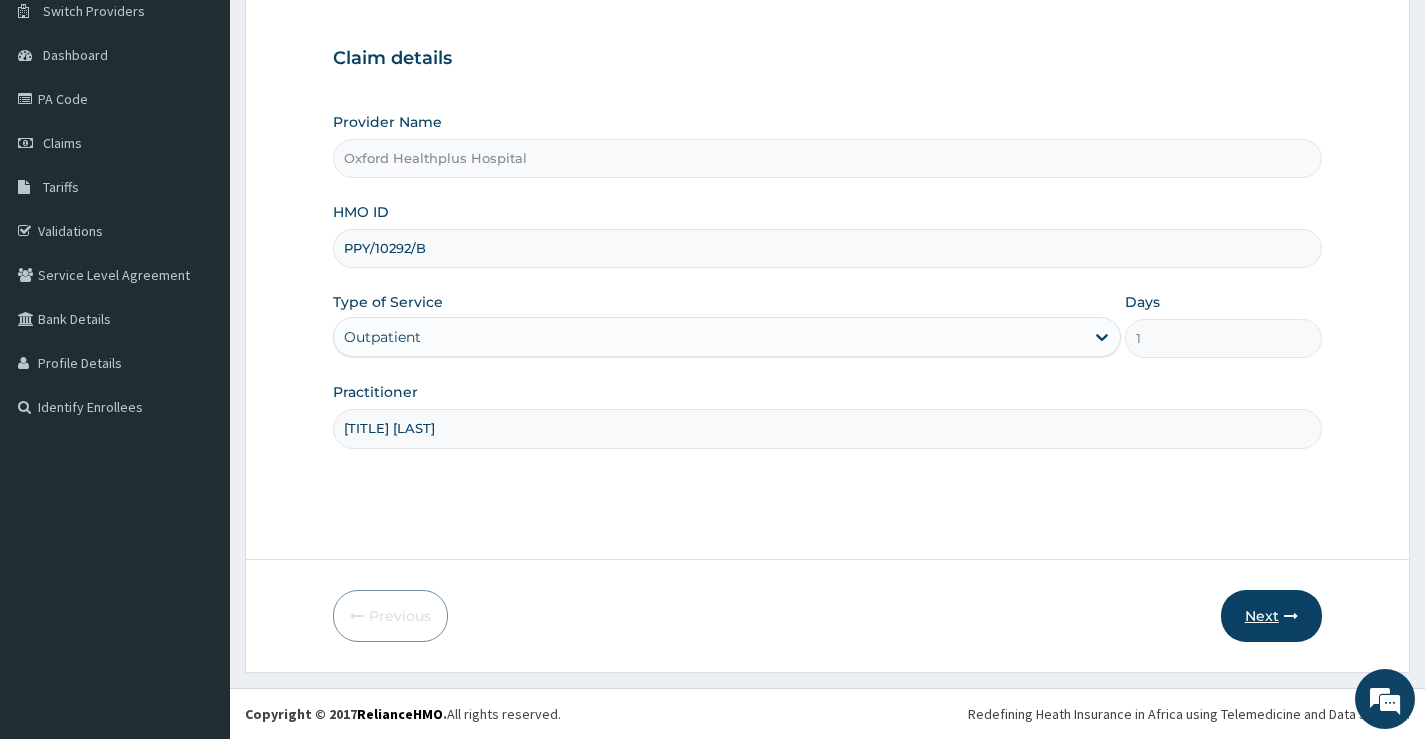 click on "Next" at bounding box center [1271, 616] 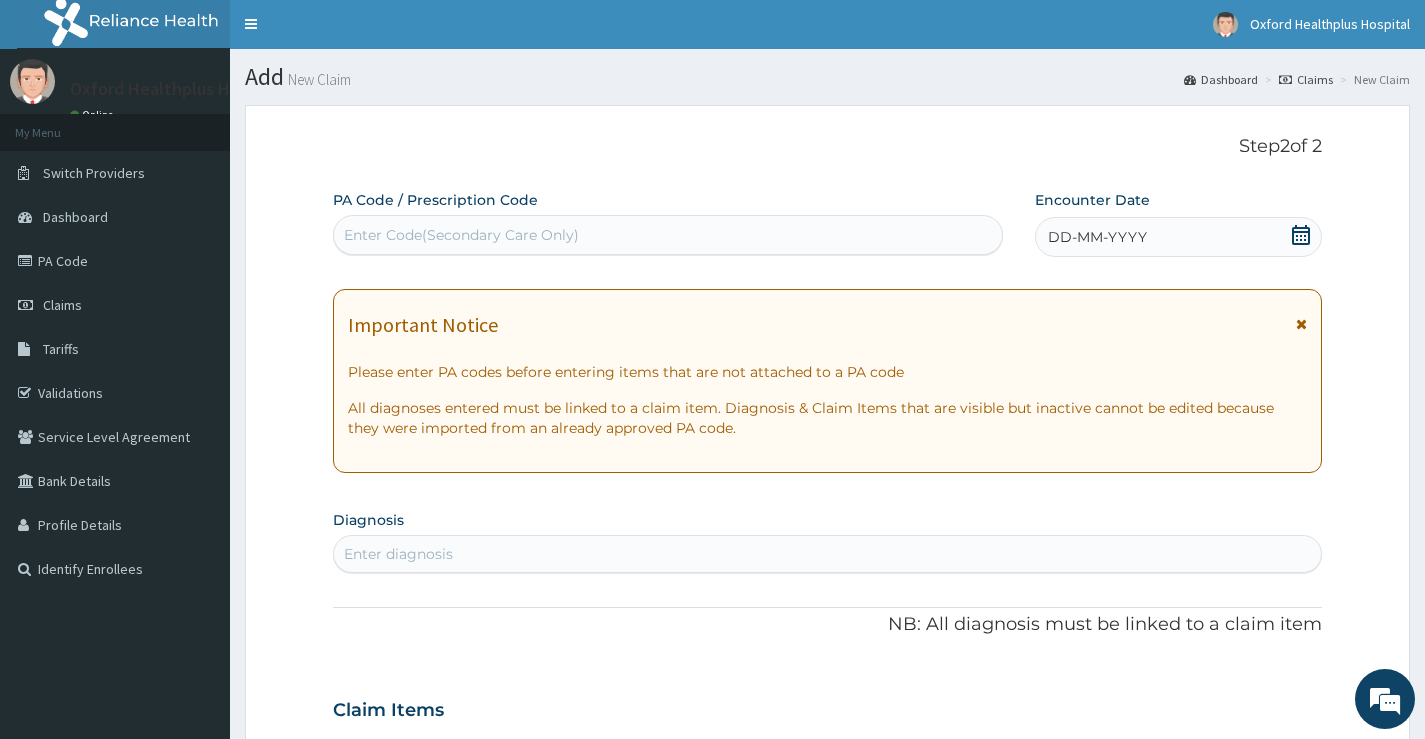 scroll, scrollTop: 0, scrollLeft: 0, axis: both 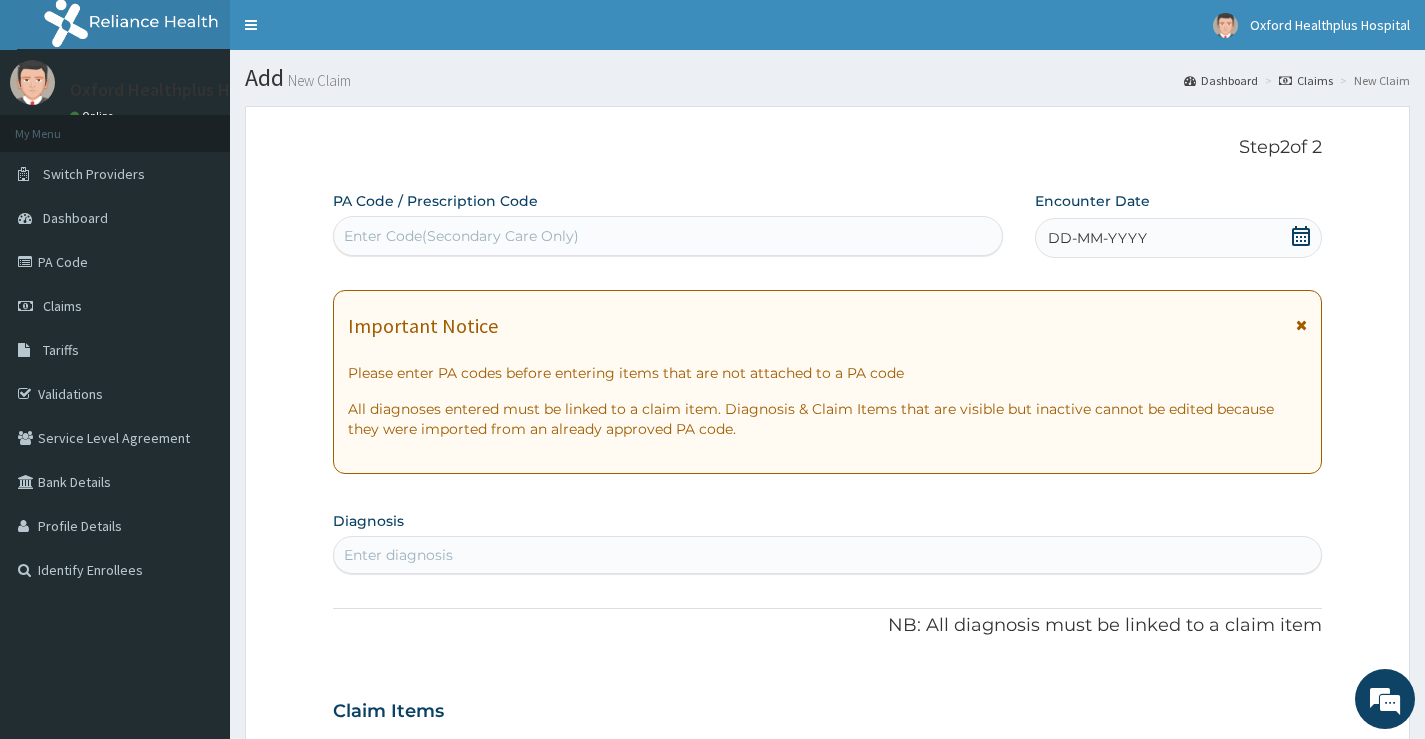 click on "DD-MM-YYYY" at bounding box center [1097, 238] 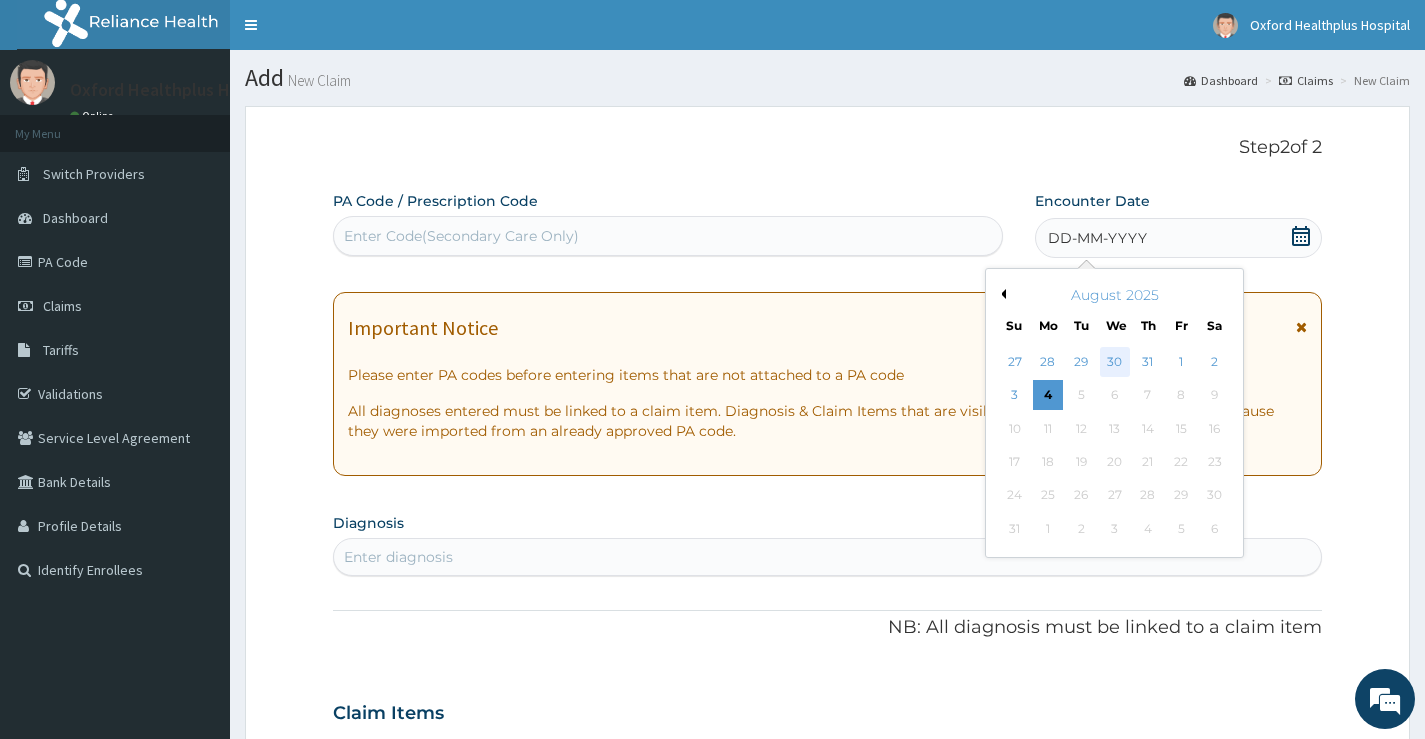 scroll, scrollTop: 0, scrollLeft: 0, axis: both 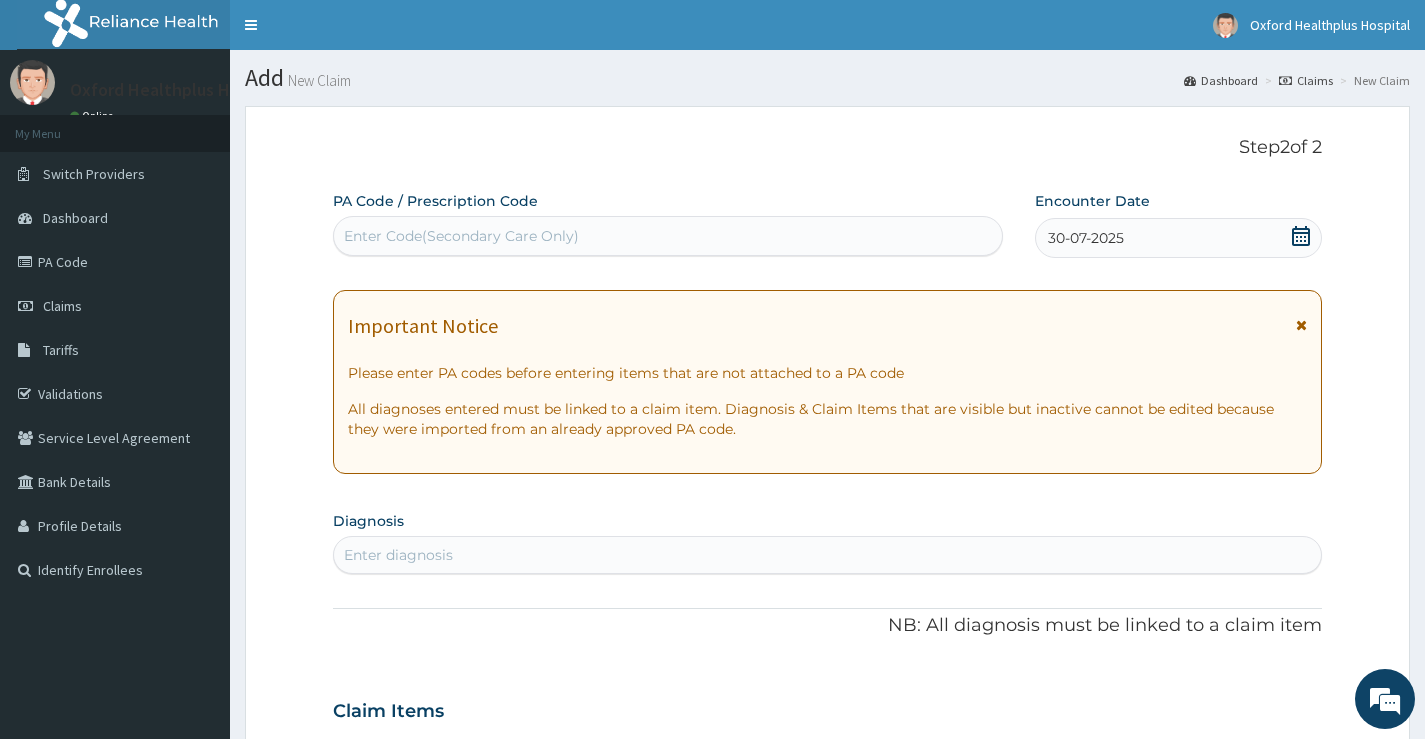 click on "Enter Code(Secondary Care Only)" at bounding box center [668, 236] 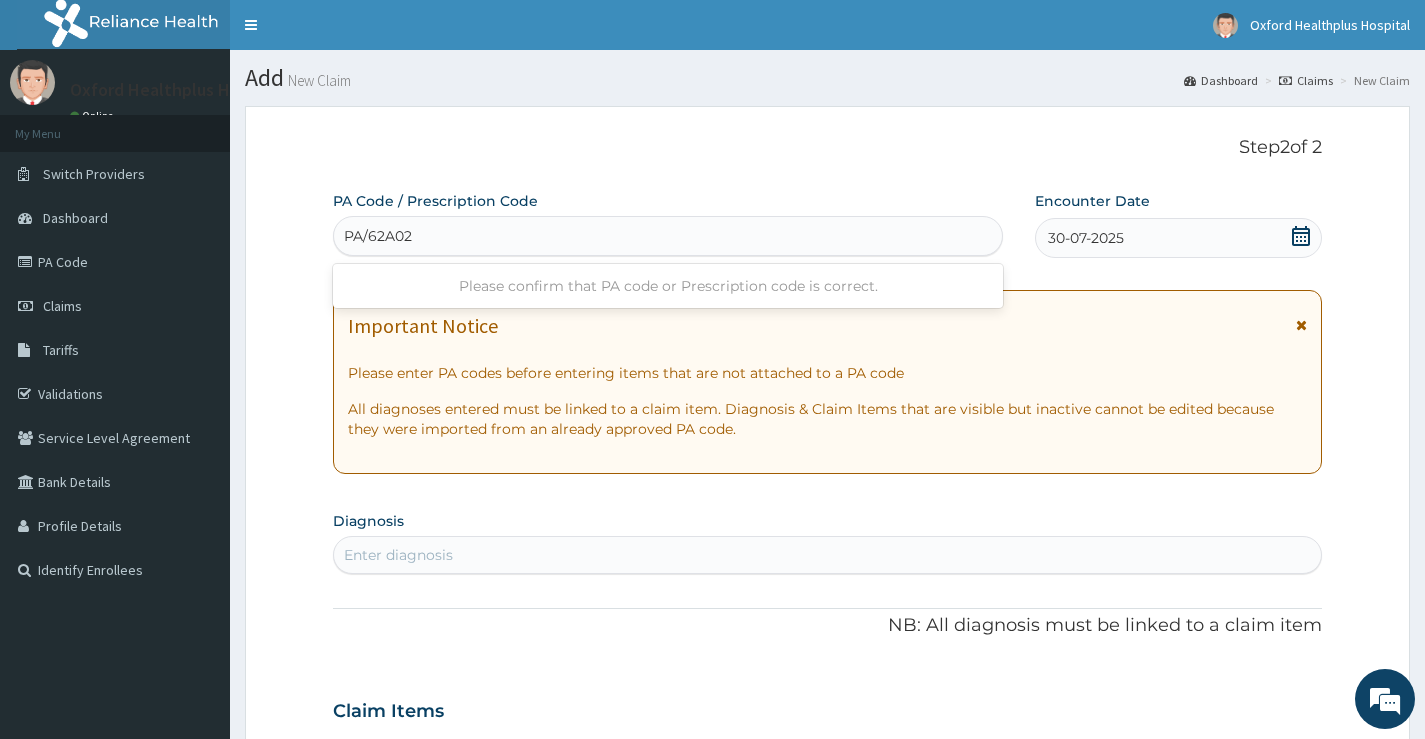 type on "PA/62A02C" 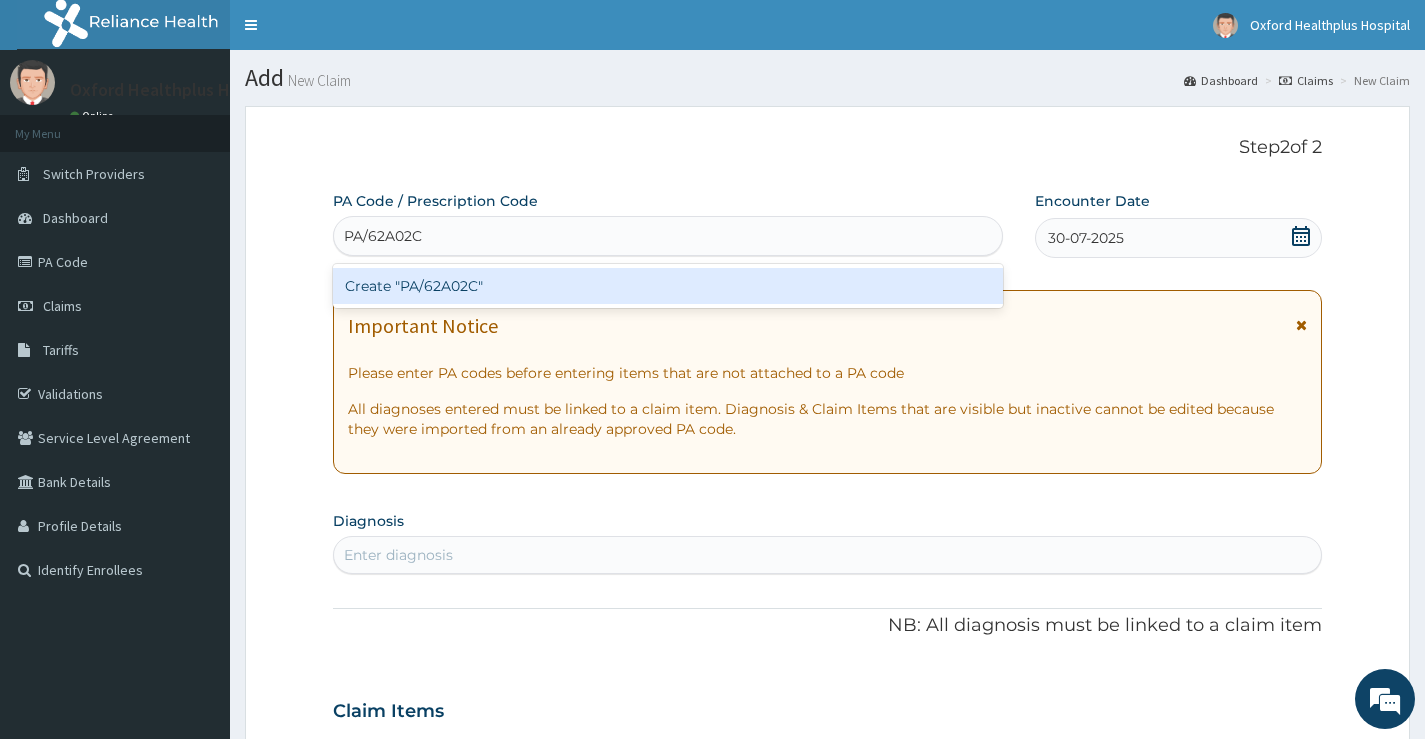 click on "Create "PA/62A02C"" at bounding box center [668, 286] 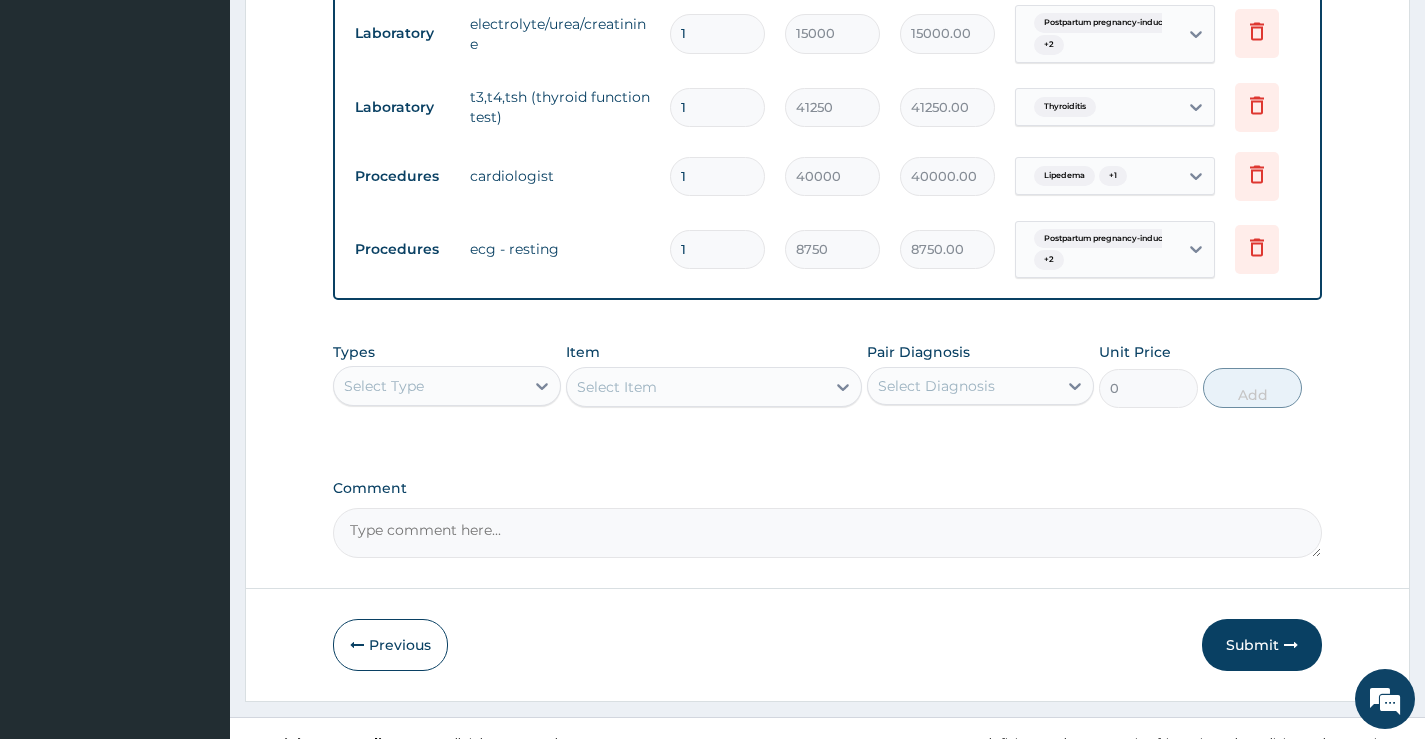 scroll, scrollTop: 1131, scrollLeft: 0, axis: vertical 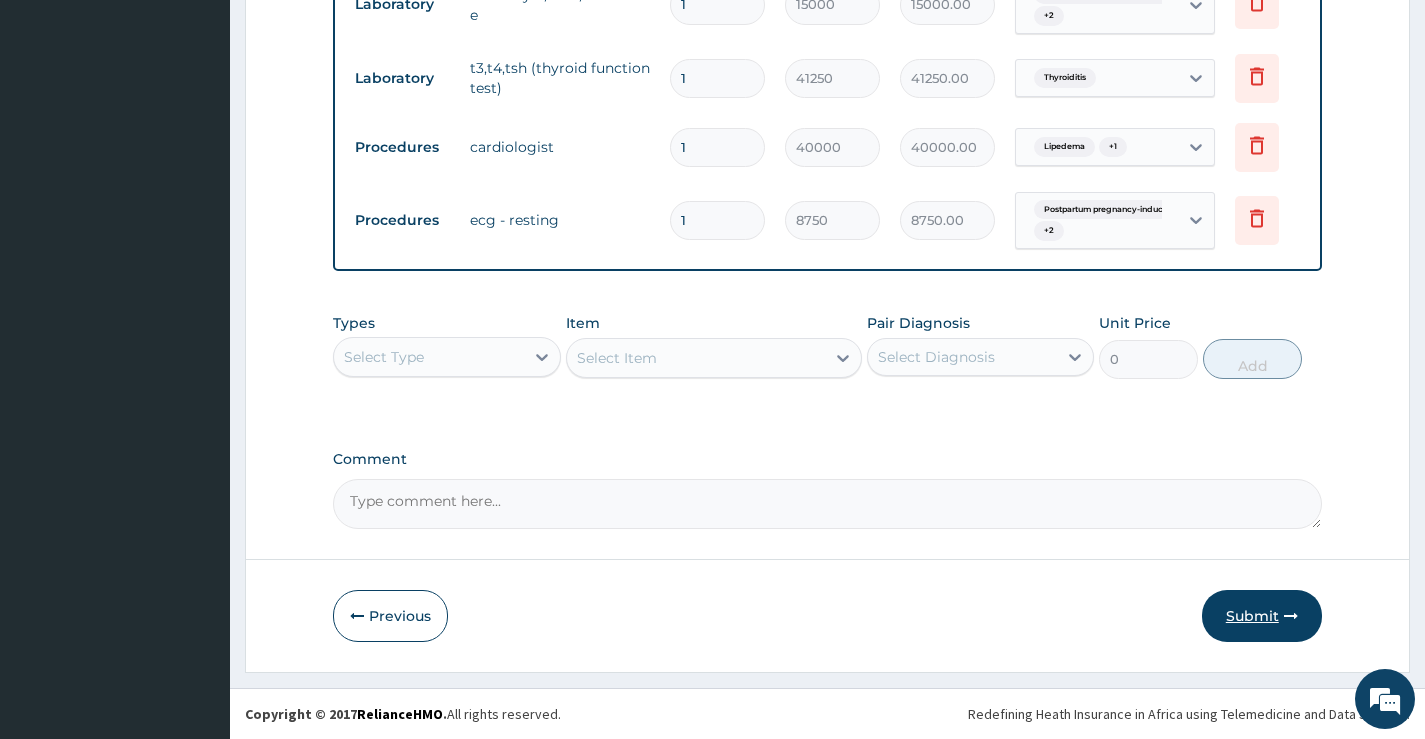 click on "Submit" at bounding box center [1262, 616] 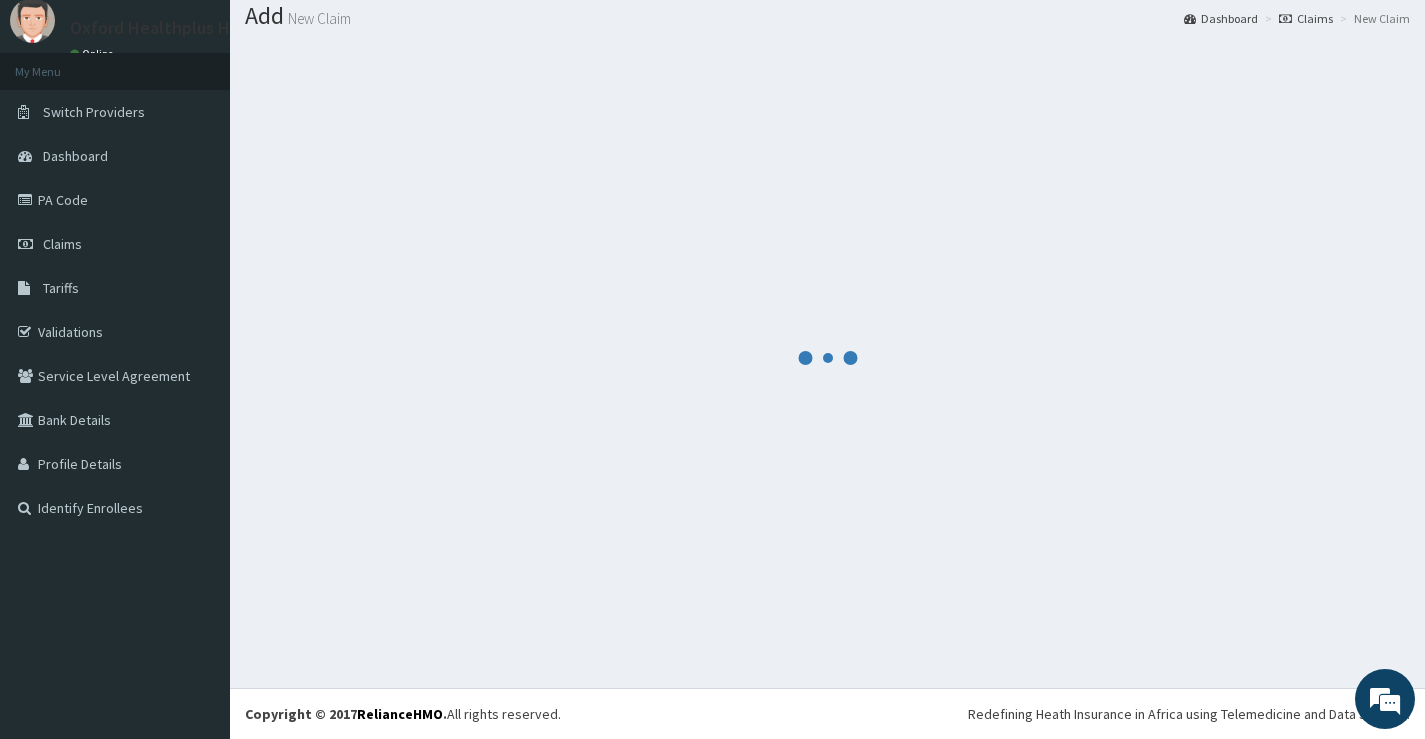scroll, scrollTop: 62, scrollLeft: 0, axis: vertical 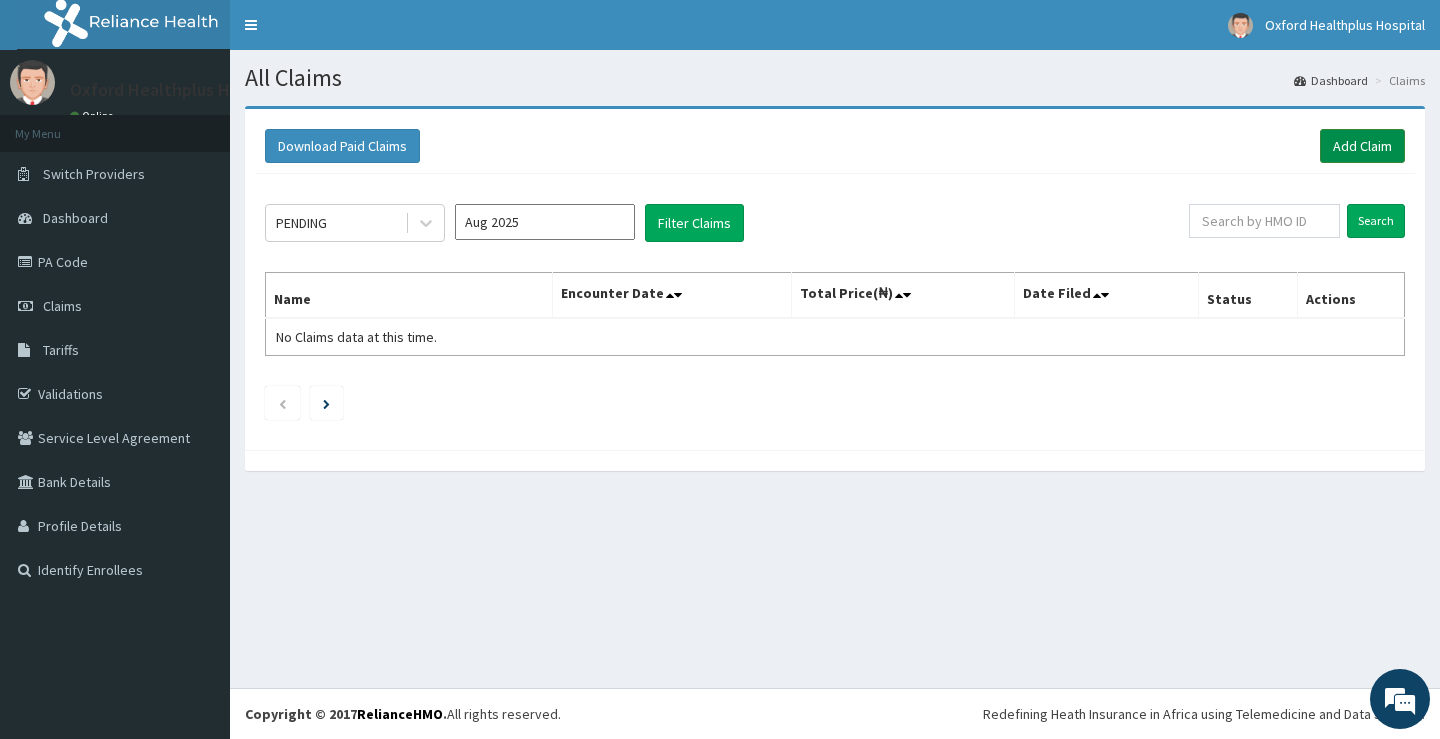 click on "Add Claim" at bounding box center [1362, 146] 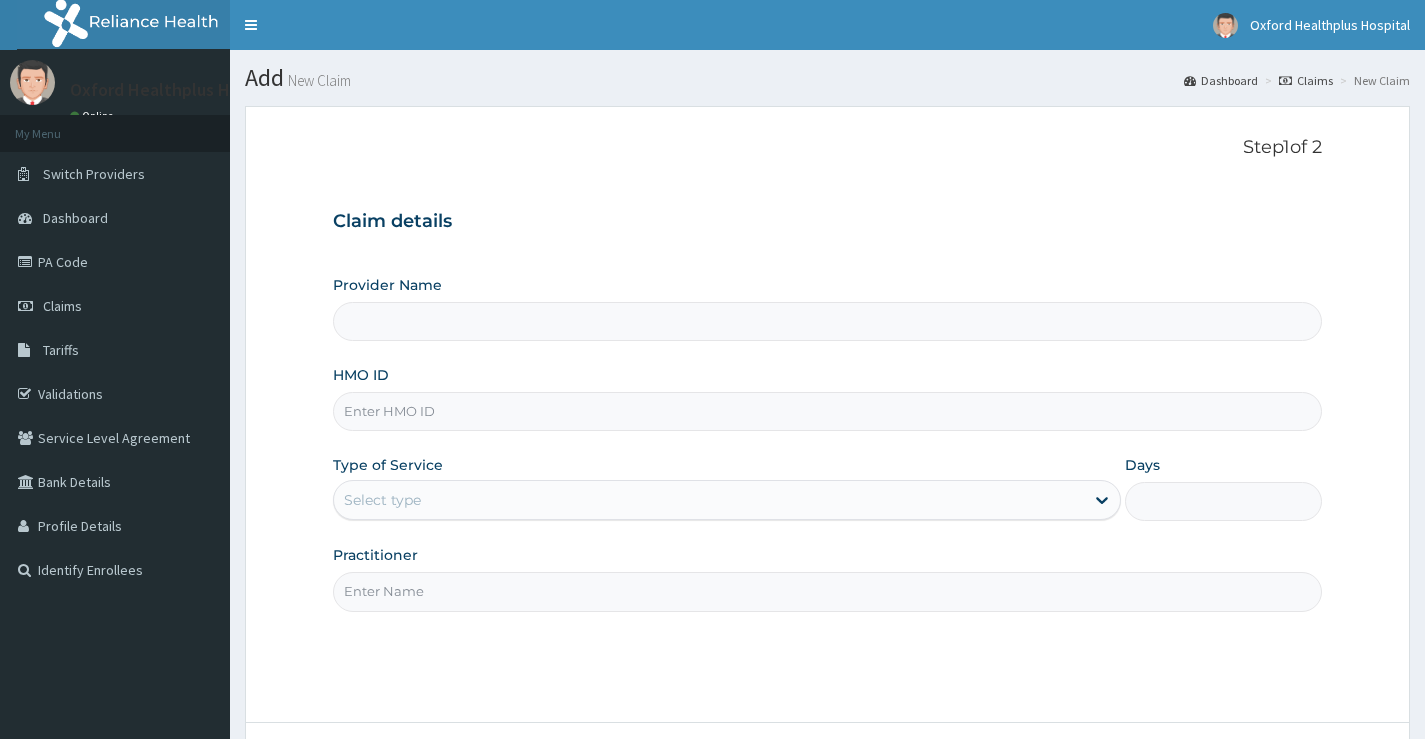 scroll, scrollTop: 0, scrollLeft: 0, axis: both 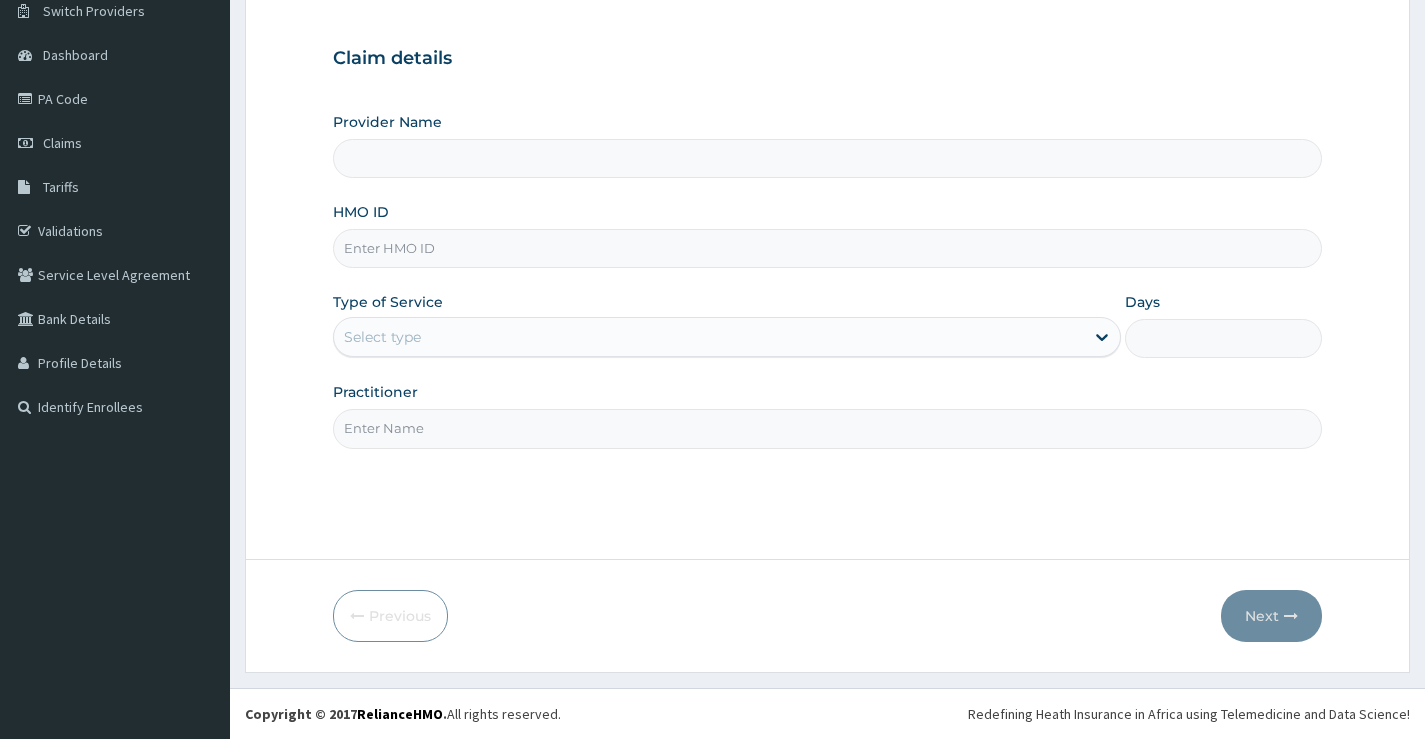 type on "Oxford Healthplus Hospital" 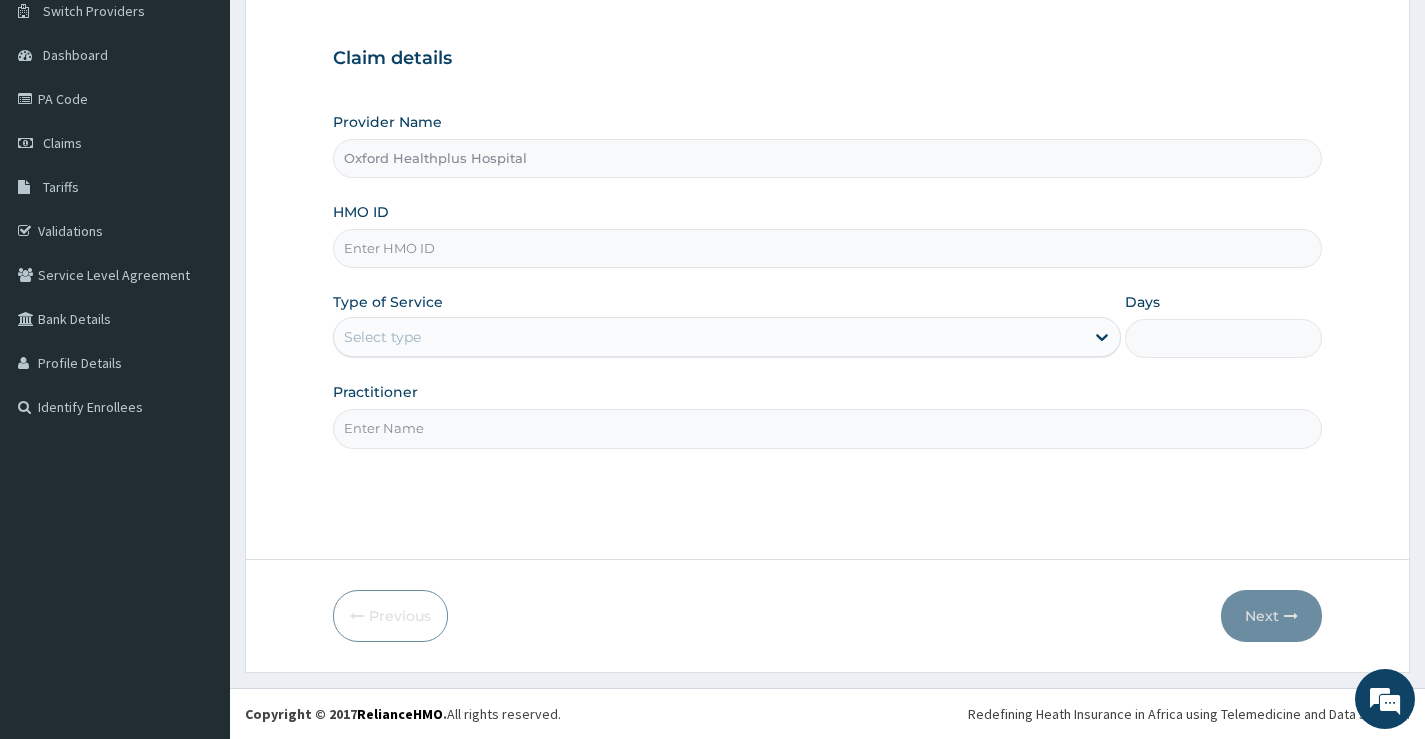 click on "HMO ID" at bounding box center (827, 248) 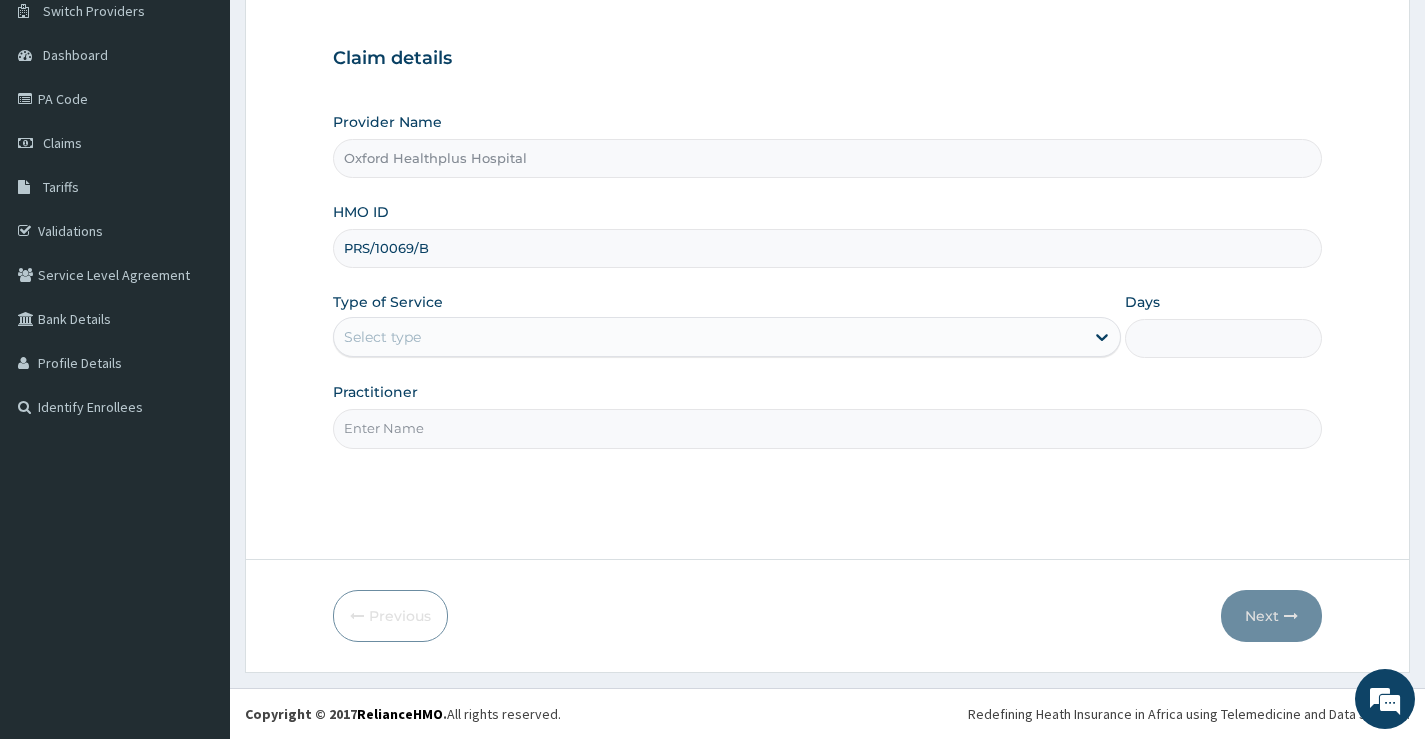 type on "PRS/10069/B" 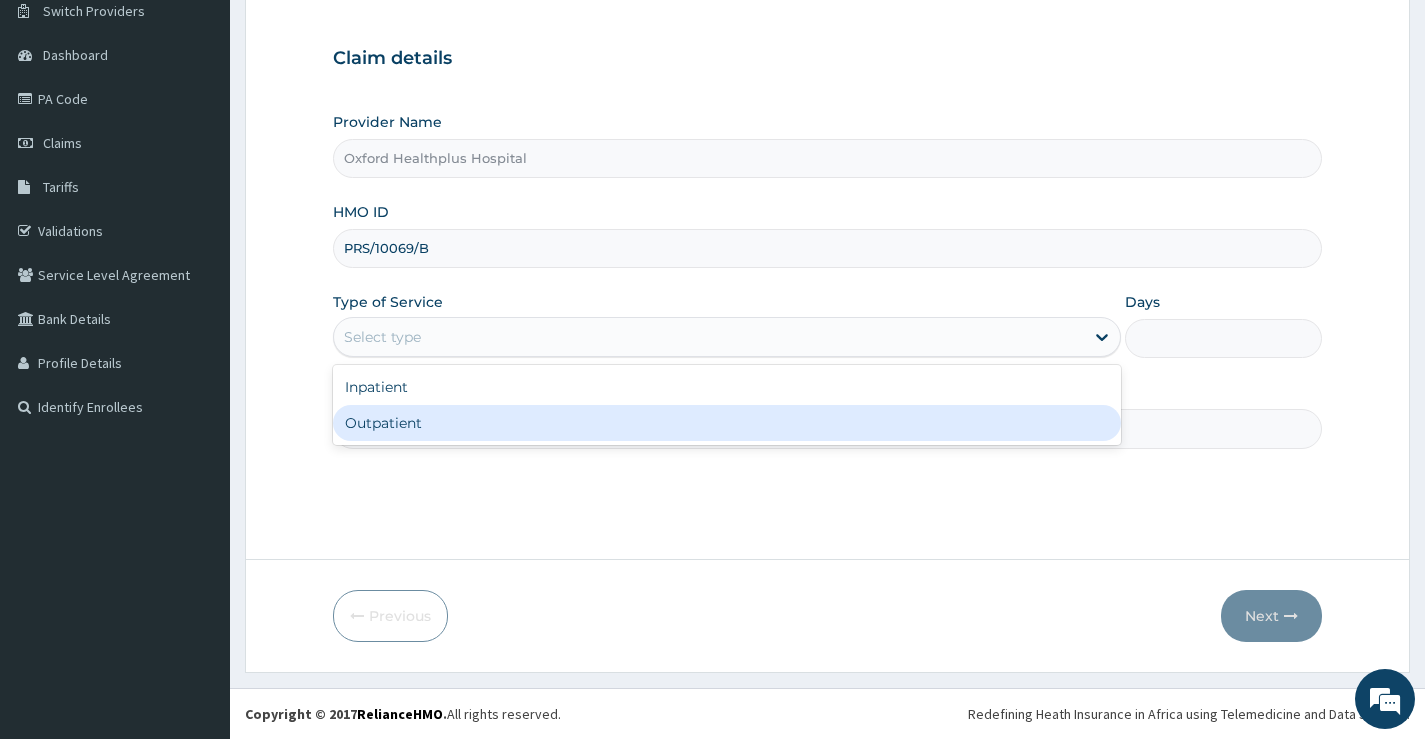 click on "Outpatient" at bounding box center (727, 423) 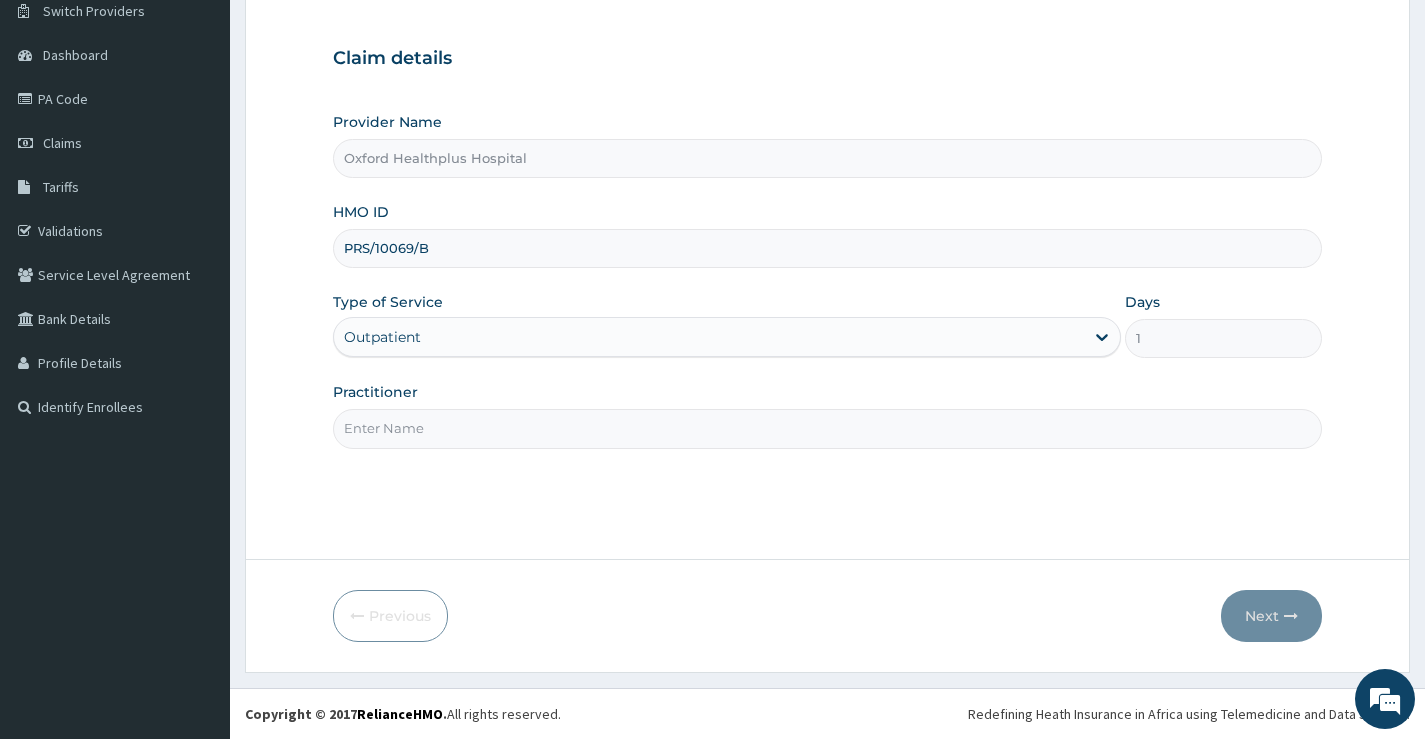 click on "Practitioner" at bounding box center (827, 428) 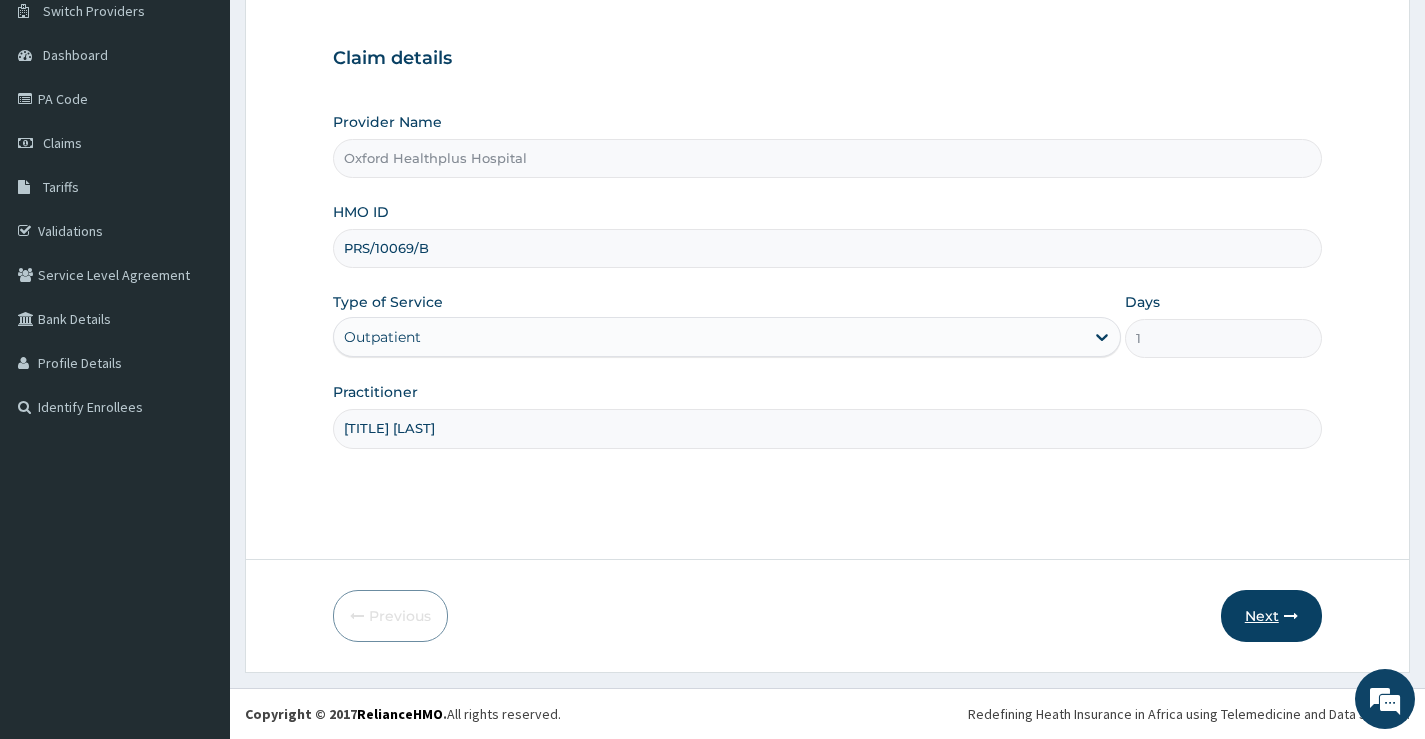 click on "Next" at bounding box center [1271, 616] 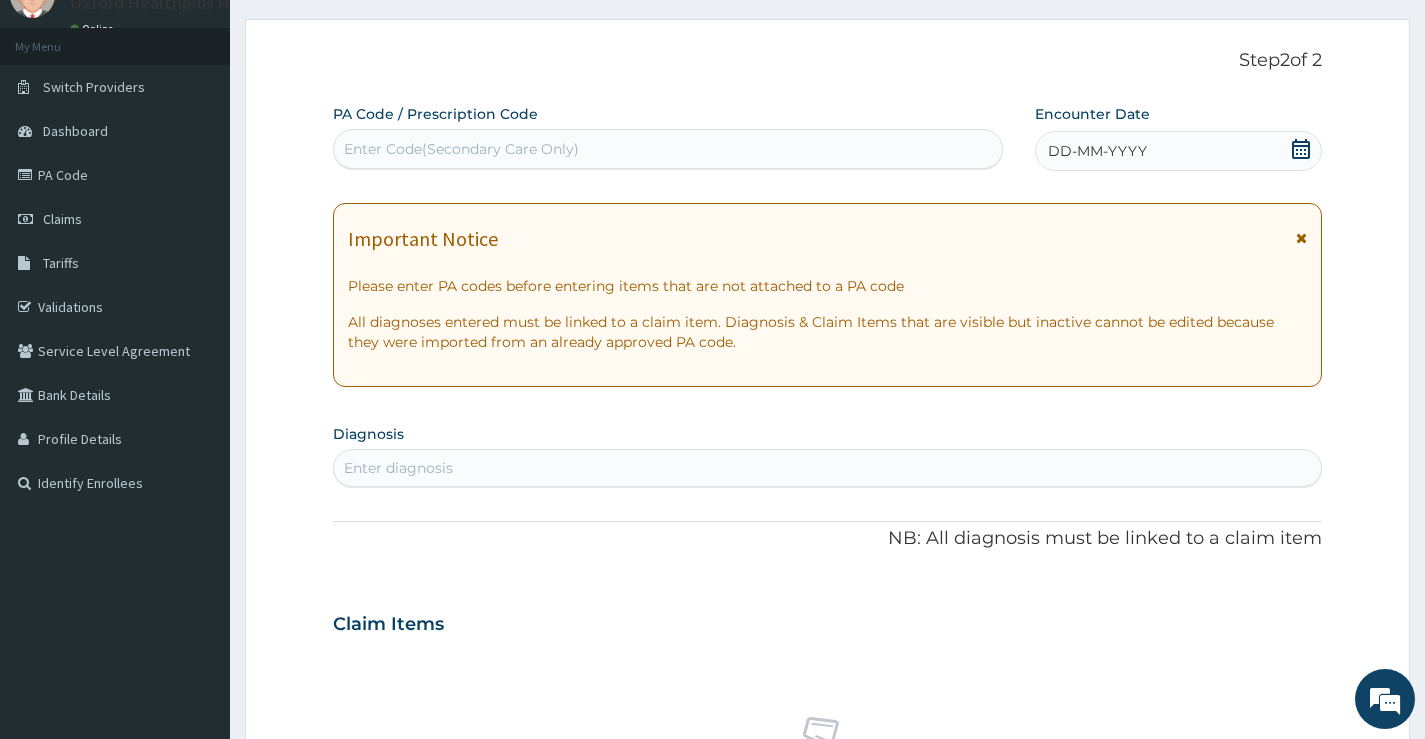scroll, scrollTop: 0, scrollLeft: 0, axis: both 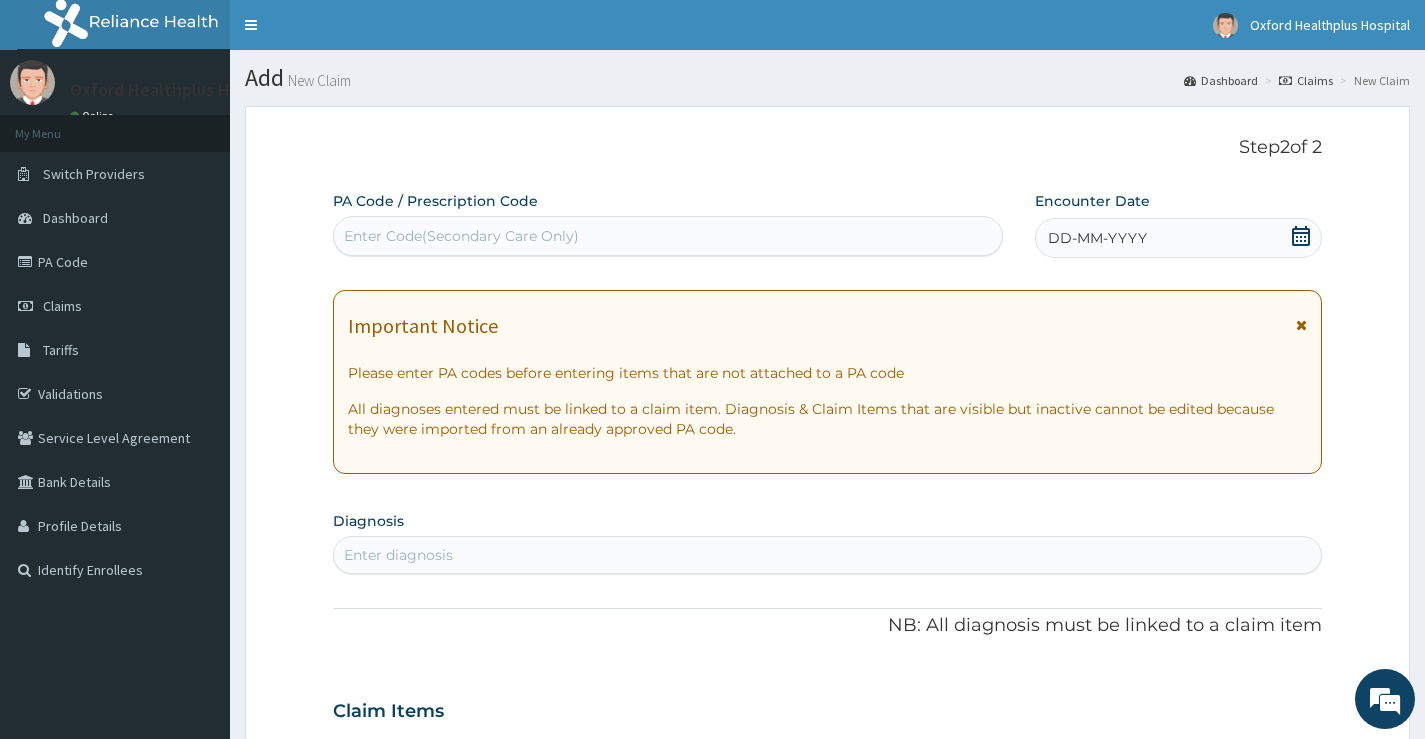 click on "Enter Code(Secondary Care Only)" at bounding box center [668, 236] 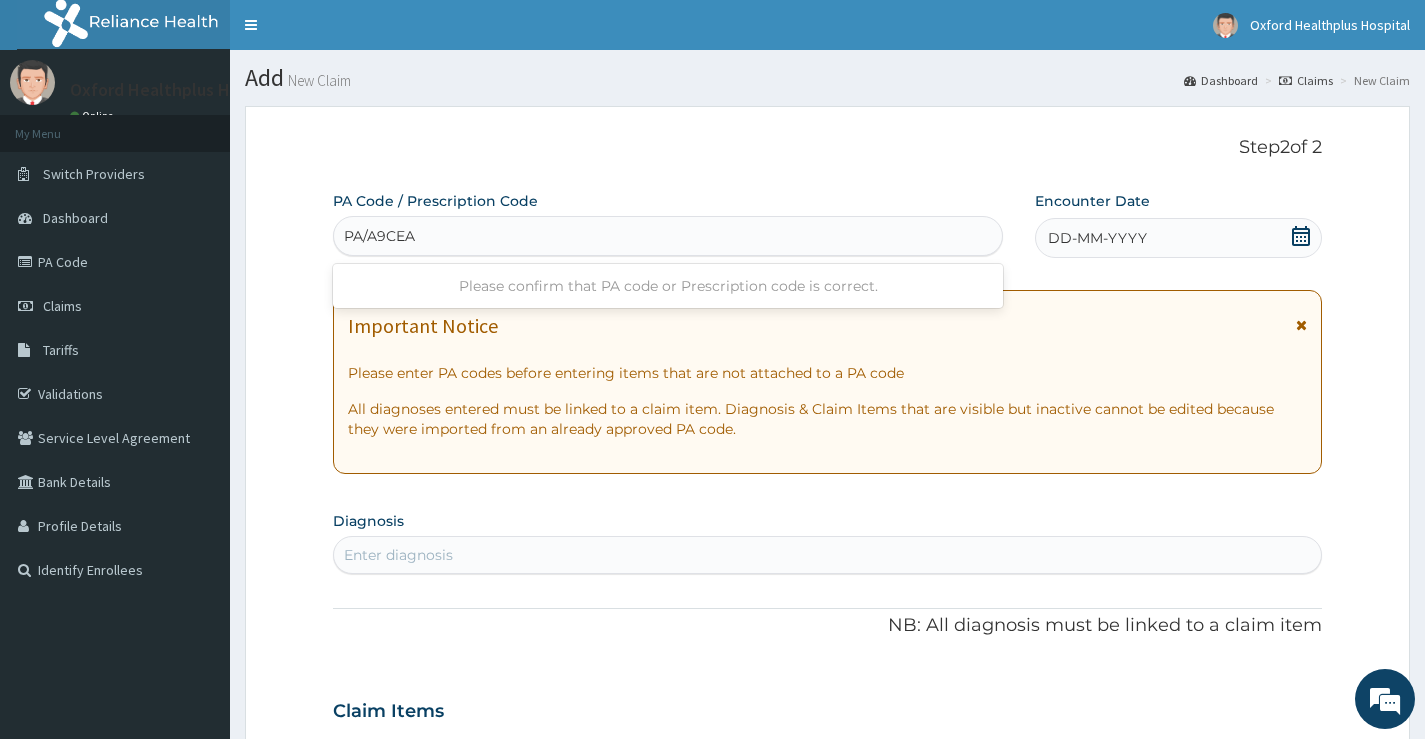 type on "PA/A9CEAE" 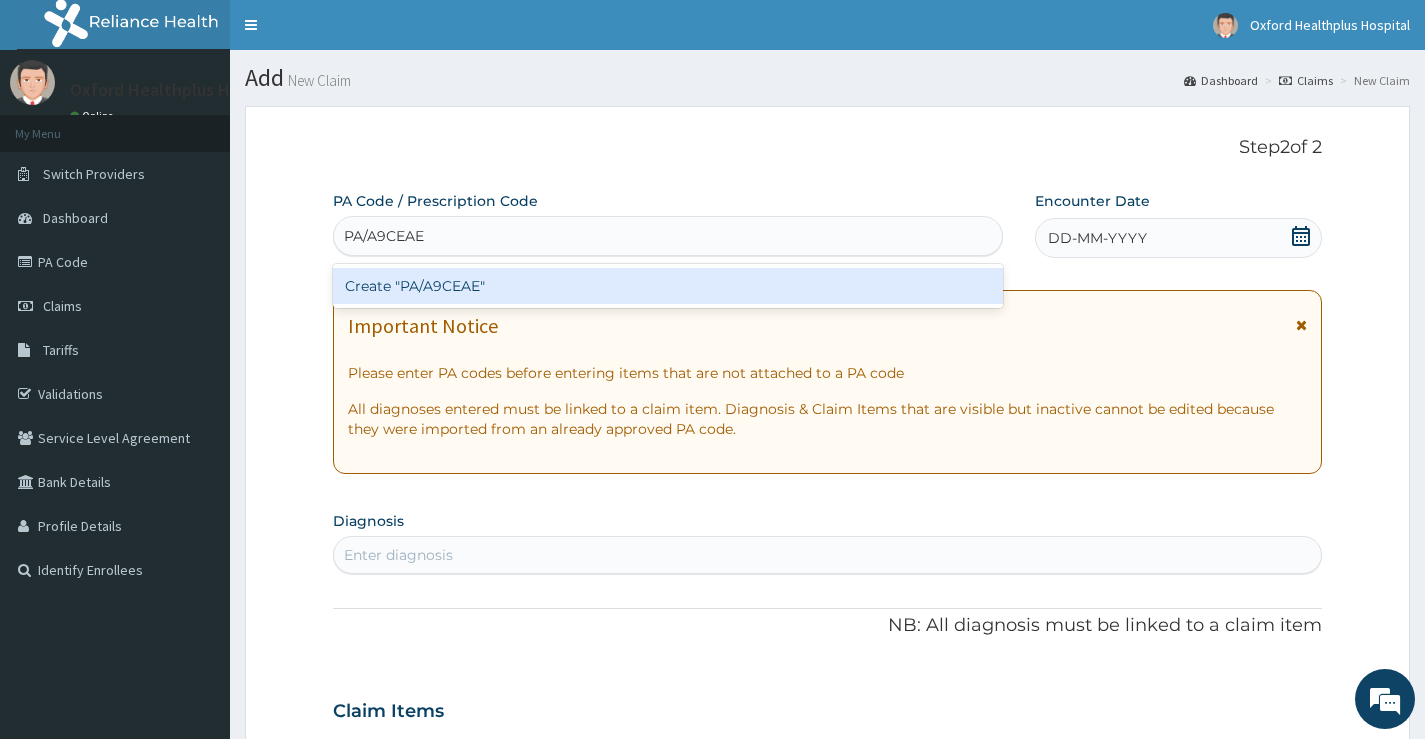 click on "Create "PA/A9CEAE"" at bounding box center [668, 286] 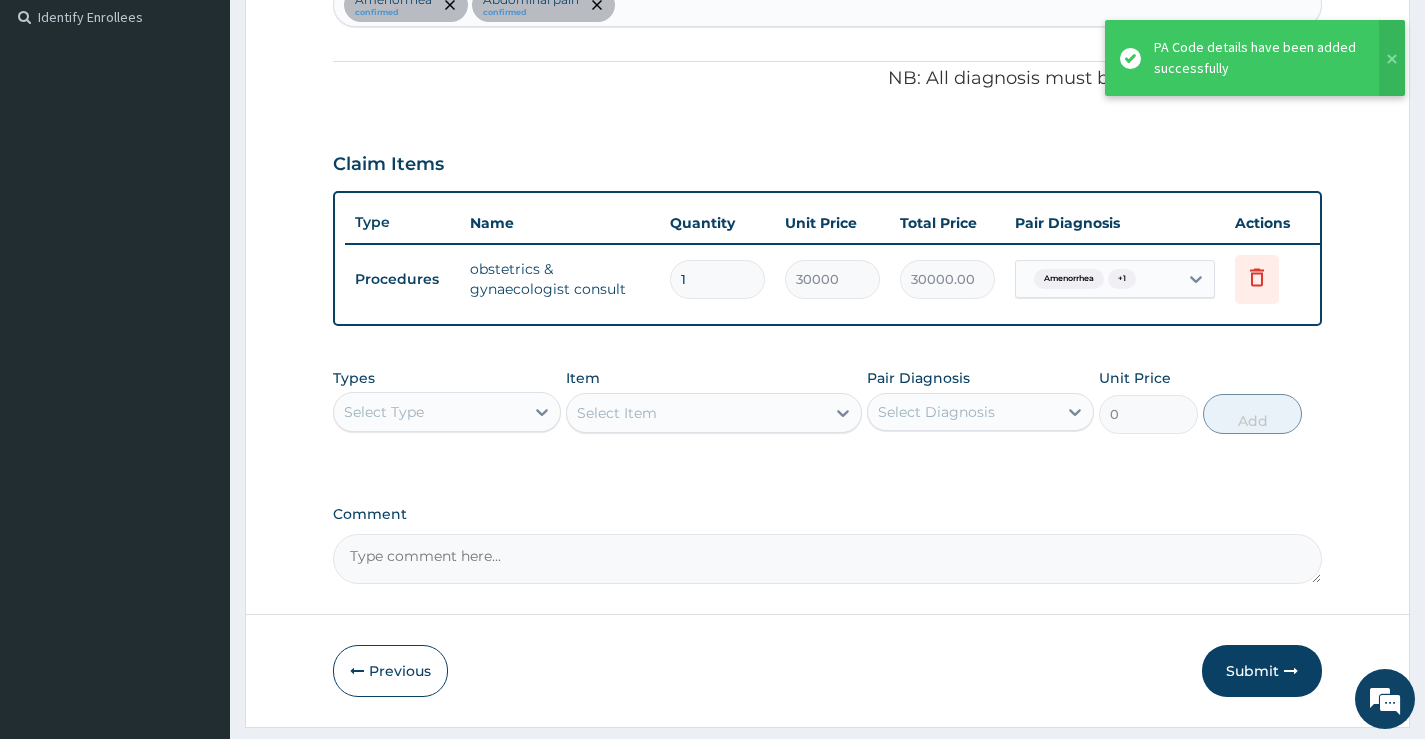 scroll, scrollTop: 623, scrollLeft: 0, axis: vertical 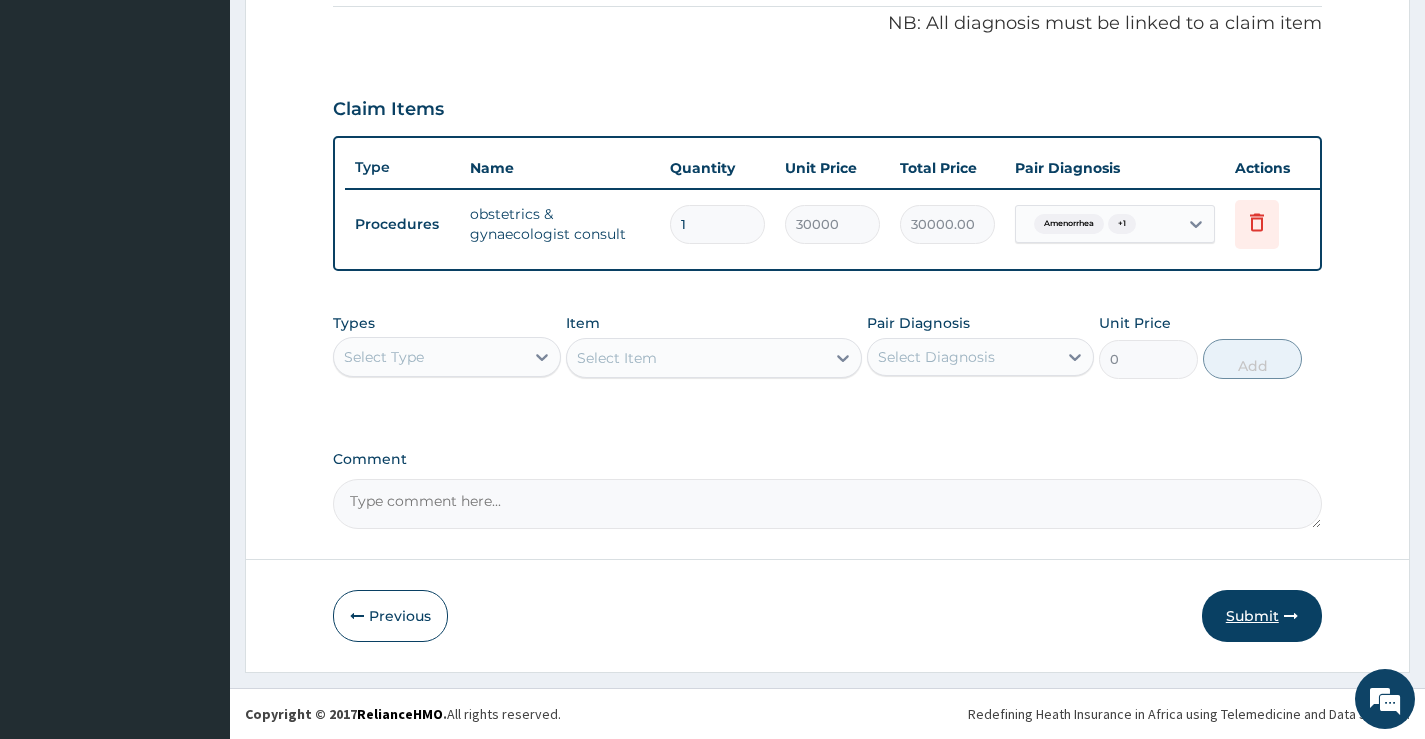 click on "Submit" at bounding box center [1262, 616] 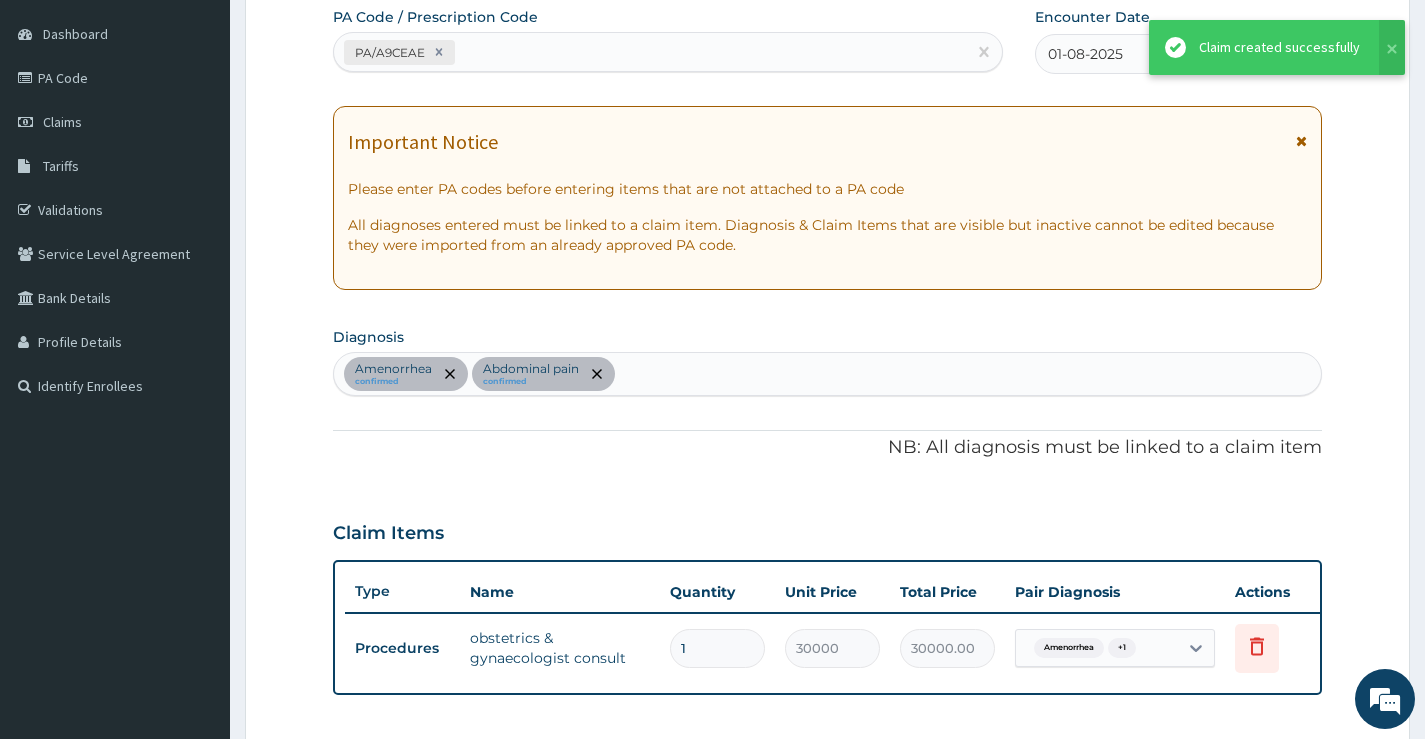 scroll, scrollTop: 0, scrollLeft: 0, axis: both 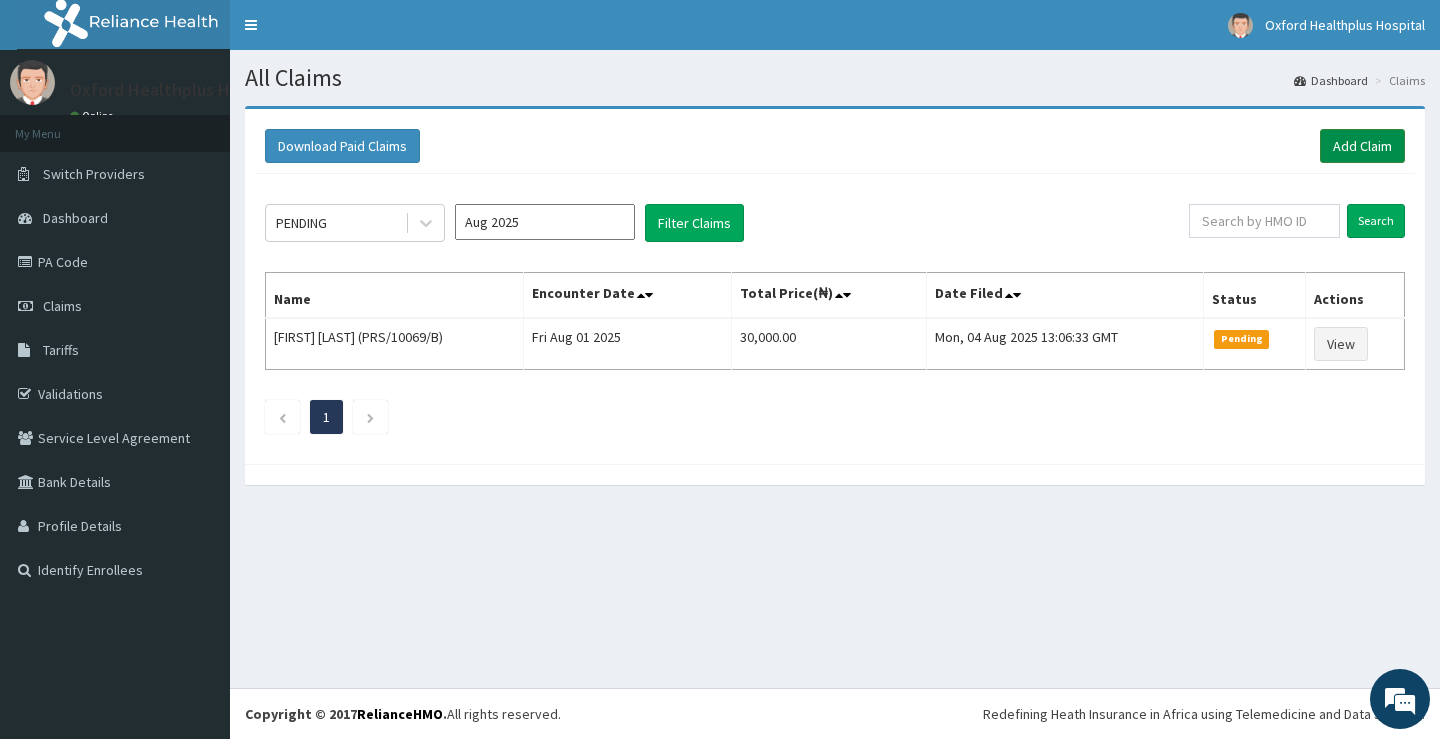 click on "Add Claim" at bounding box center [1362, 146] 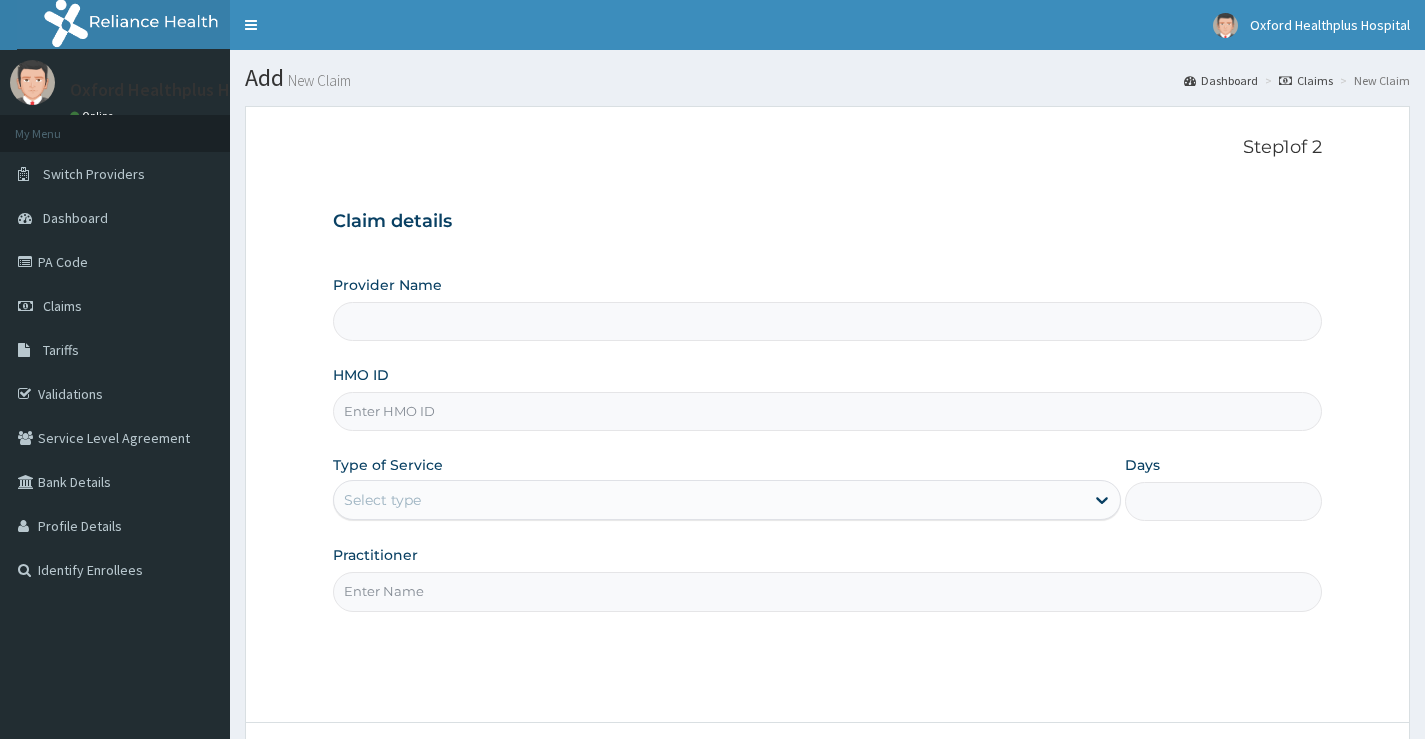 scroll, scrollTop: 0, scrollLeft: 0, axis: both 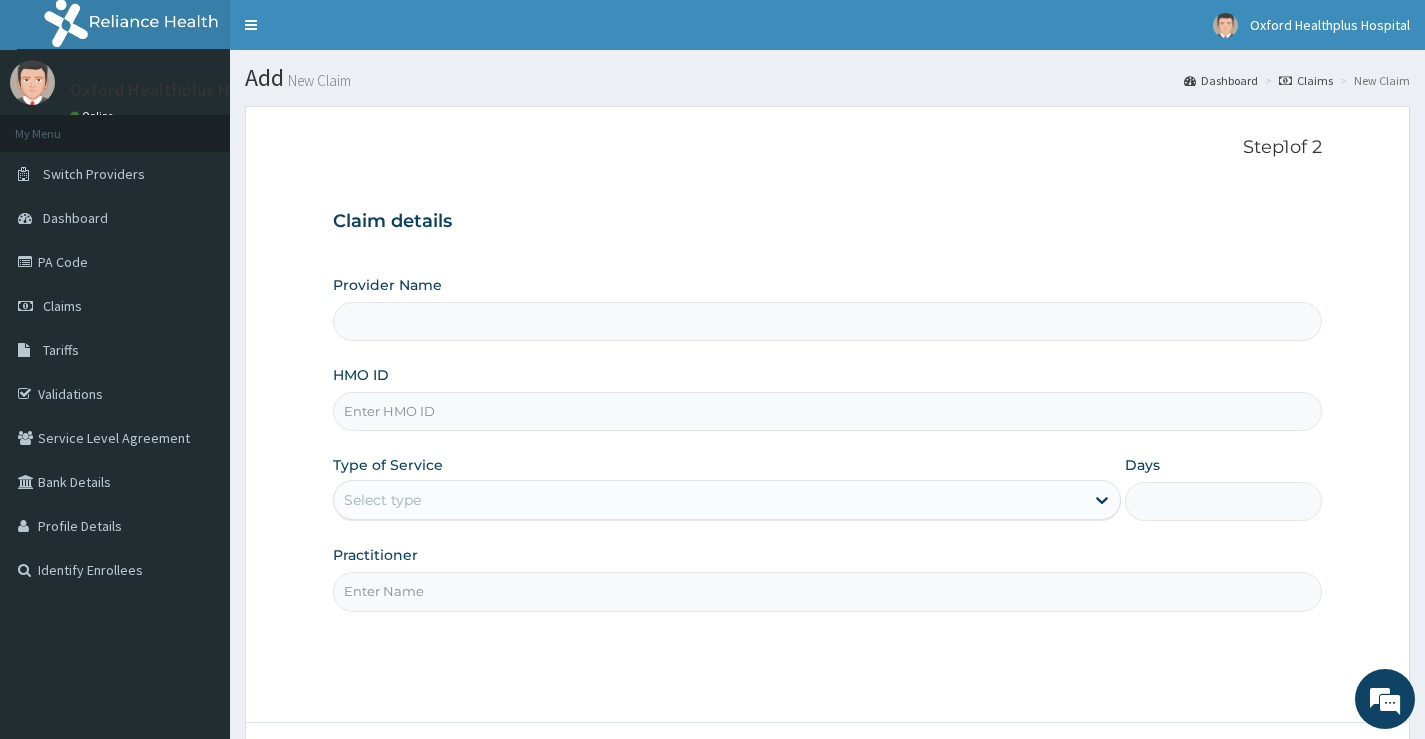 type on "Oxford Healthplus Hospital" 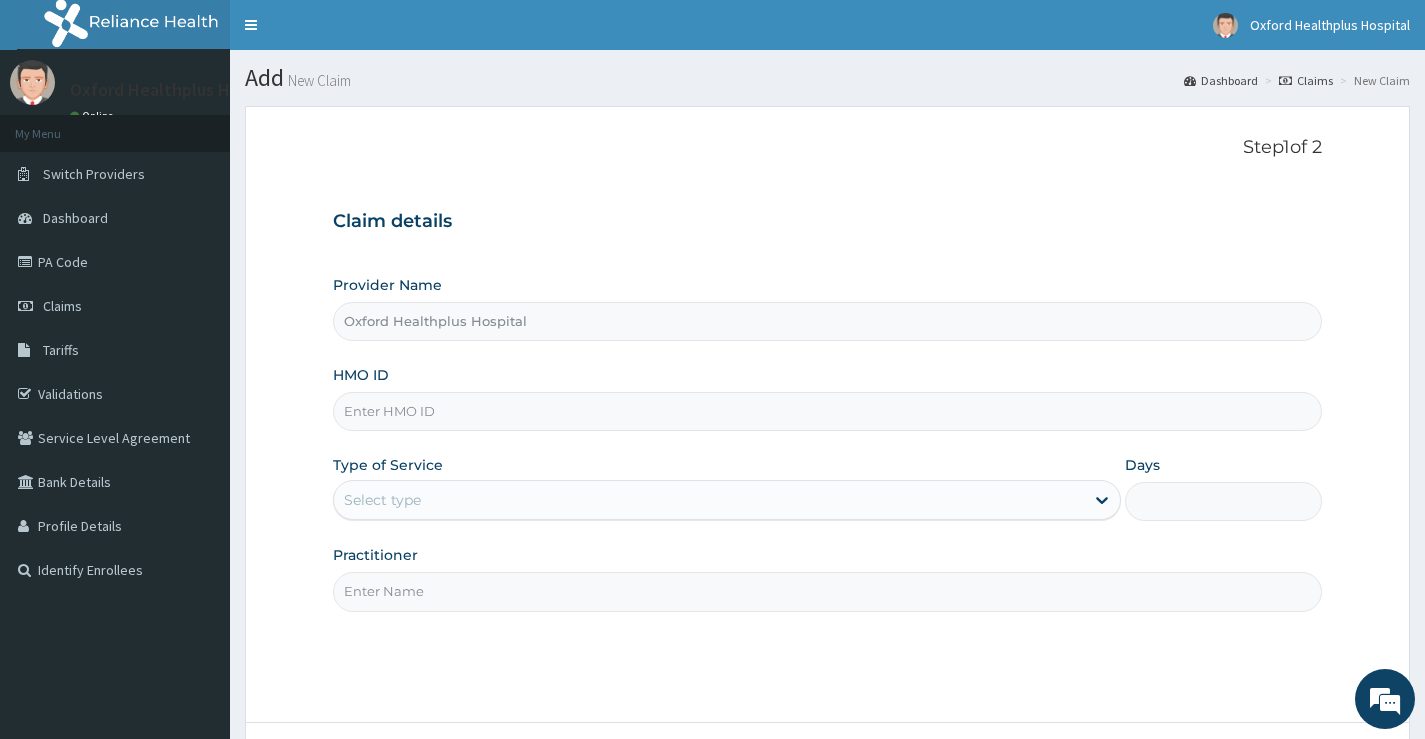 paste on "PRS/10069/B" 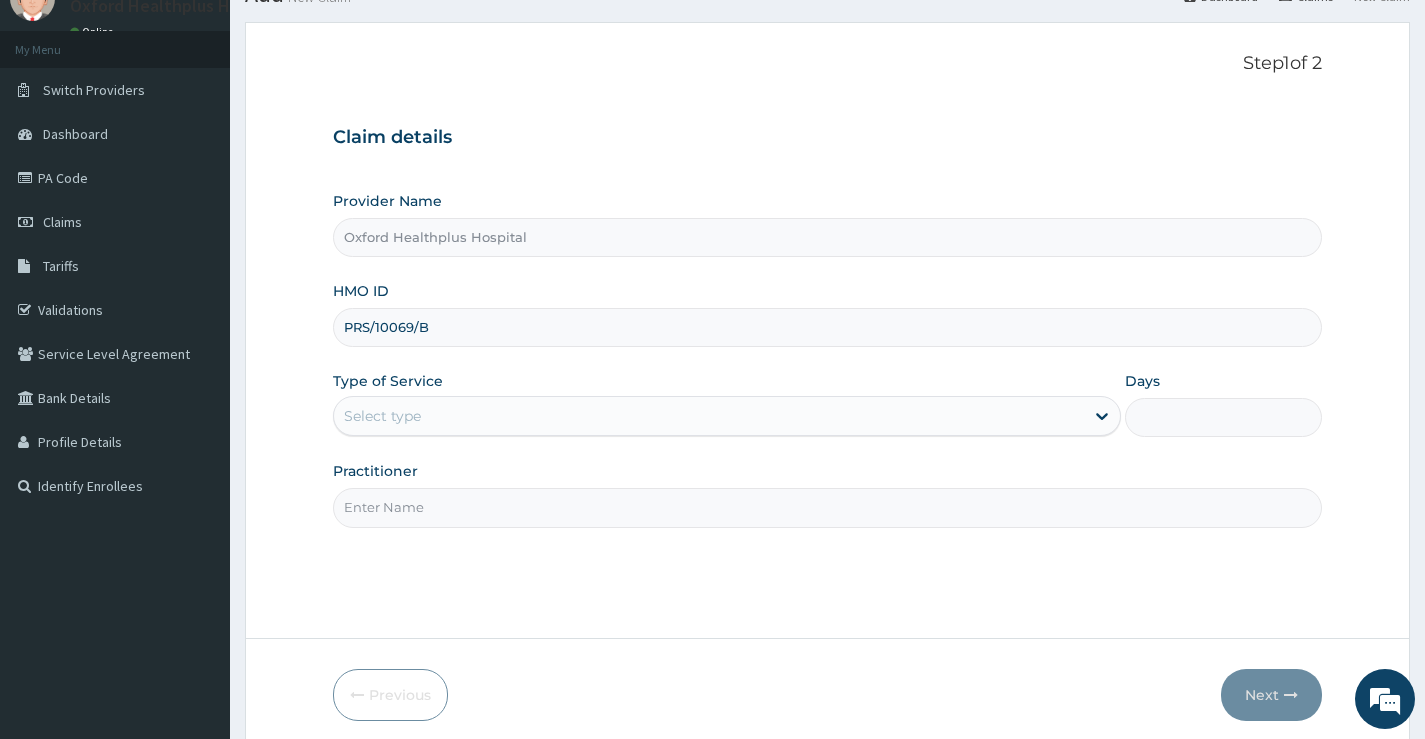 scroll, scrollTop: 163, scrollLeft: 0, axis: vertical 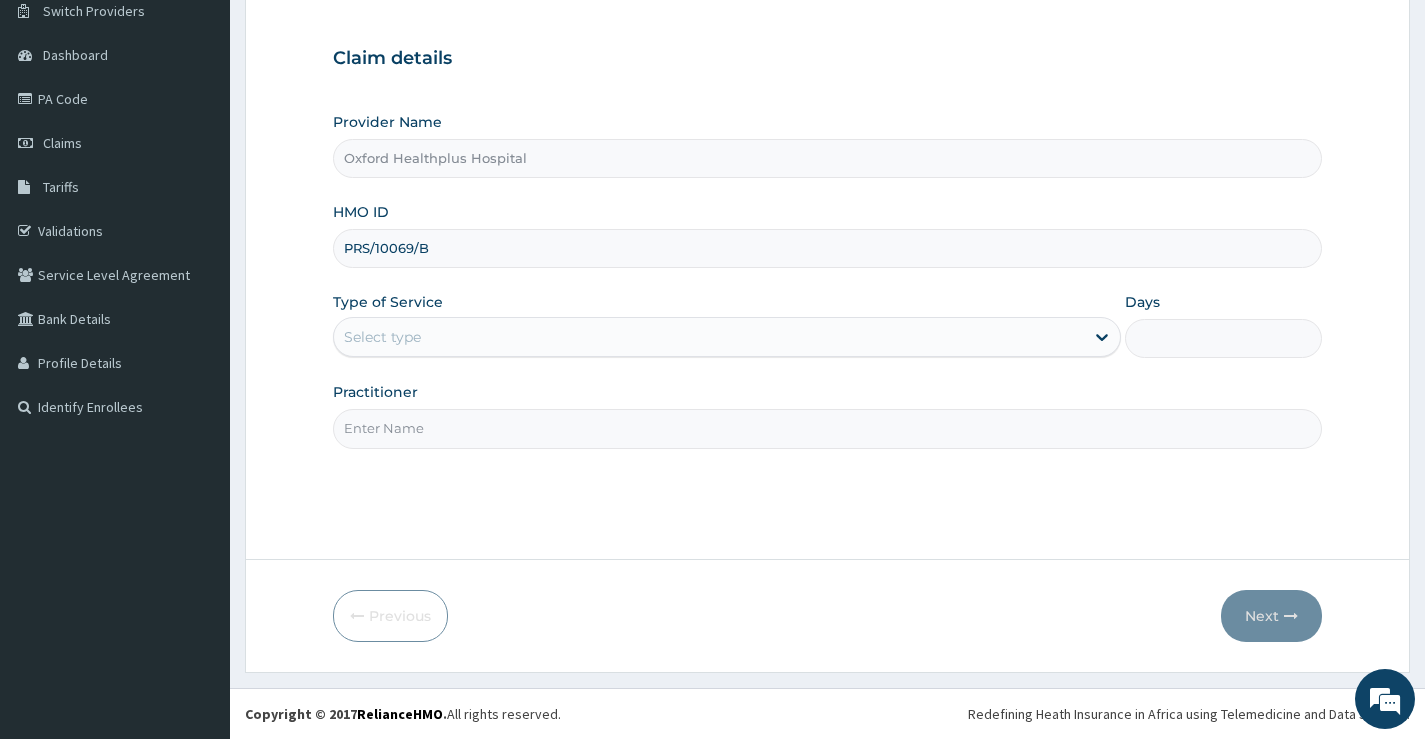 type on "PRS/10069/B" 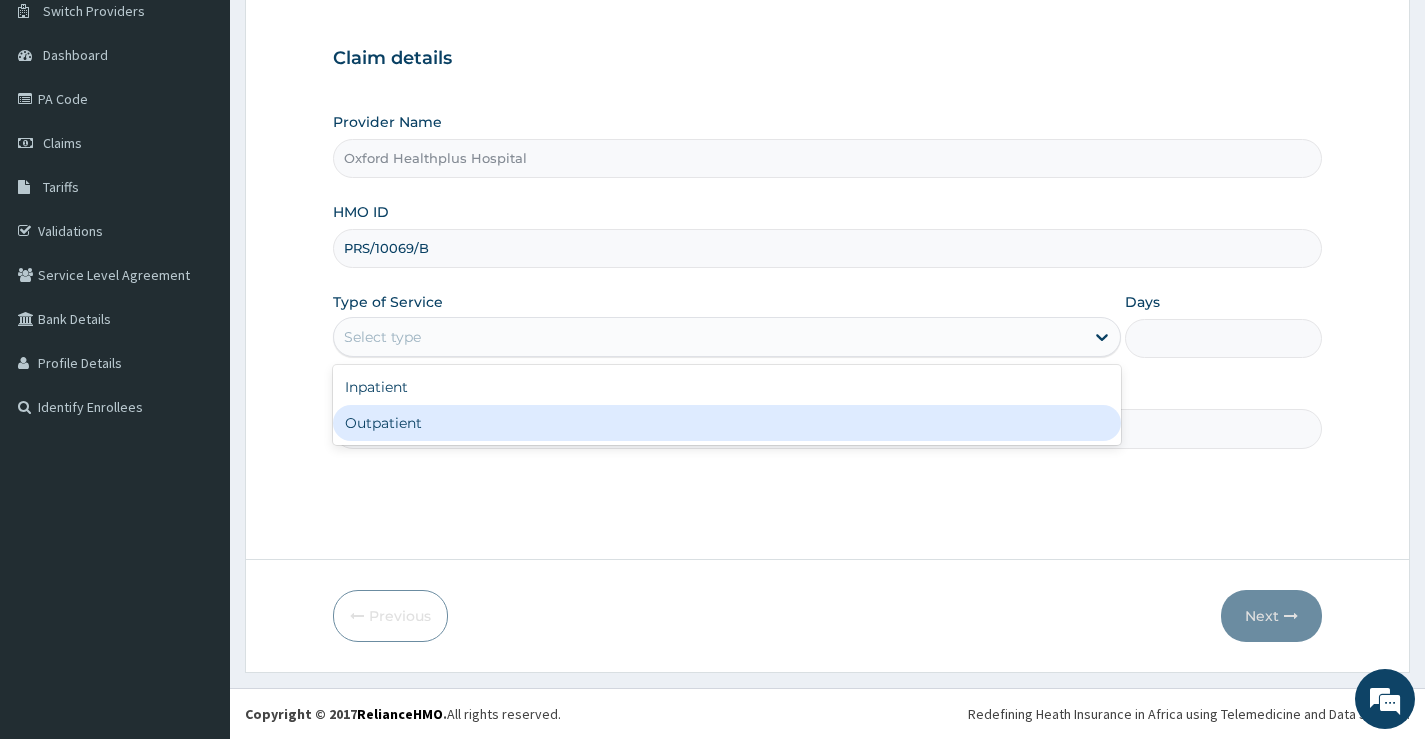 click on "Outpatient" at bounding box center (727, 423) 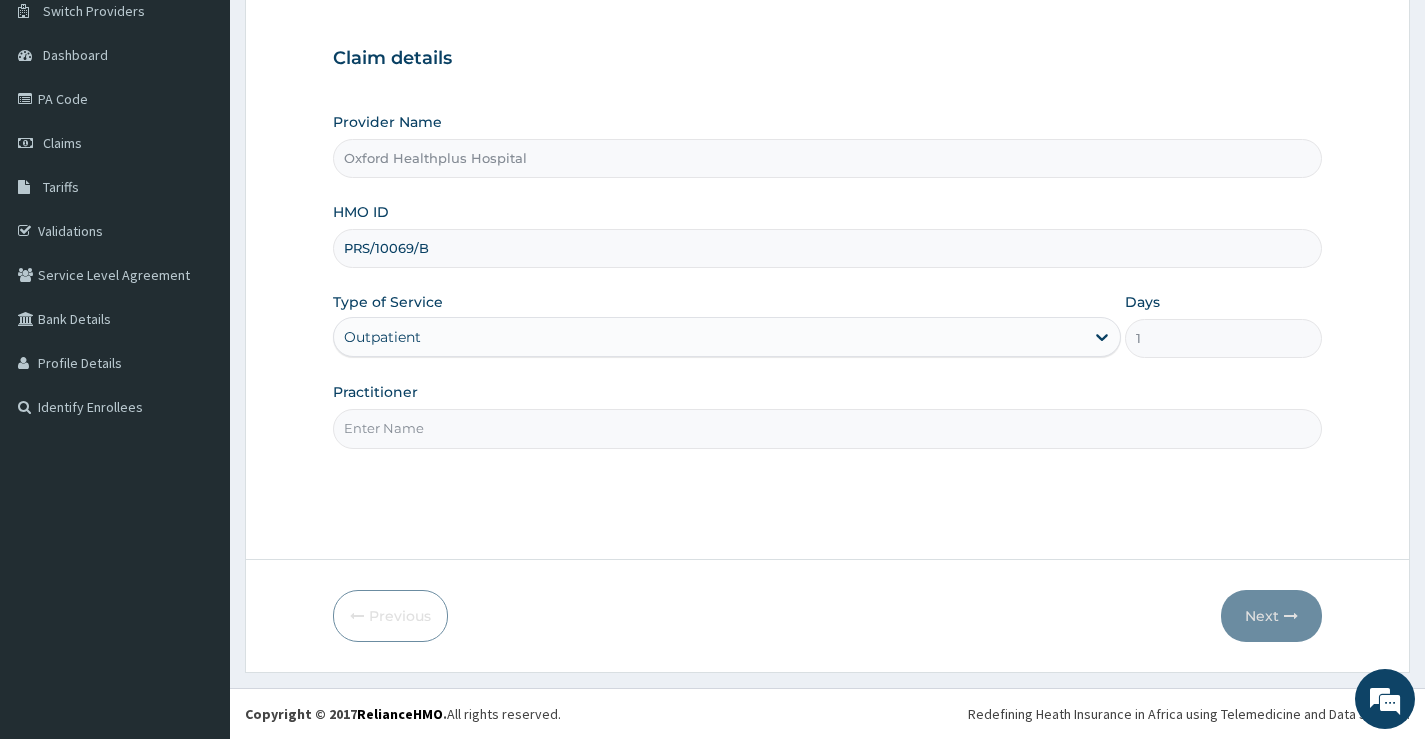 click on "Practitioner" at bounding box center [827, 428] 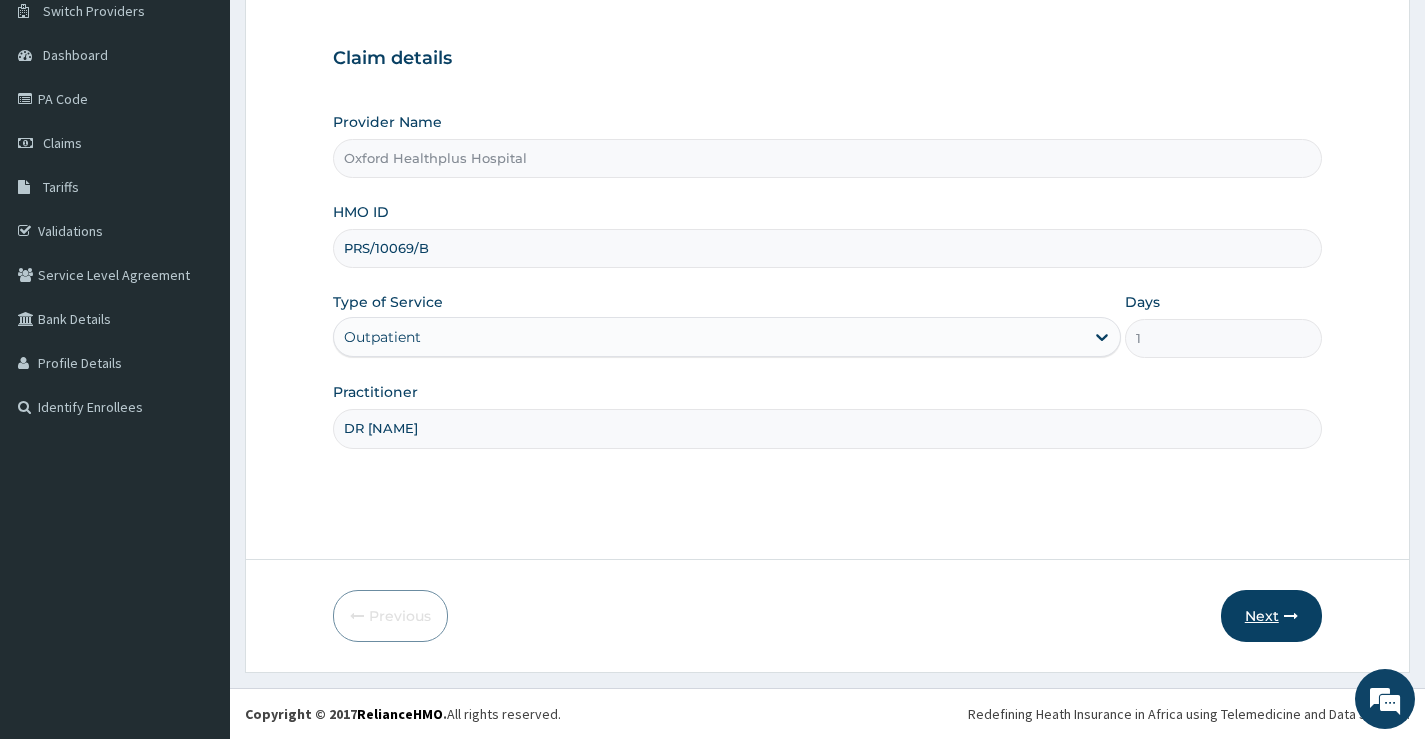 click on "Next" at bounding box center (1271, 616) 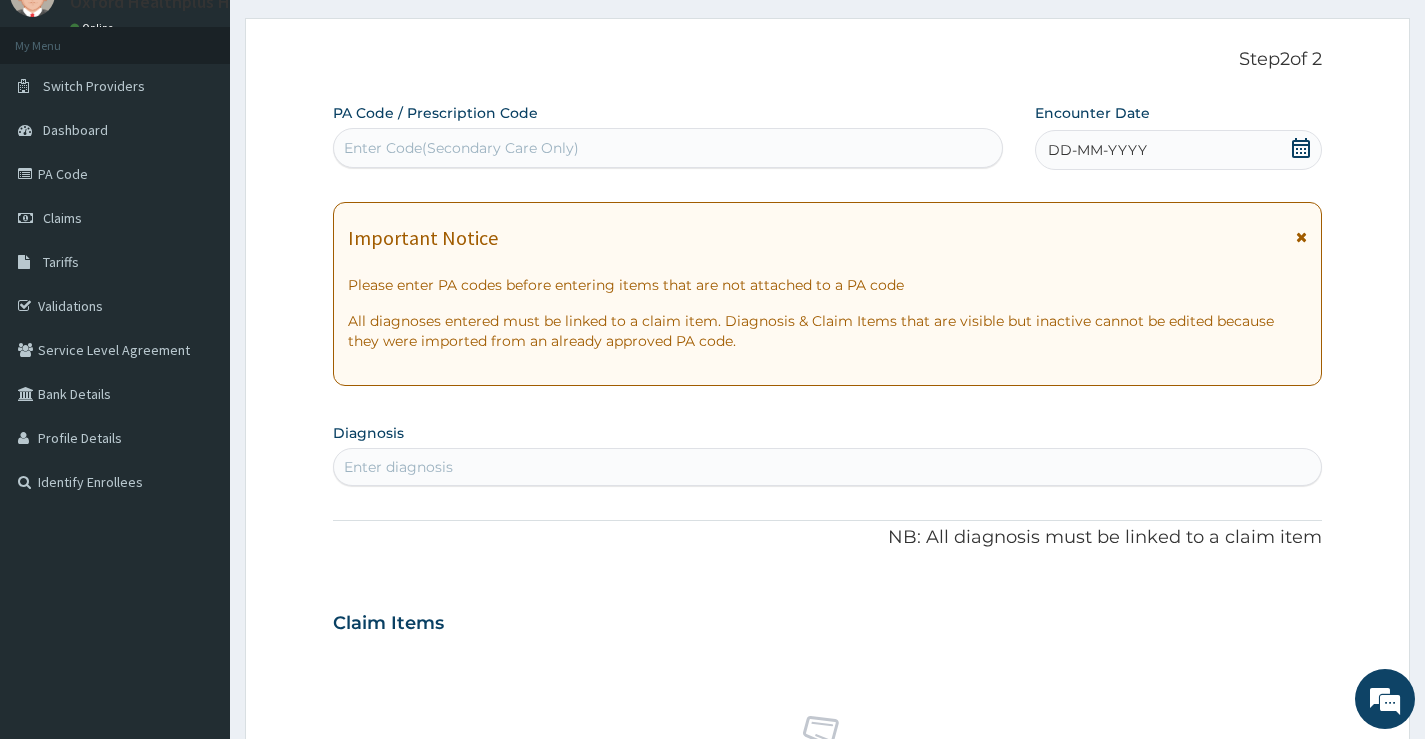 scroll, scrollTop: 0, scrollLeft: 0, axis: both 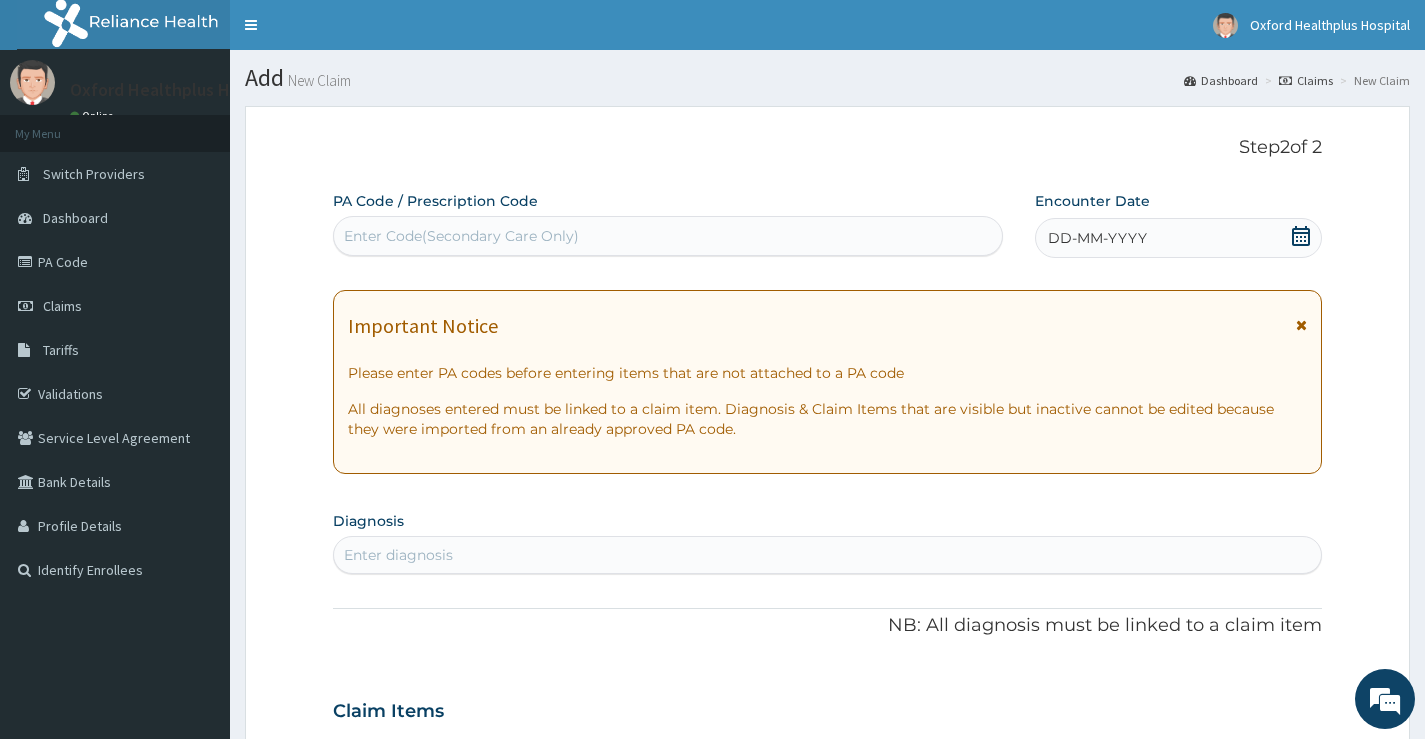 click on "Enter Code(Secondary Care Only)" at bounding box center (668, 236) 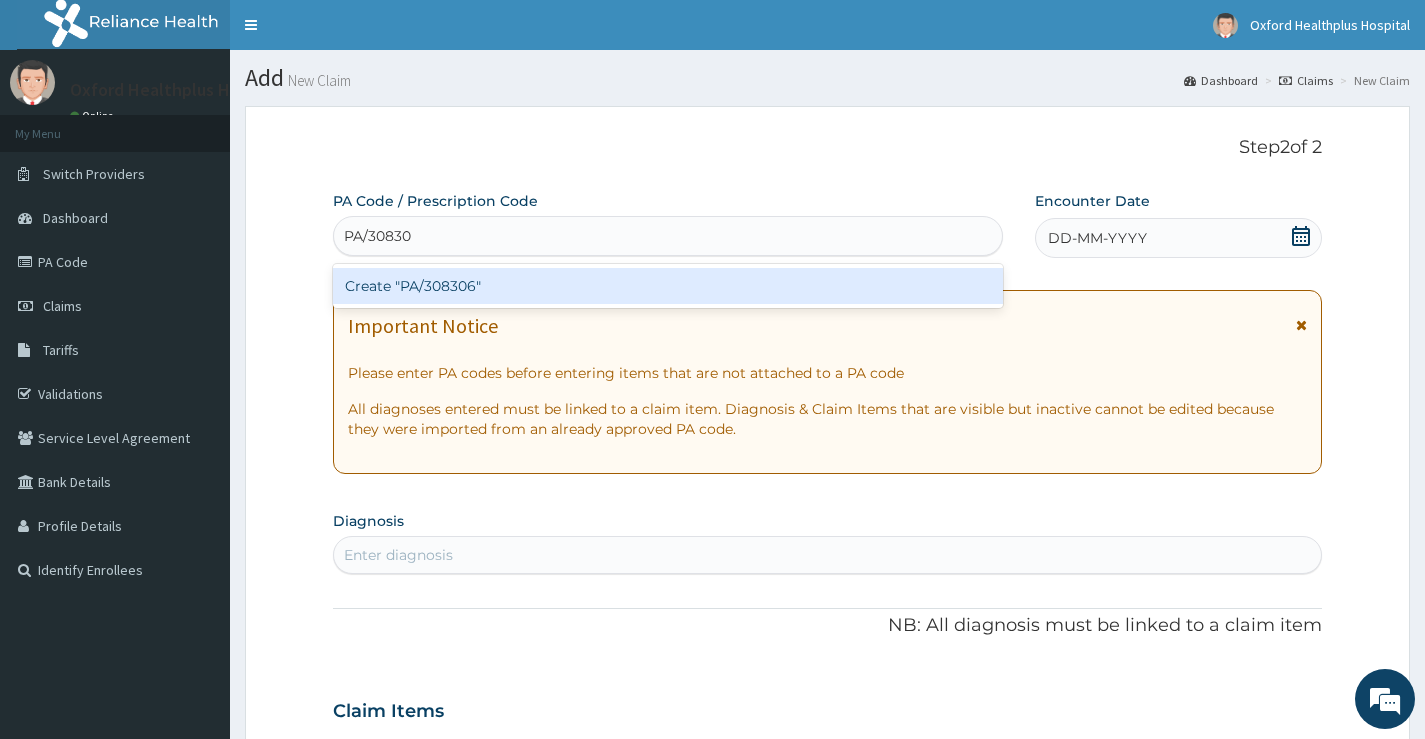 type on "PA/308306" 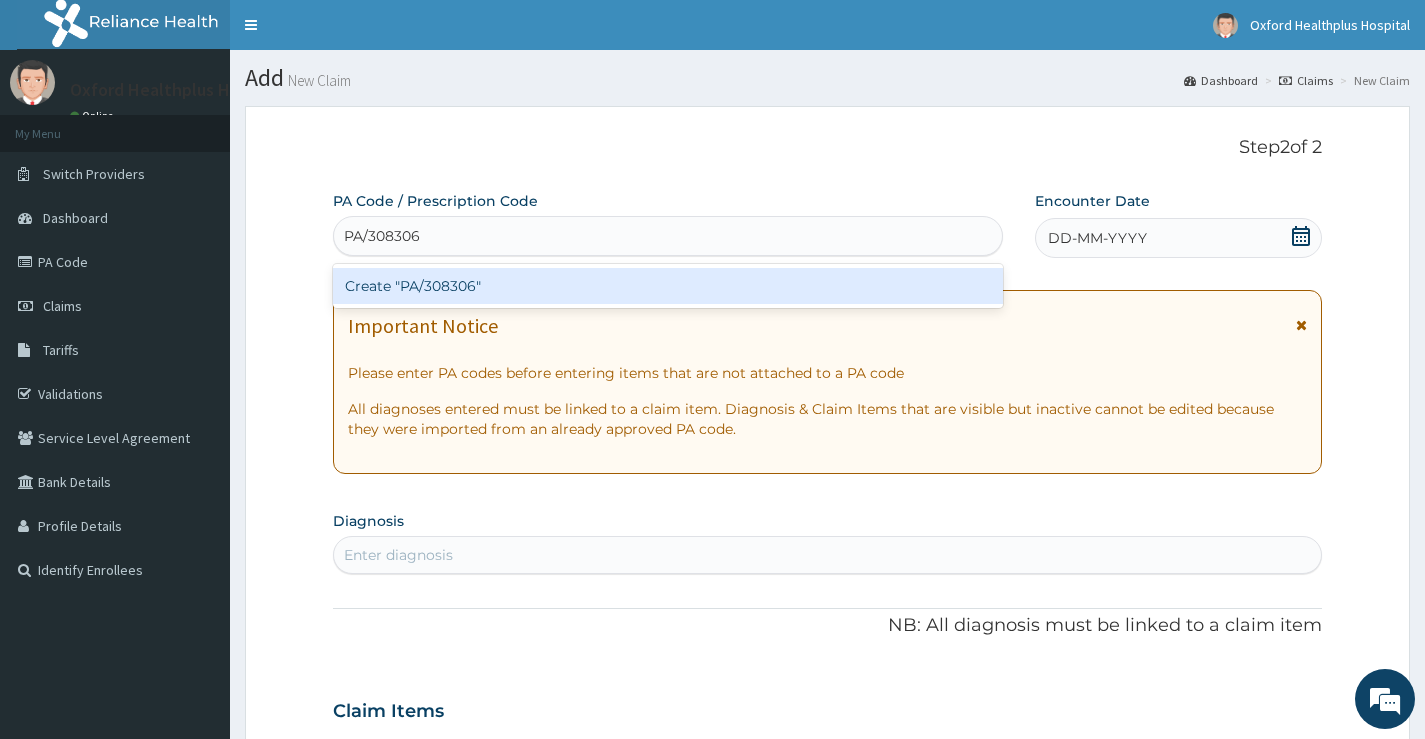 click on "Create "PA/308306"" at bounding box center [668, 286] 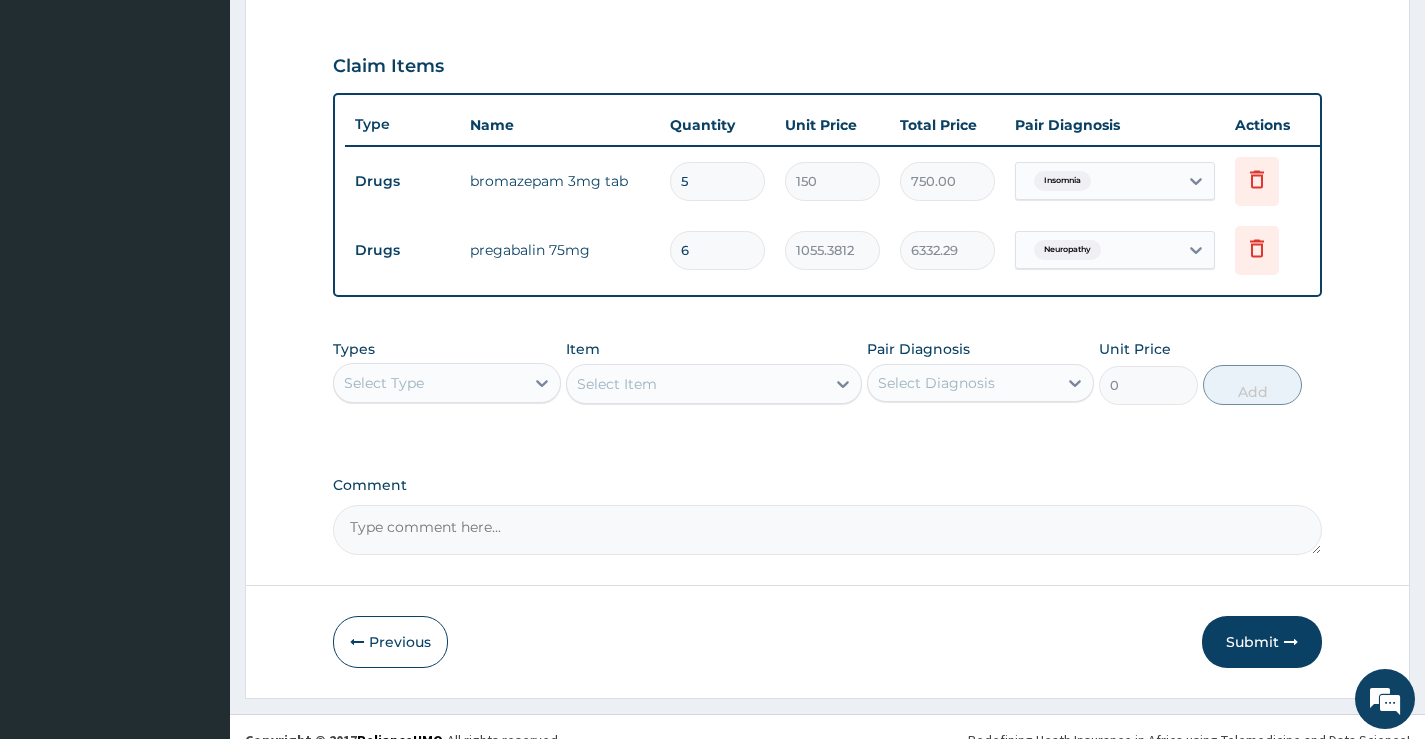scroll, scrollTop: 692, scrollLeft: 0, axis: vertical 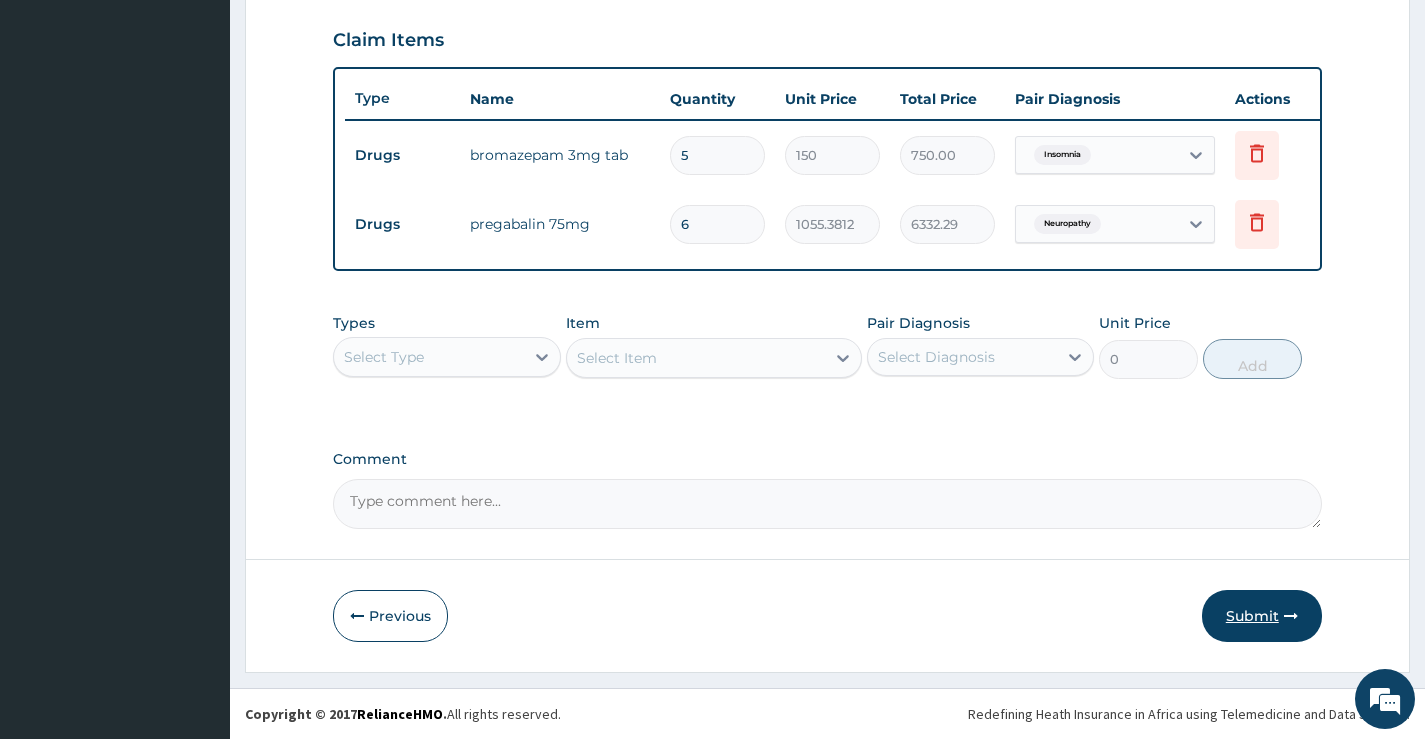 click on "Submit" at bounding box center (1262, 616) 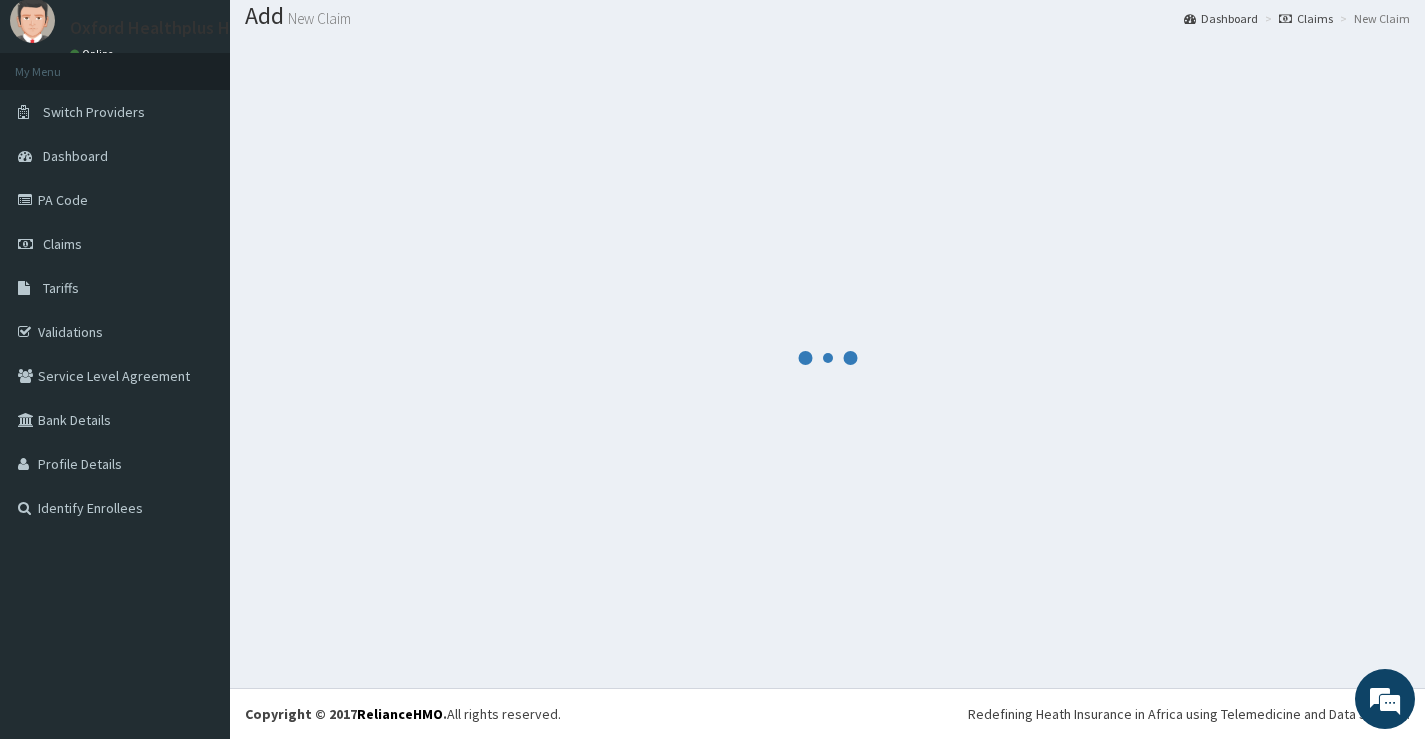 scroll, scrollTop: 692, scrollLeft: 0, axis: vertical 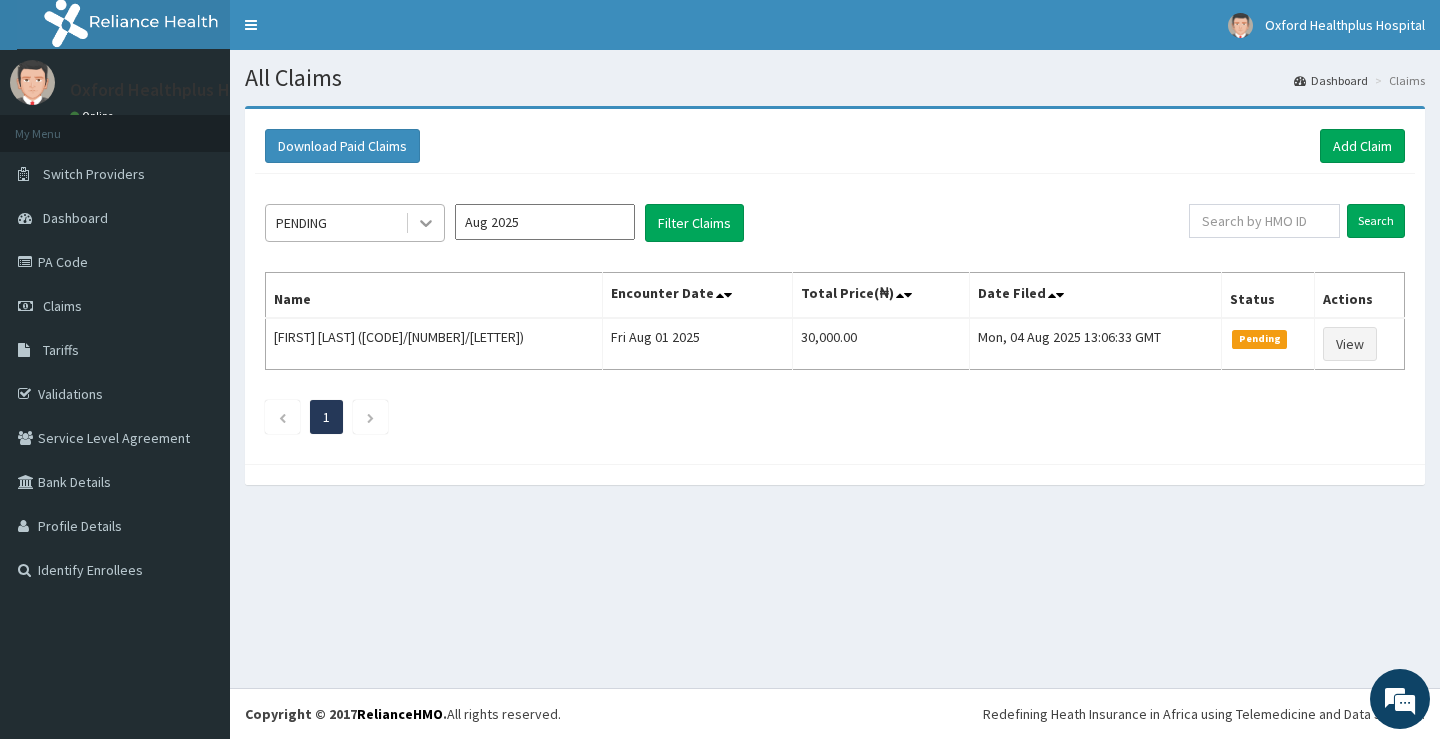 click at bounding box center [426, 223] 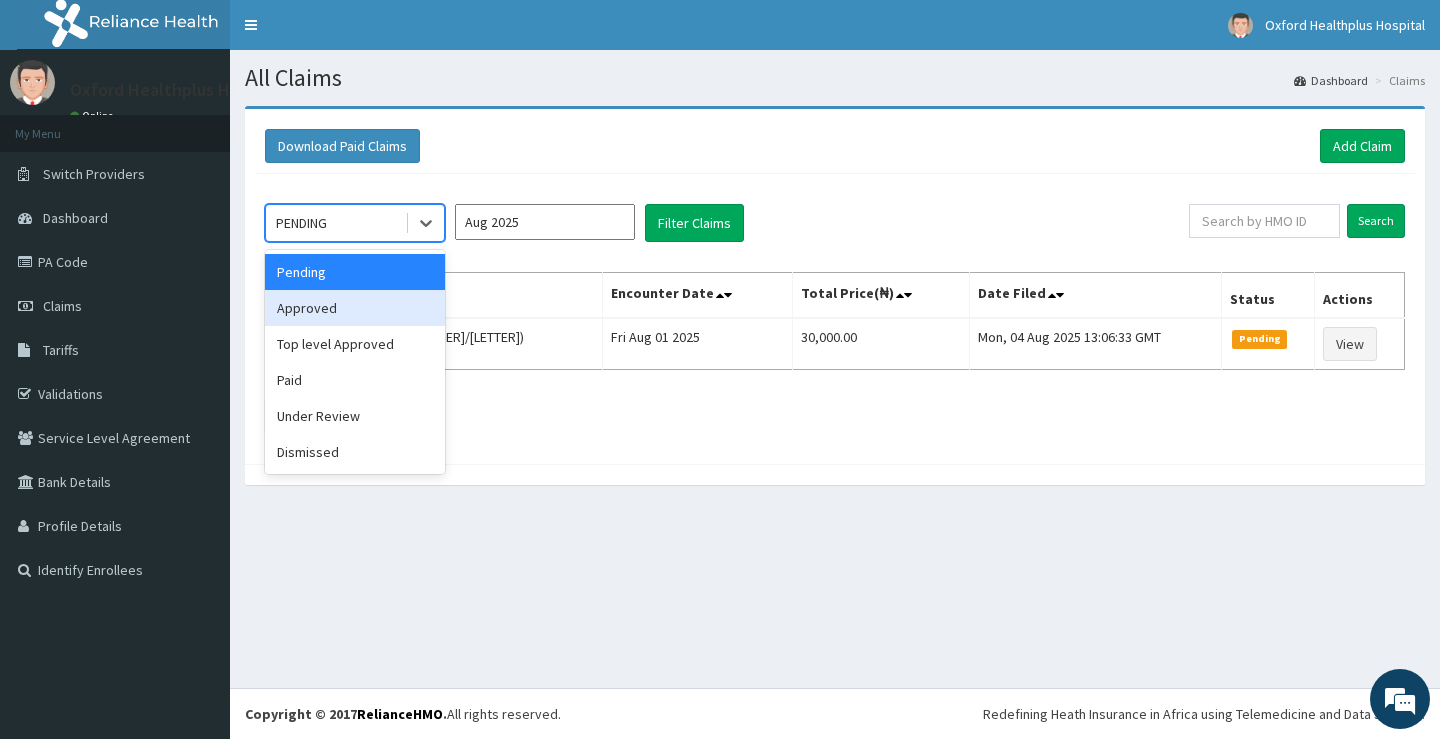 click on "Approved" at bounding box center [355, 308] 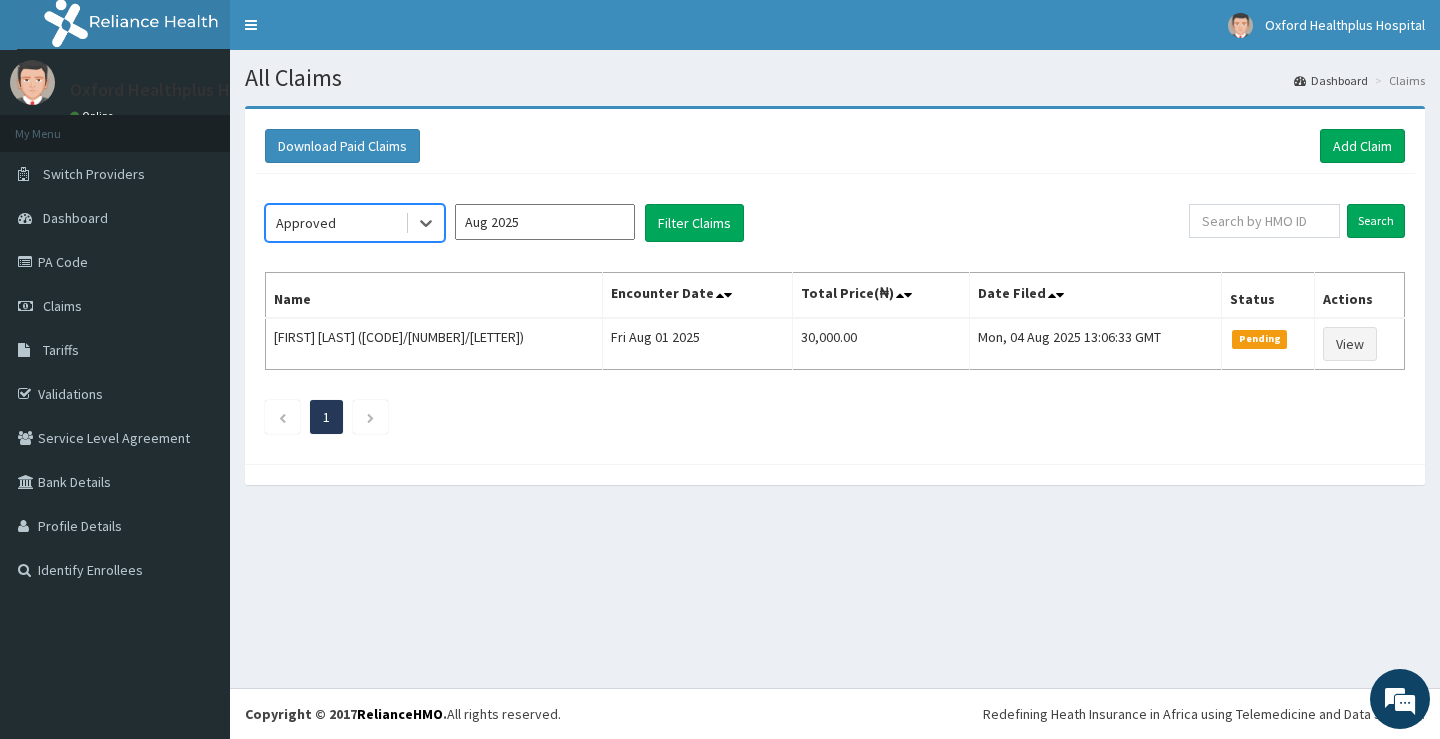 click on "Aug 2025" at bounding box center (545, 222) 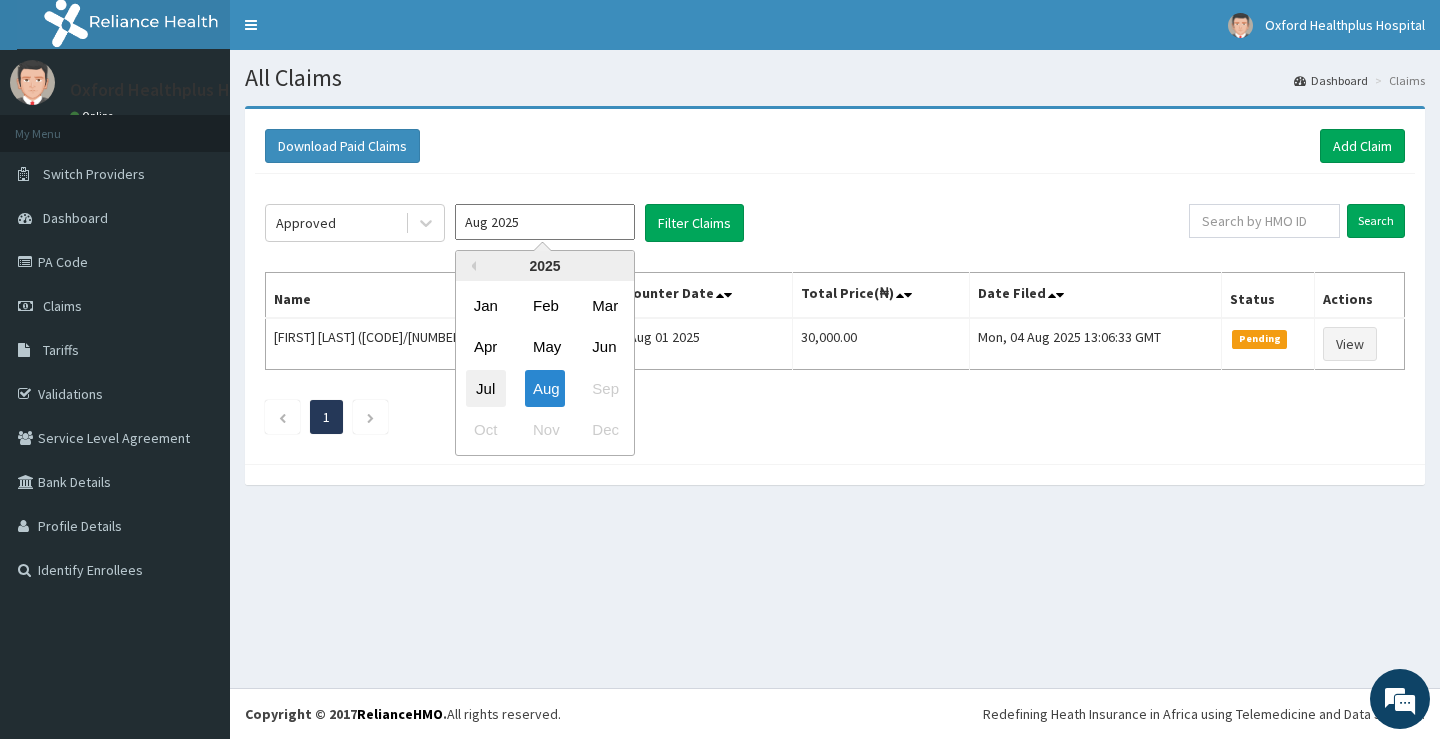 click on "Jul" at bounding box center (486, 388) 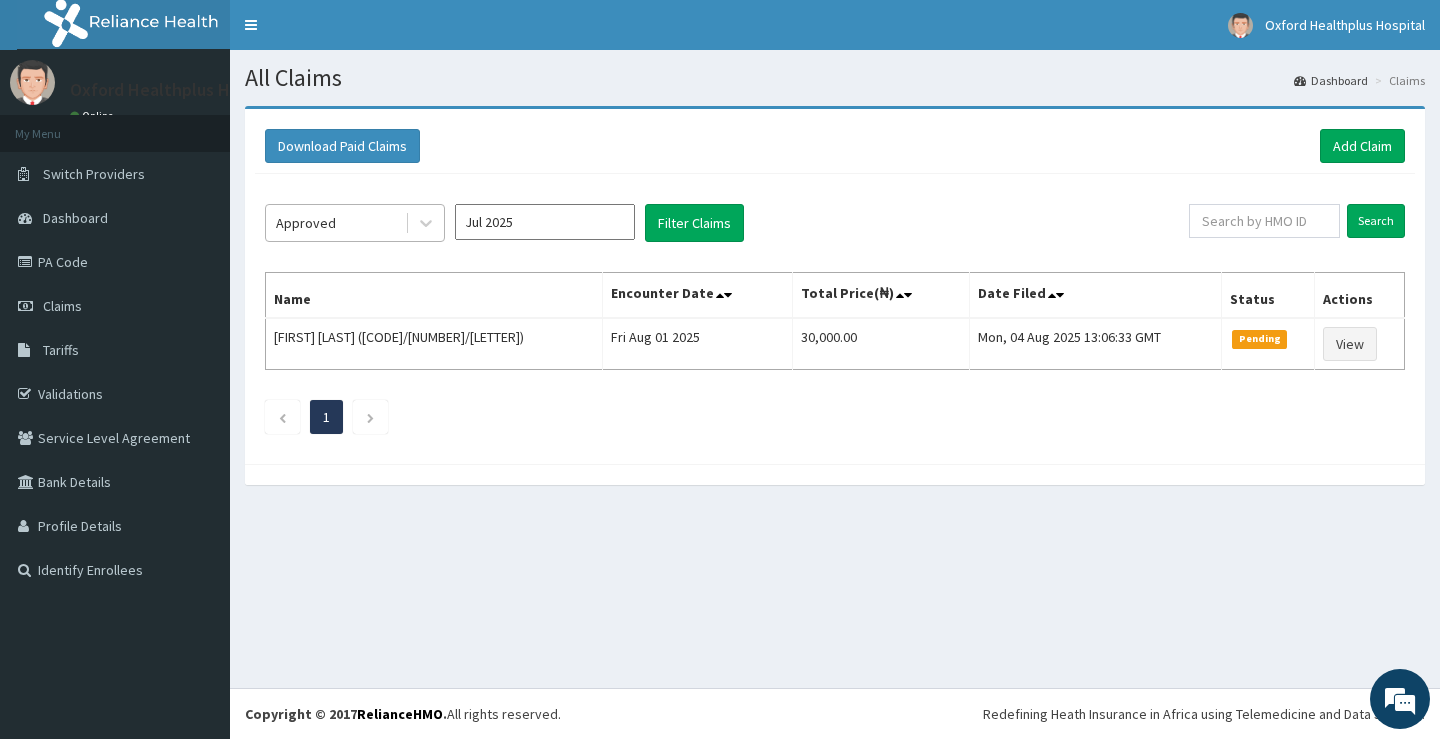 click on "Approved" at bounding box center (335, 223) 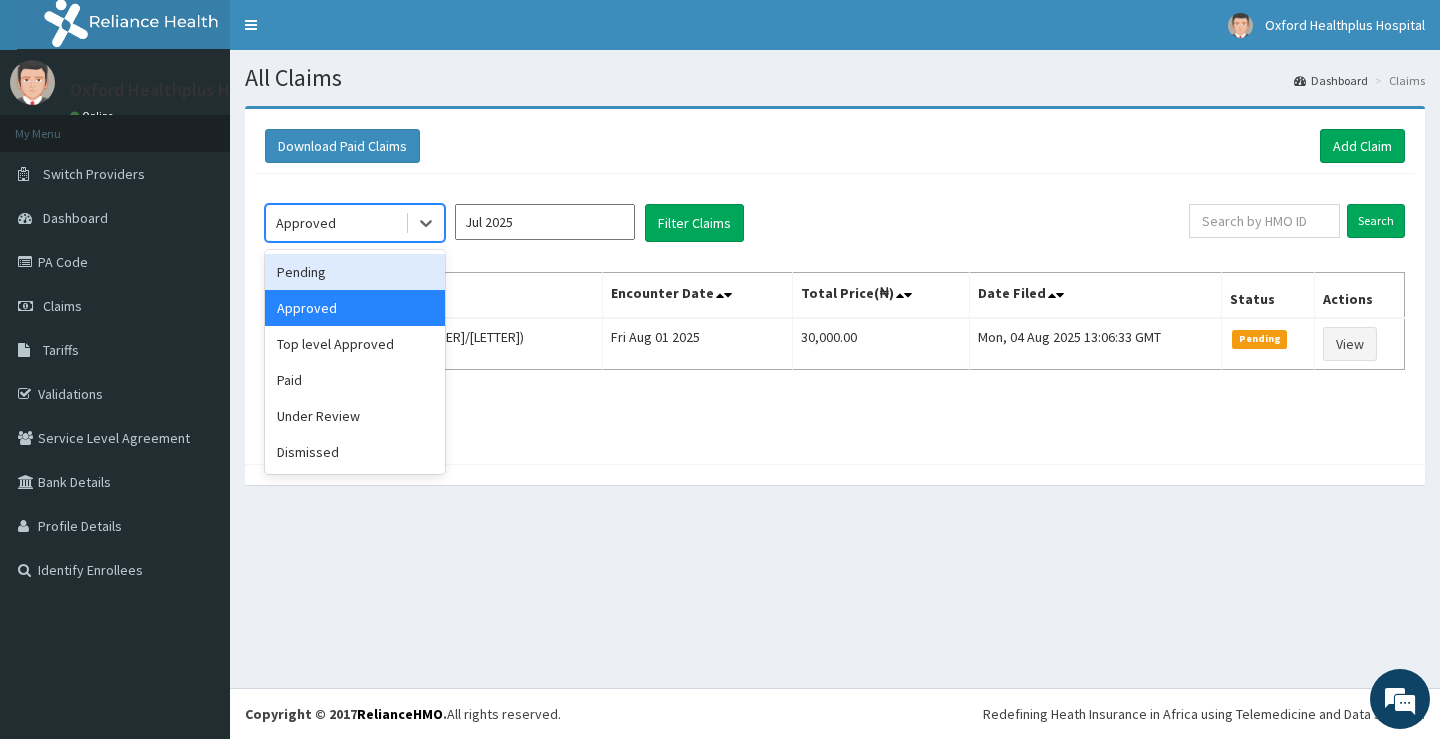 click on "Pending" at bounding box center [355, 272] 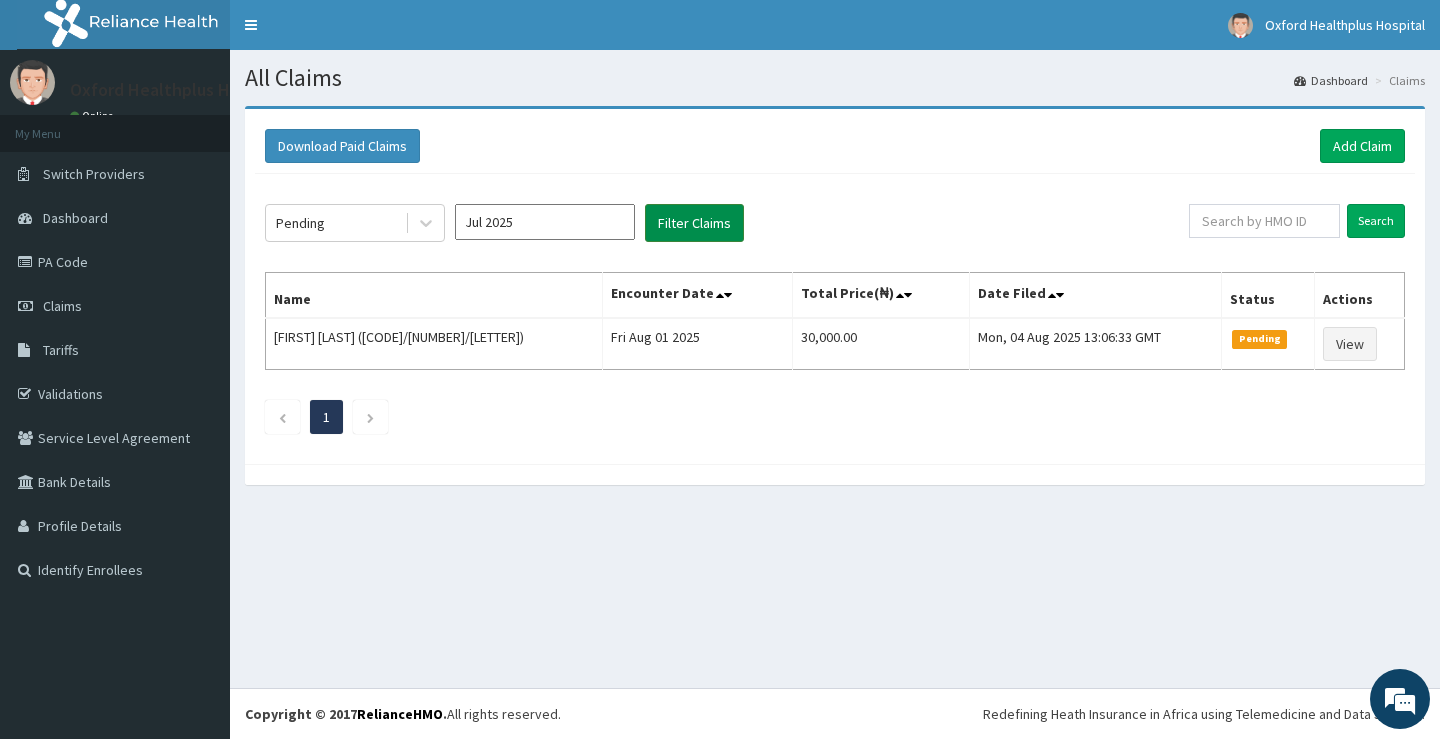 click on "Filter Claims" at bounding box center (694, 223) 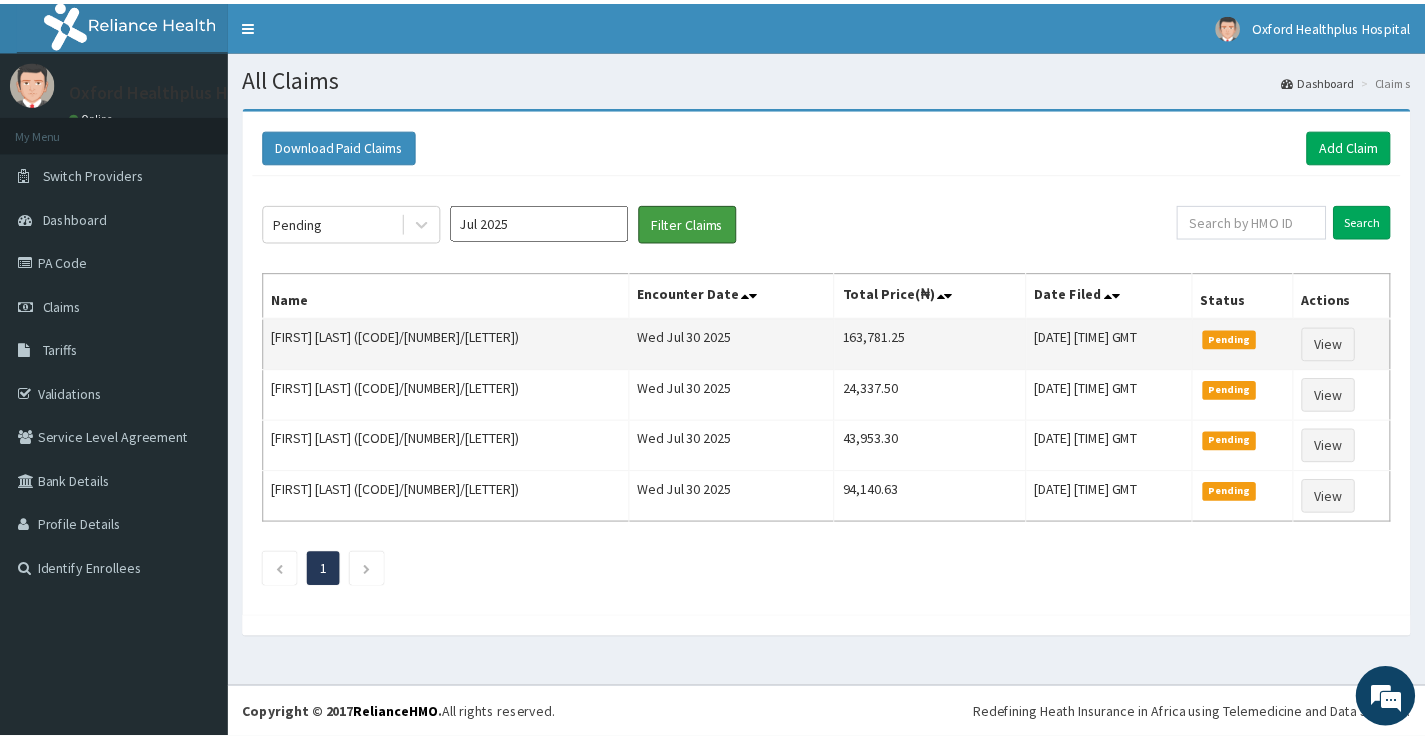 scroll, scrollTop: 0, scrollLeft: 0, axis: both 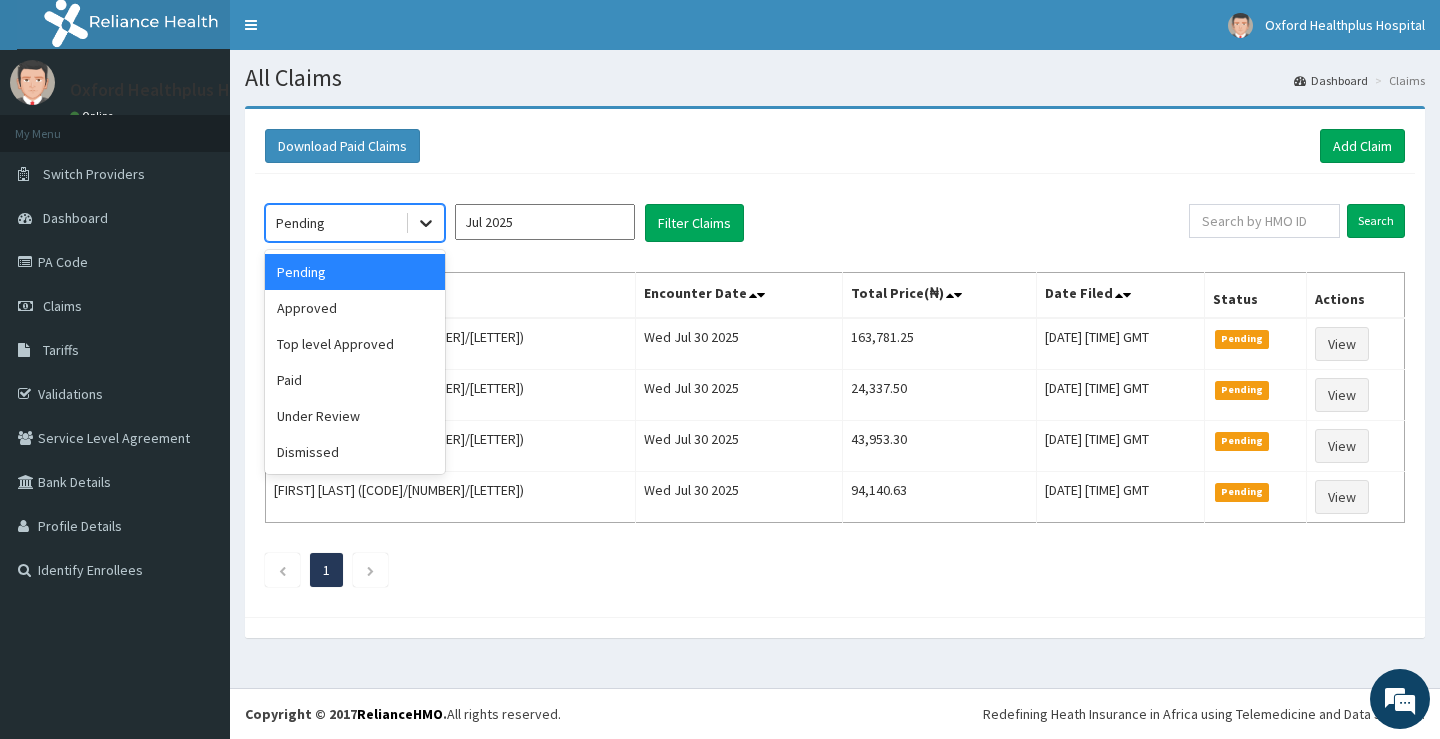click 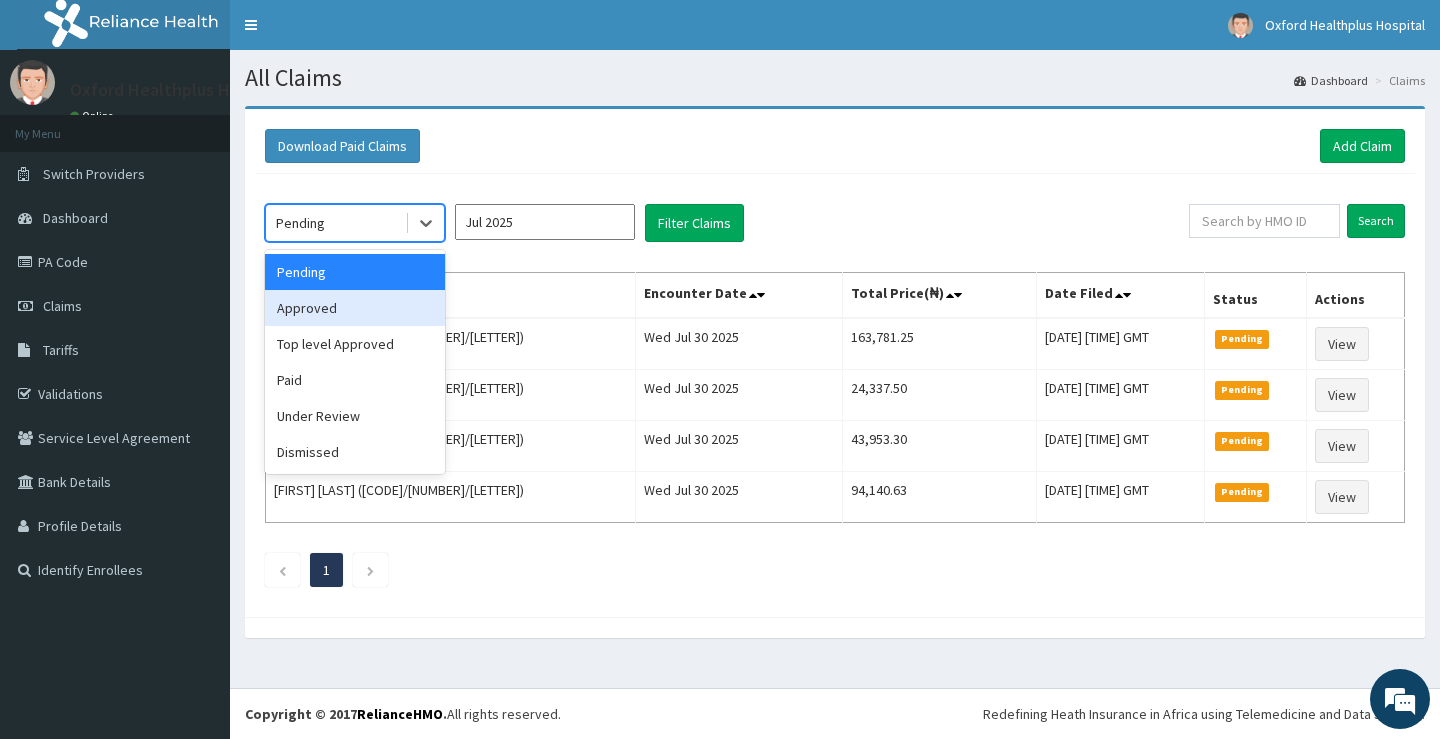 click on "Approved" at bounding box center (355, 308) 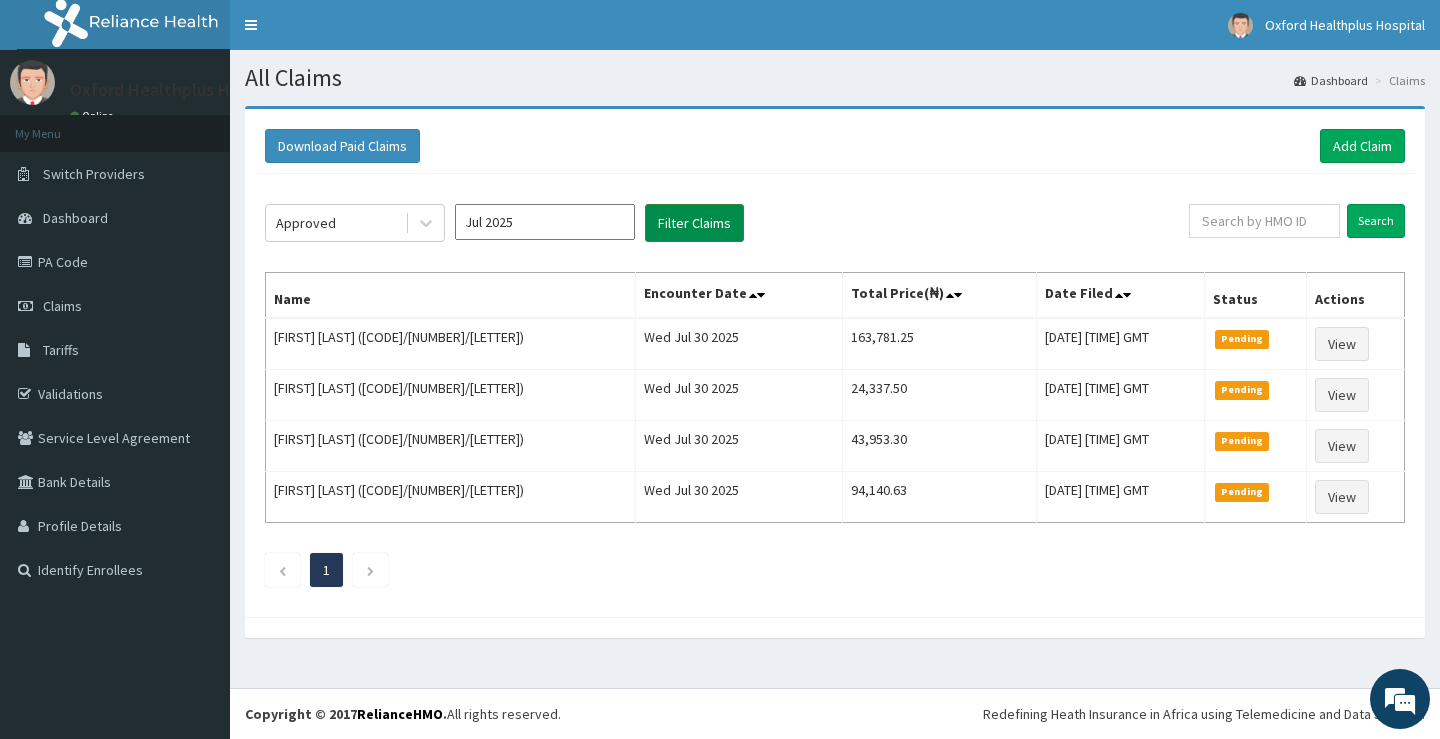 click on "Filter Claims" at bounding box center (694, 223) 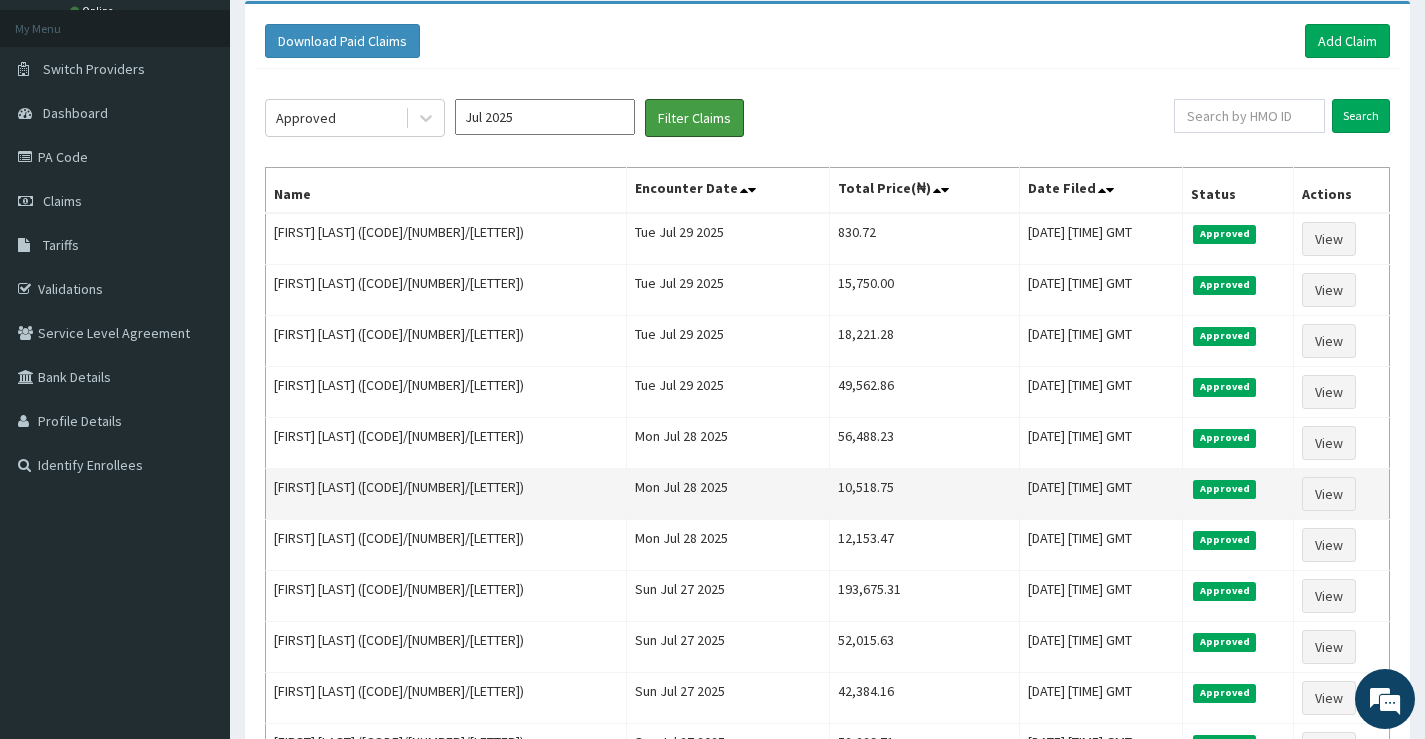 scroll, scrollTop: 0, scrollLeft: 0, axis: both 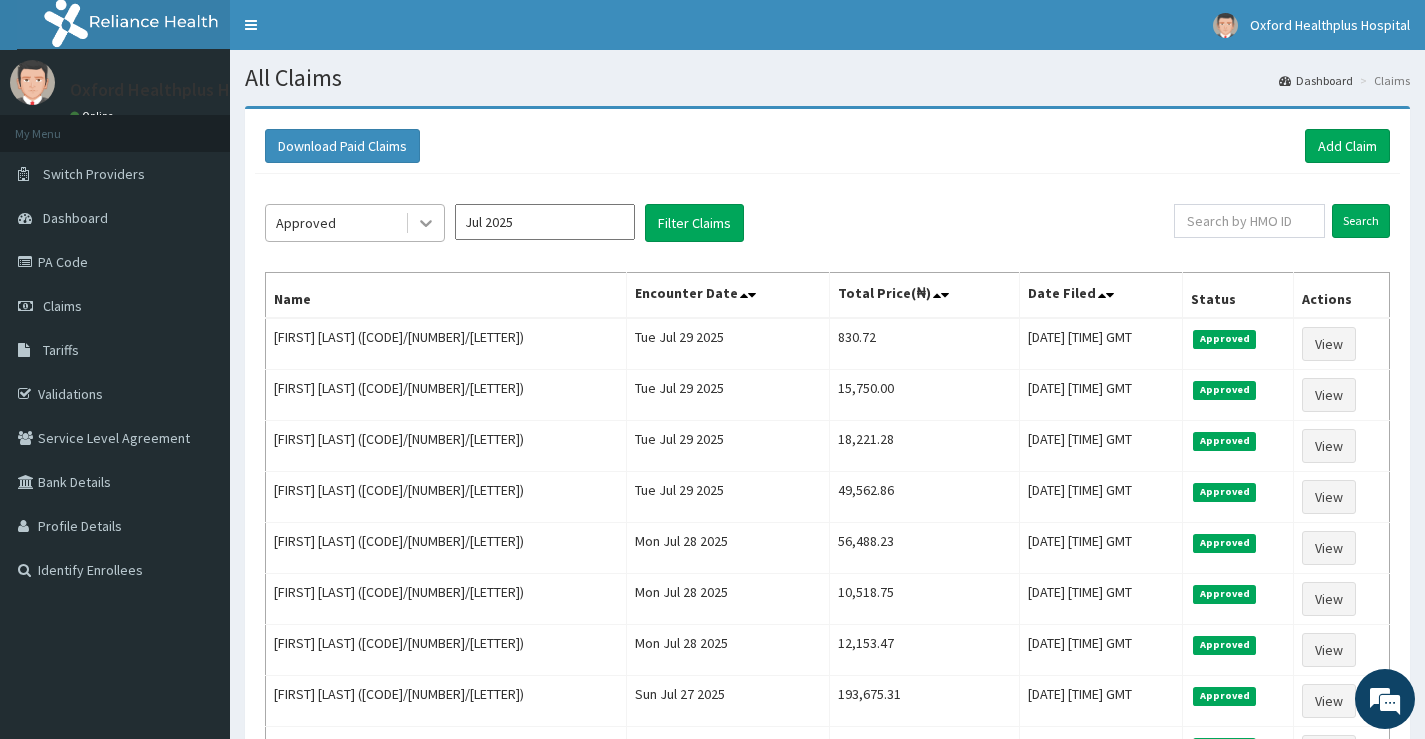 click 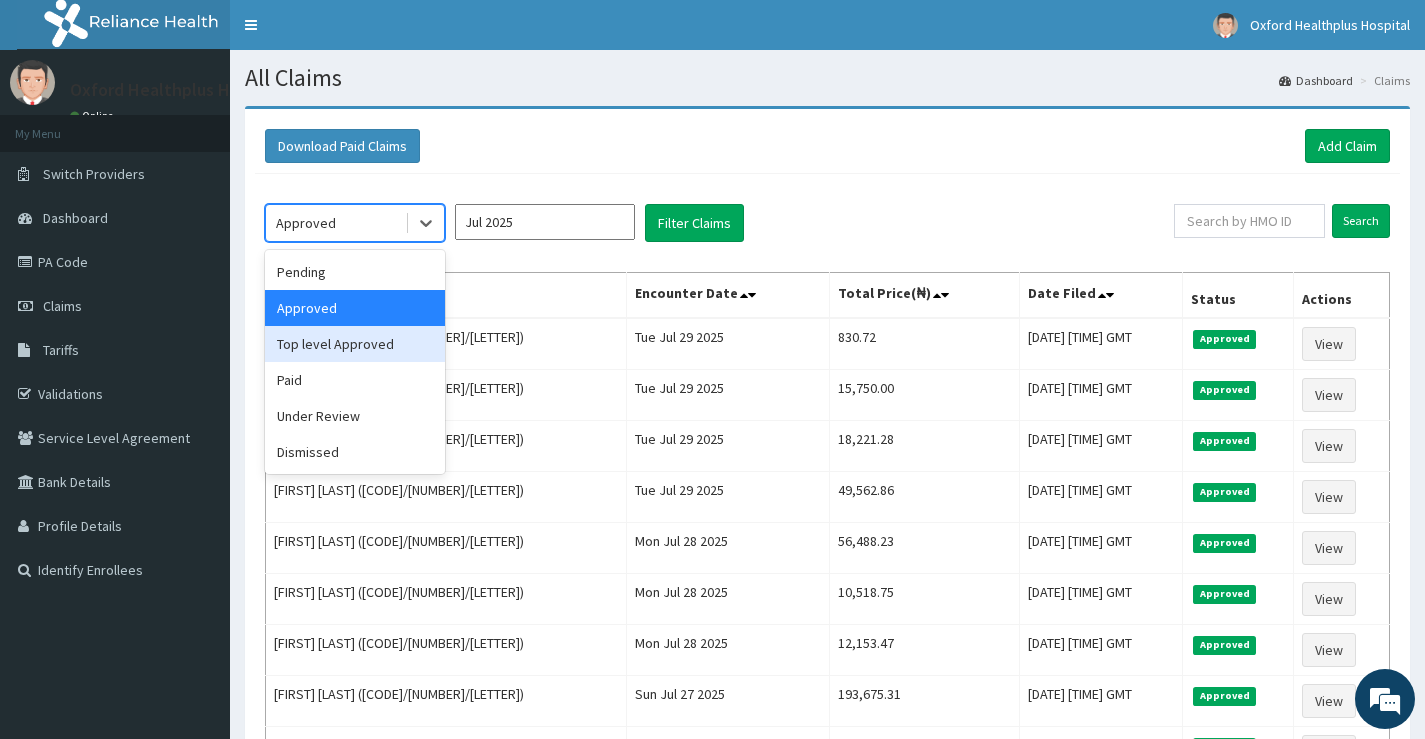 click on "Top level Approved" at bounding box center (355, 344) 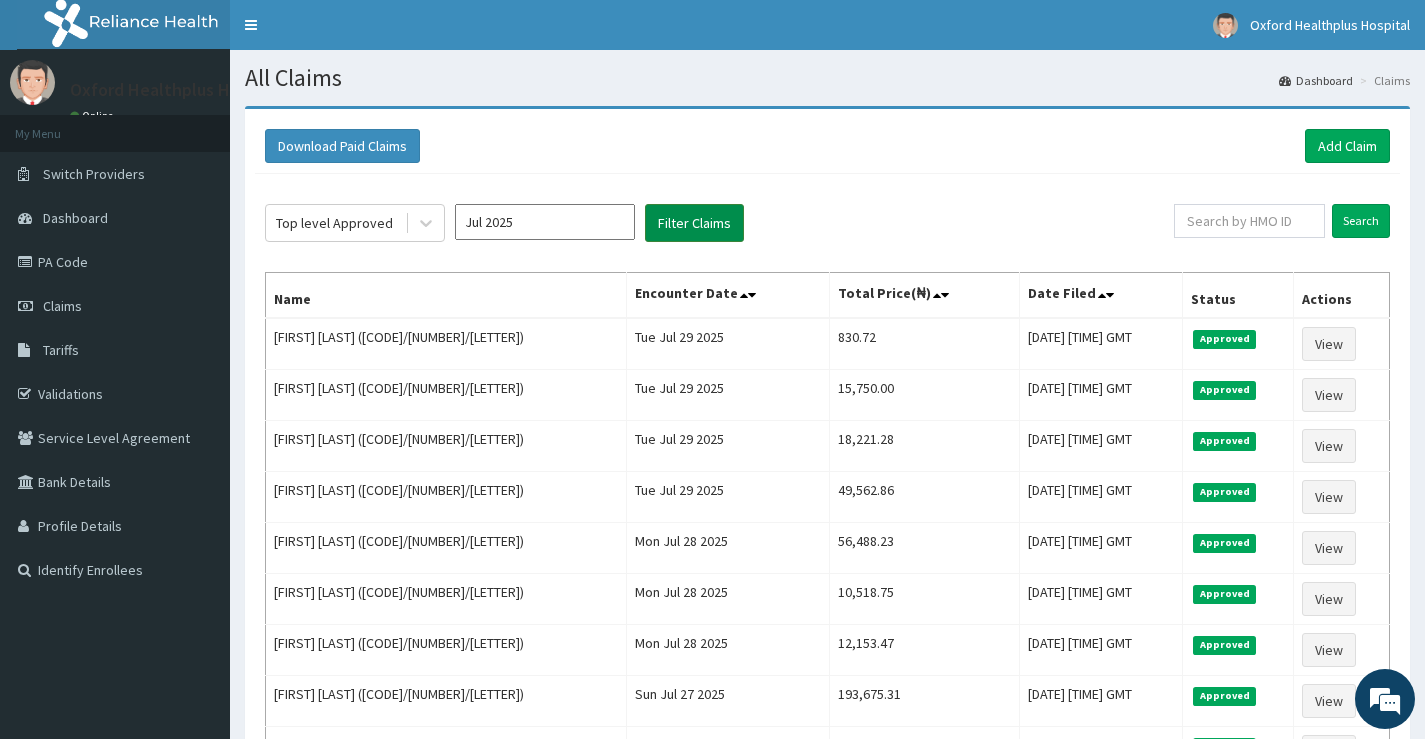 click on "Filter Claims" at bounding box center (694, 223) 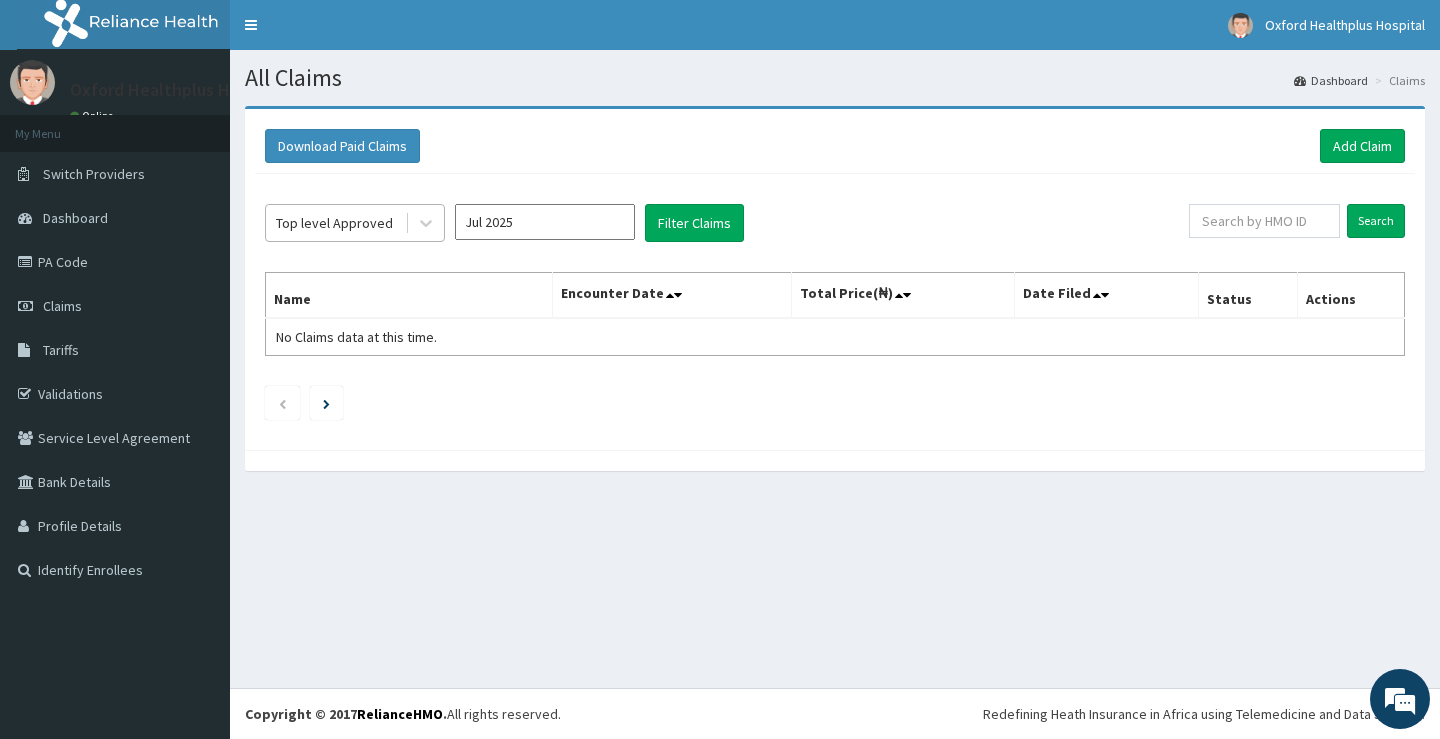 click at bounding box center [424, 223] 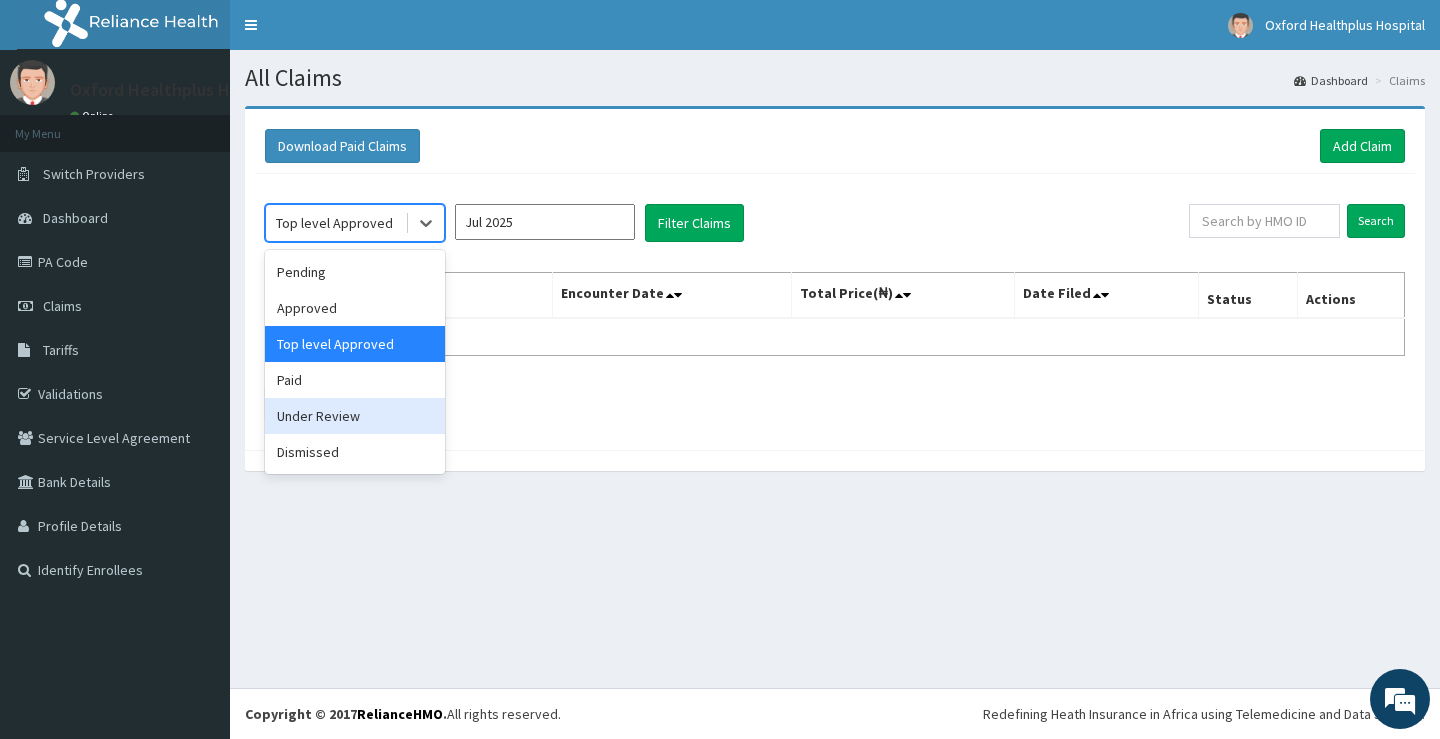 click on "Under Review" at bounding box center [355, 416] 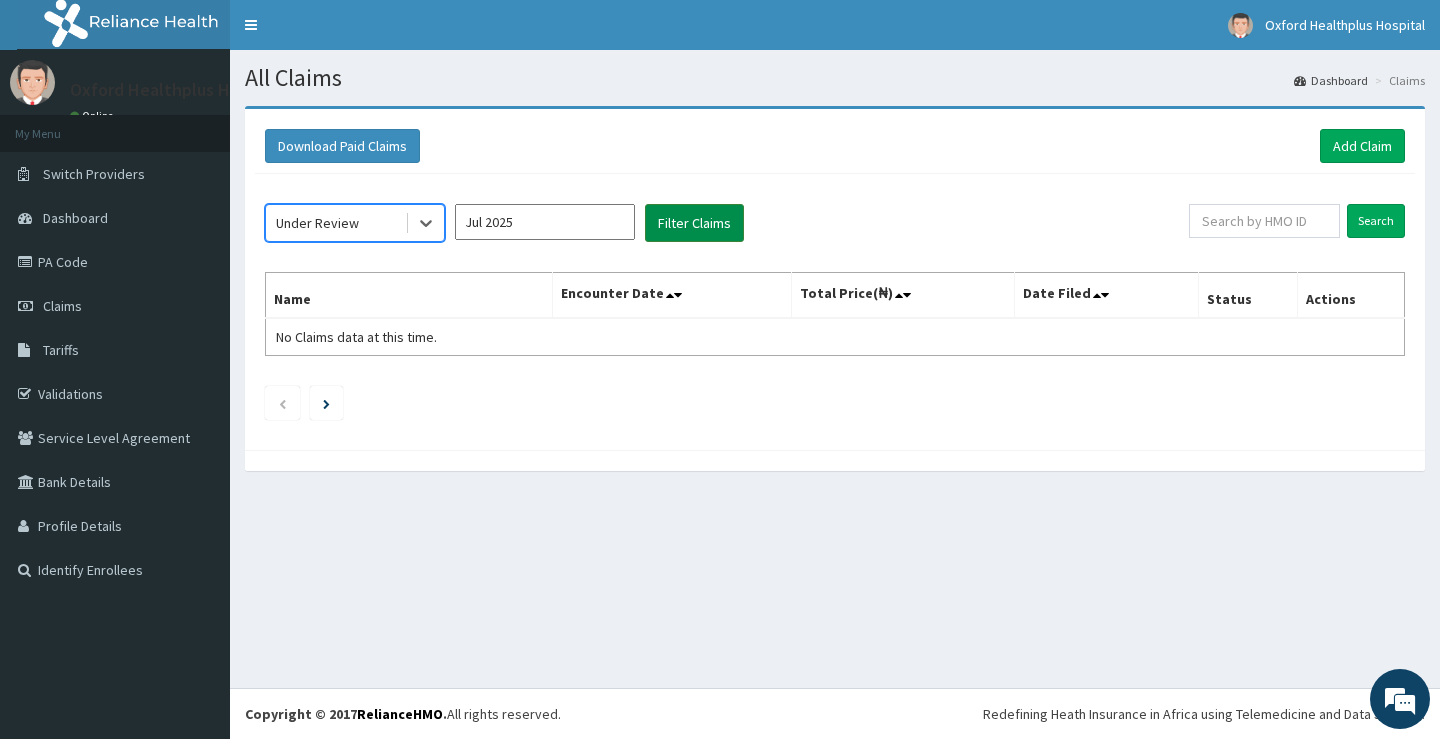 click on "Filter Claims" at bounding box center (694, 223) 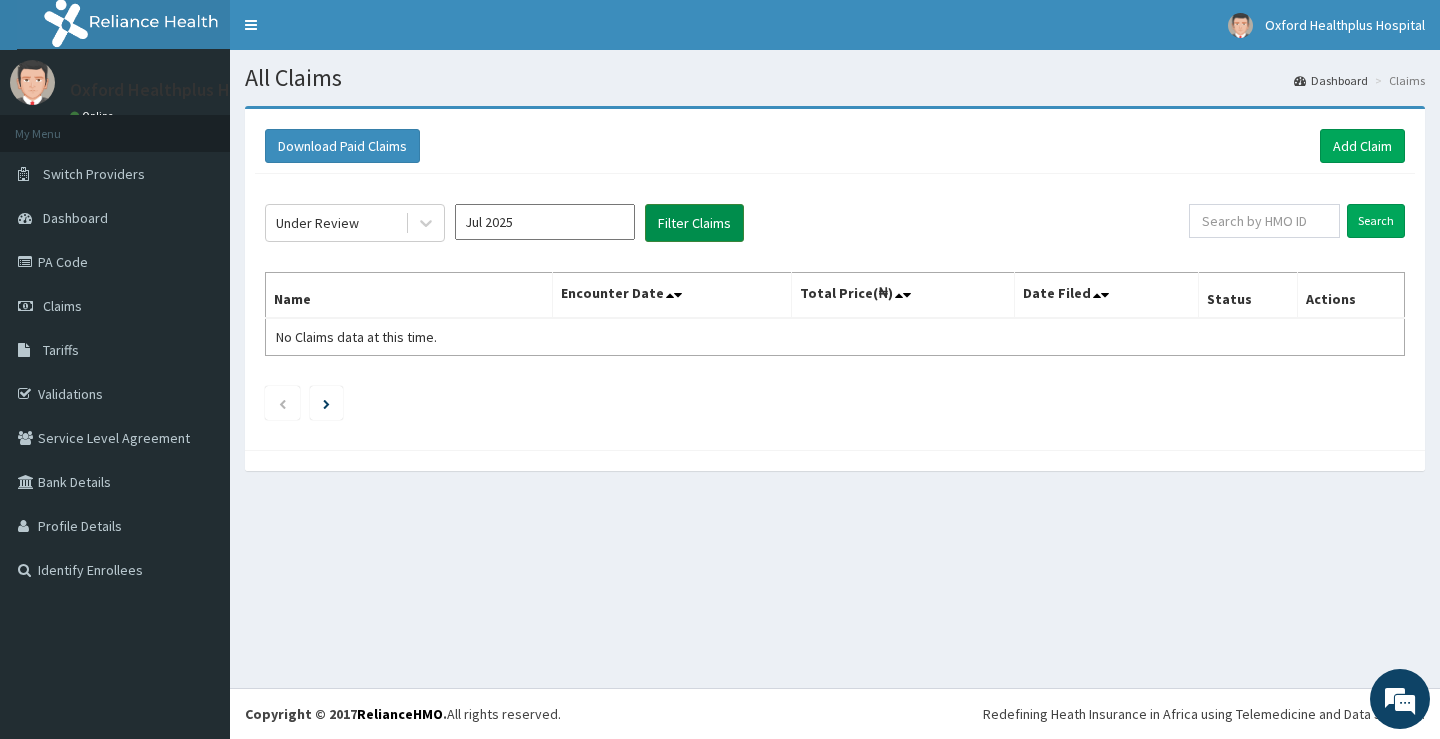 click on "Filter Claims" at bounding box center [694, 223] 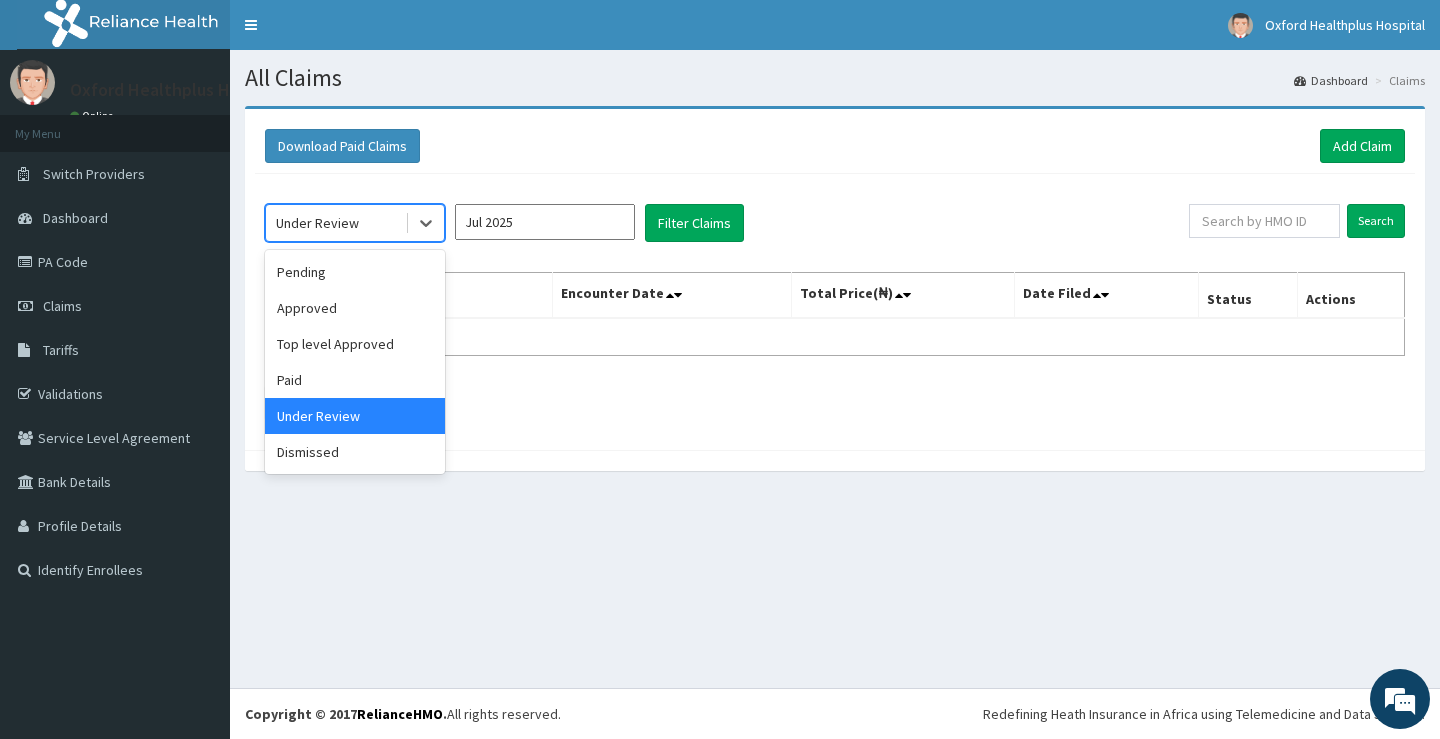 click on "Under Review" at bounding box center (335, 223) 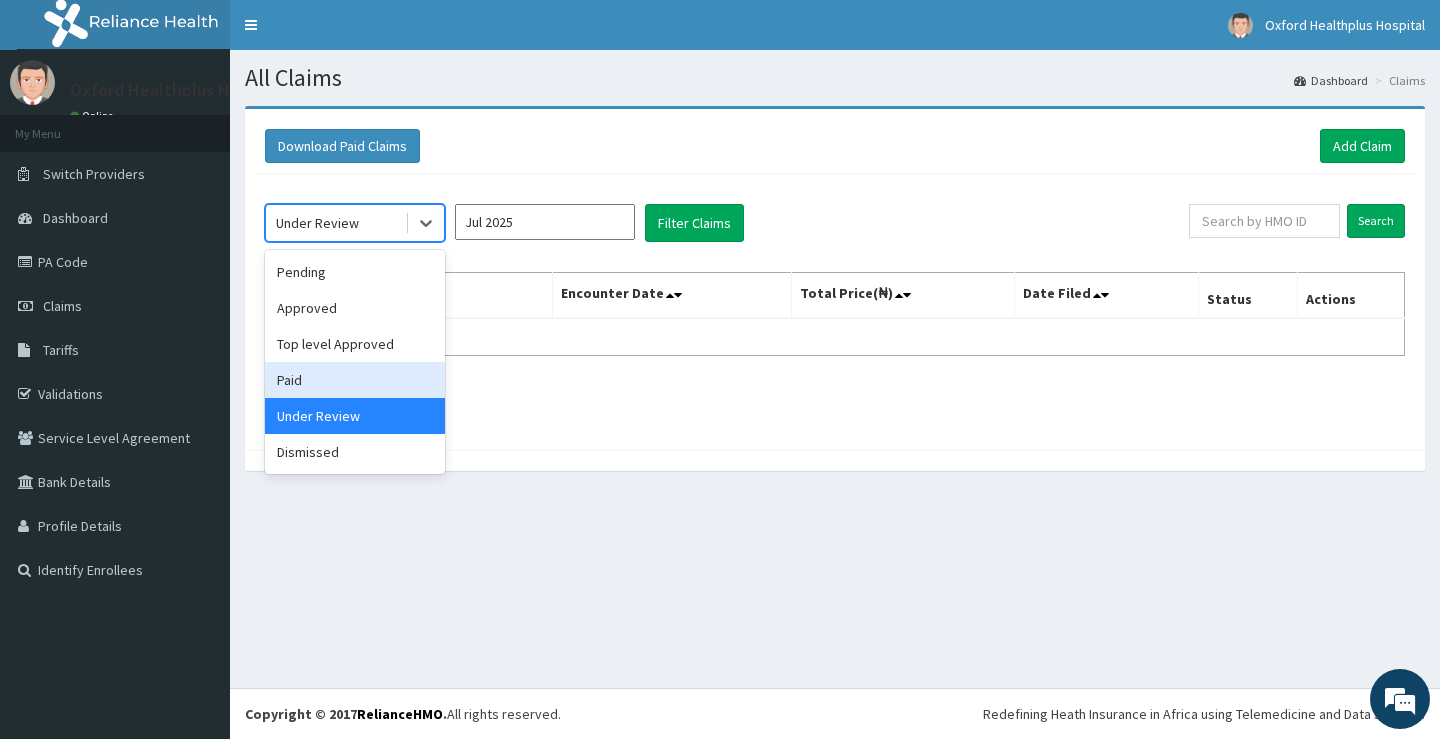 click on "Paid" at bounding box center [355, 380] 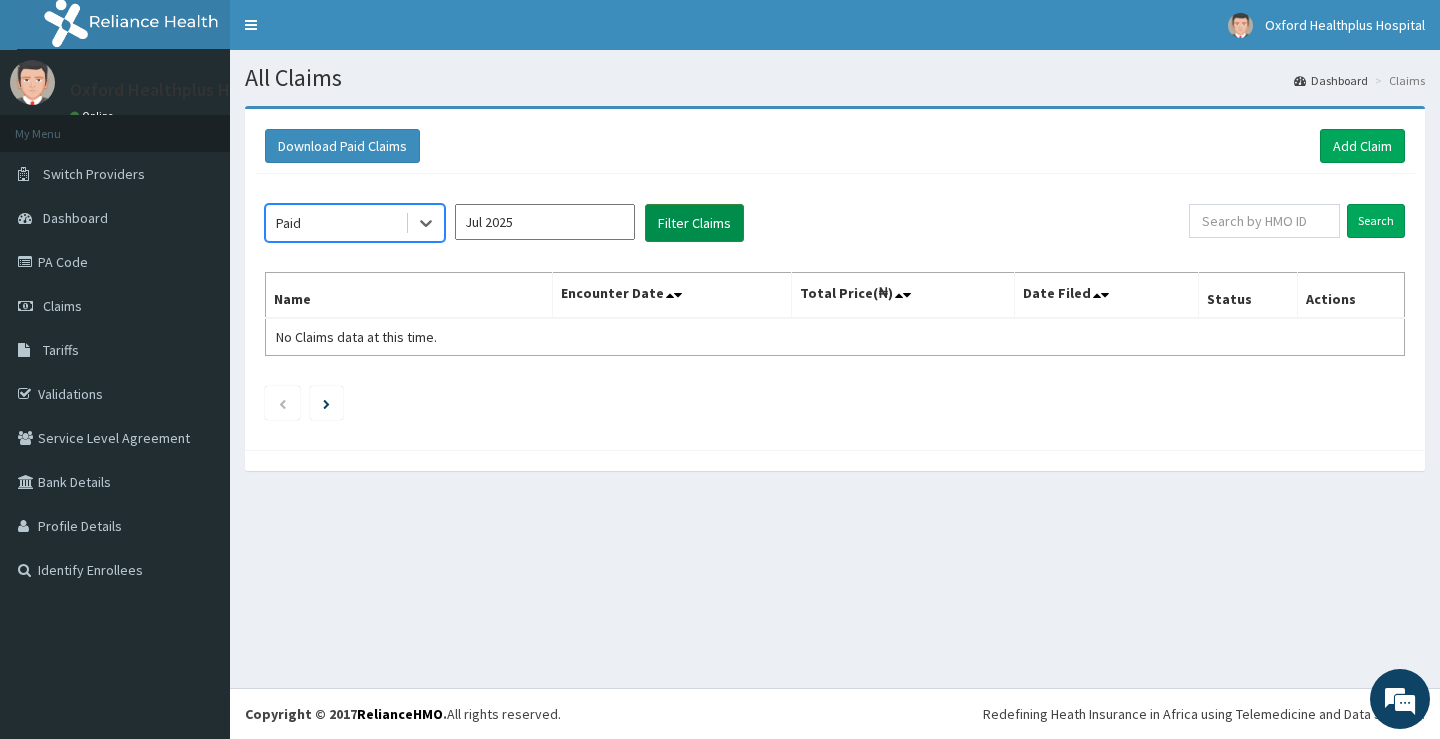 click on "Filter Claims" at bounding box center [694, 223] 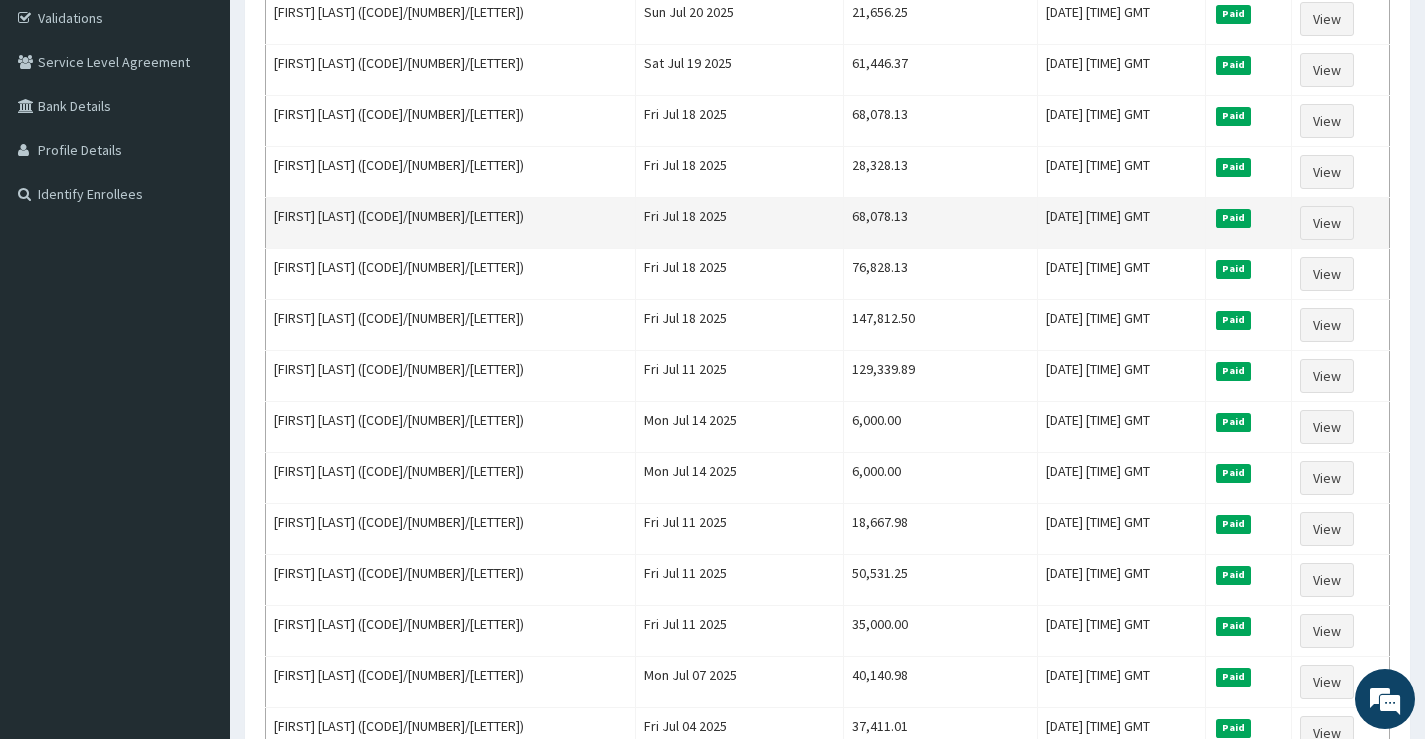 scroll, scrollTop: 3, scrollLeft: 0, axis: vertical 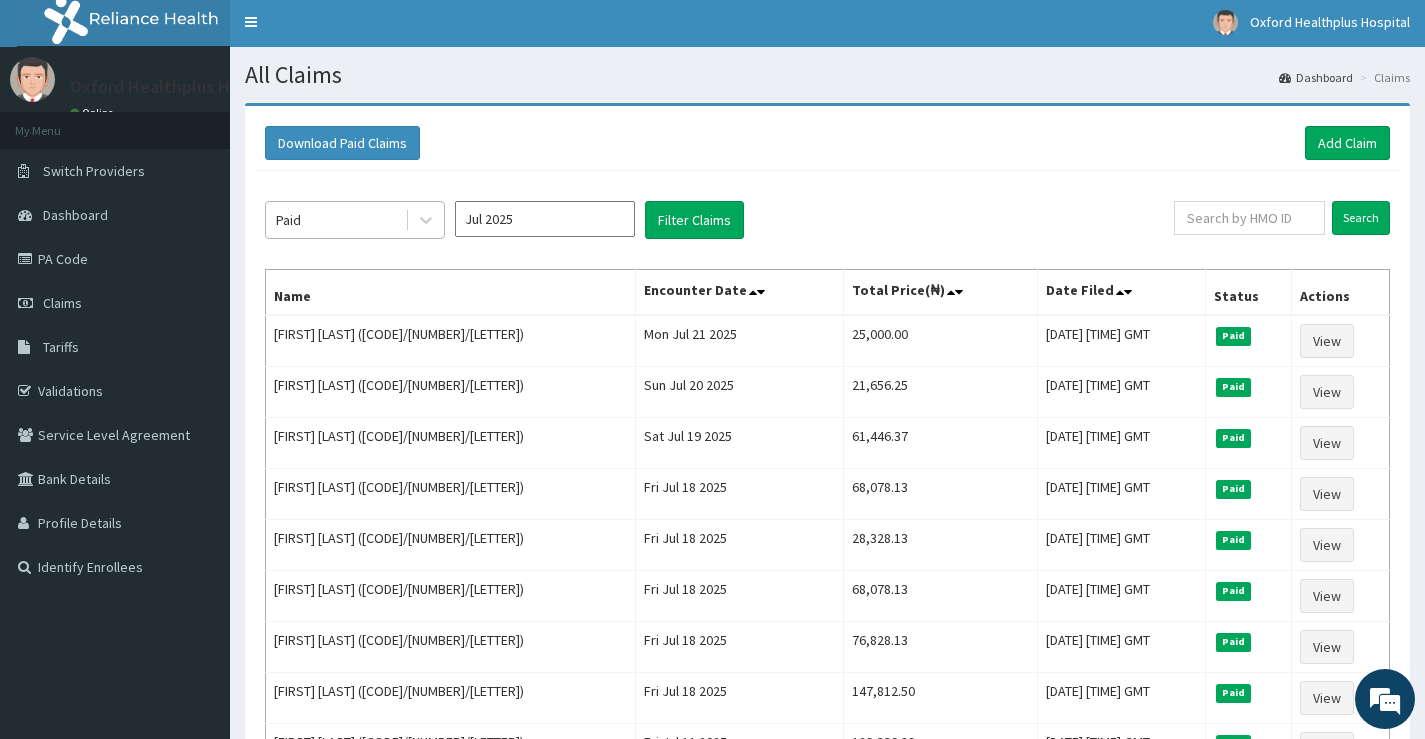 click on "Paid" at bounding box center [335, 220] 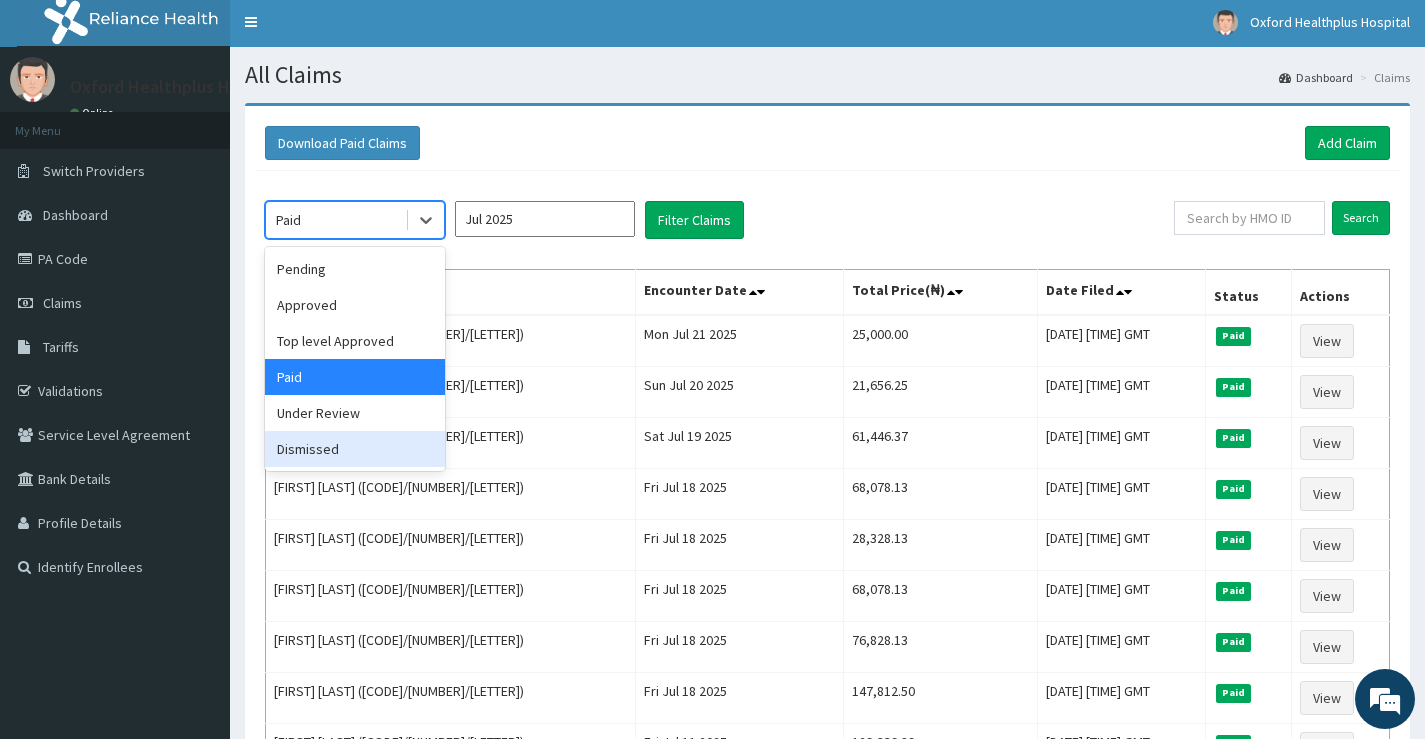 click on "Dismissed" at bounding box center (355, 449) 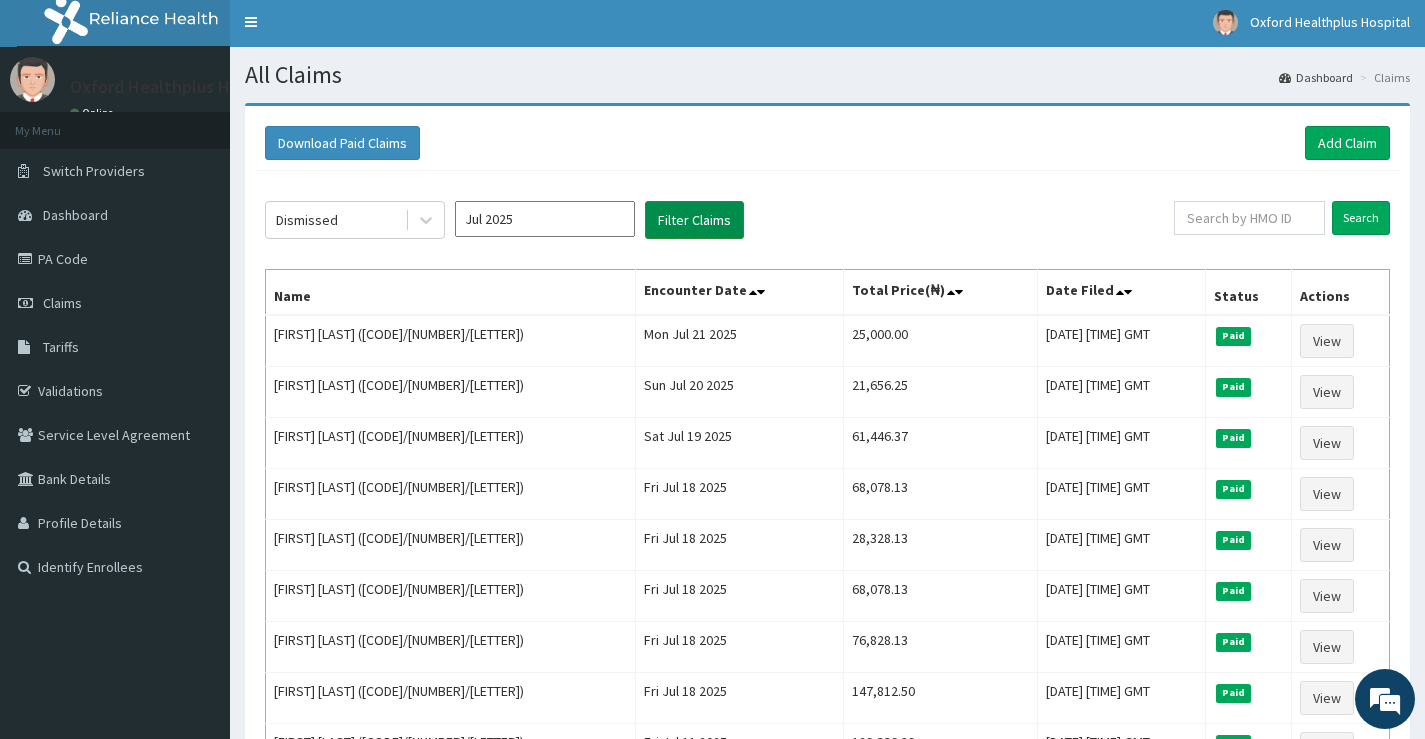 click on "Filter Claims" at bounding box center [694, 220] 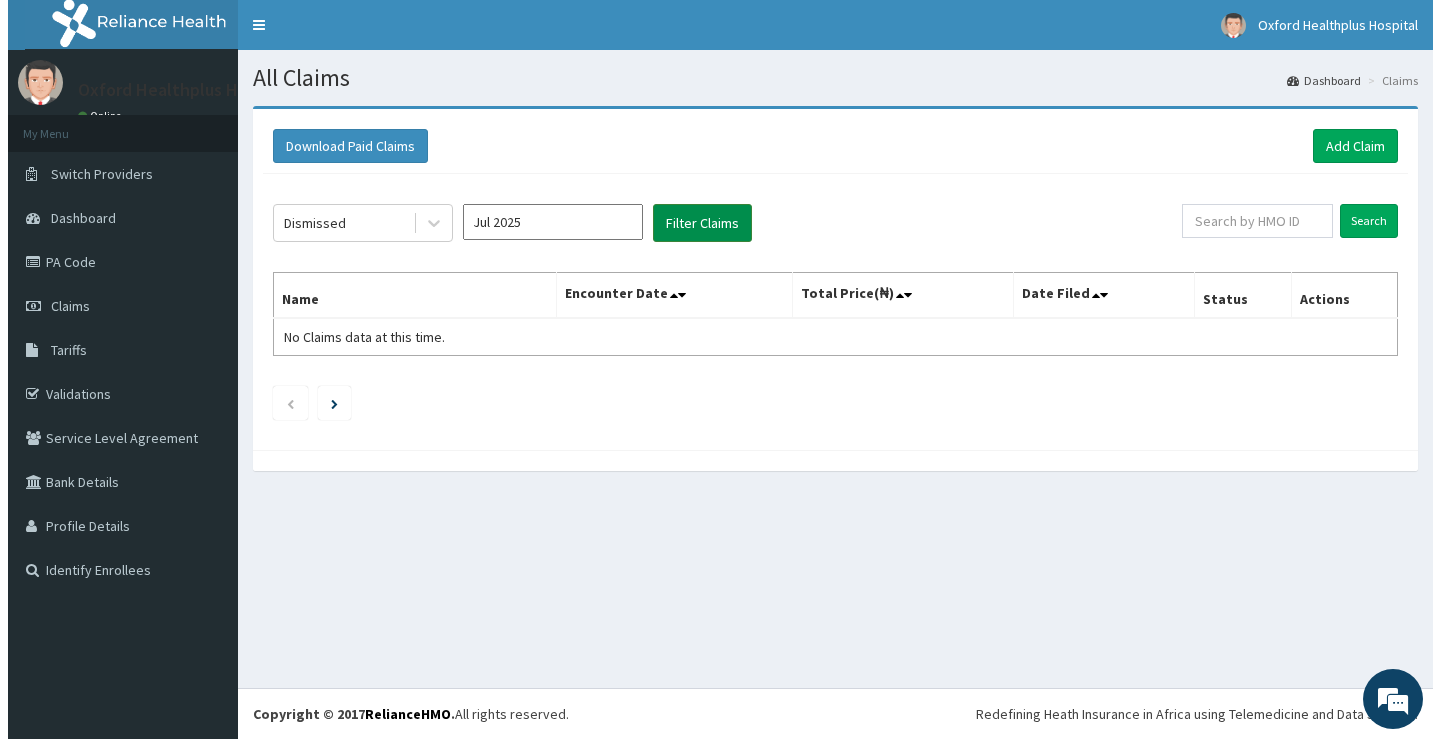 scroll, scrollTop: 0, scrollLeft: 0, axis: both 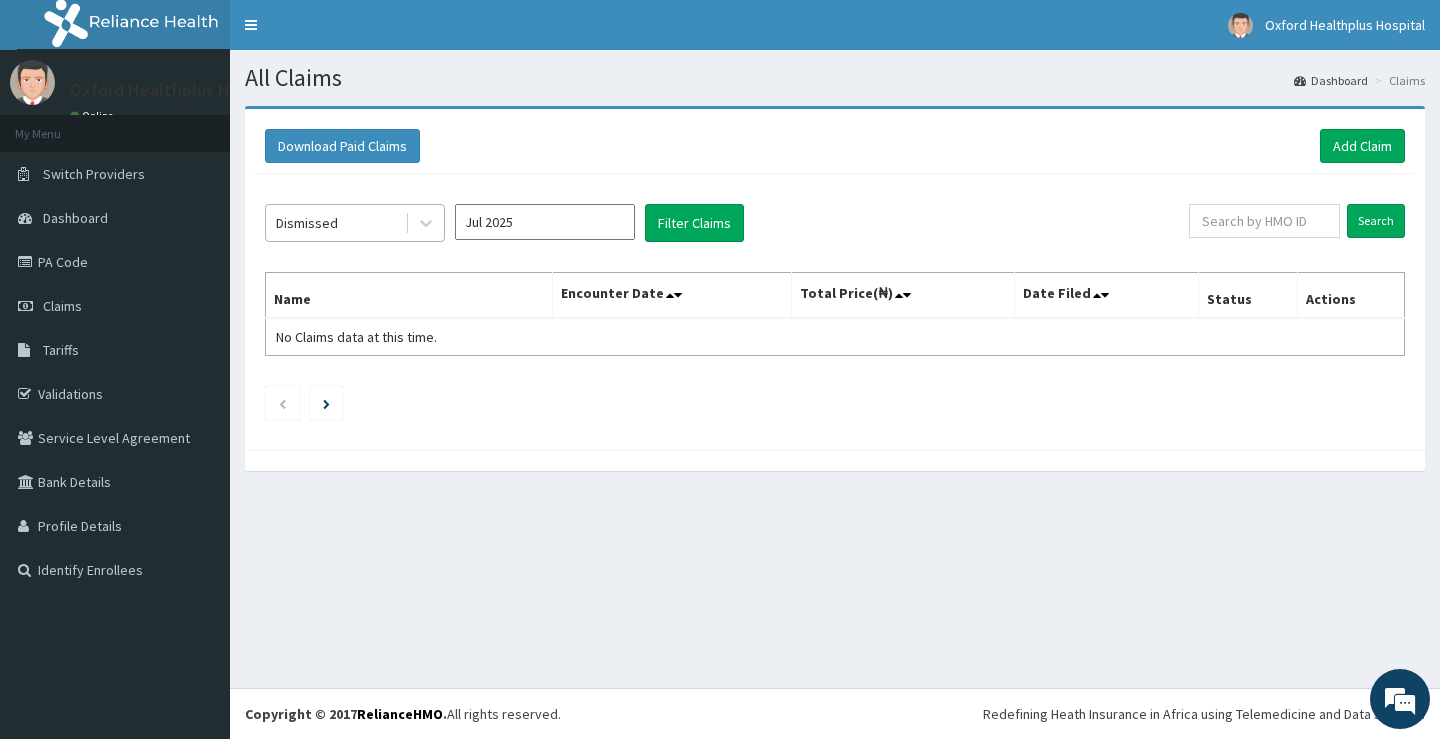 click on "Dismissed" at bounding box center [335, 223] 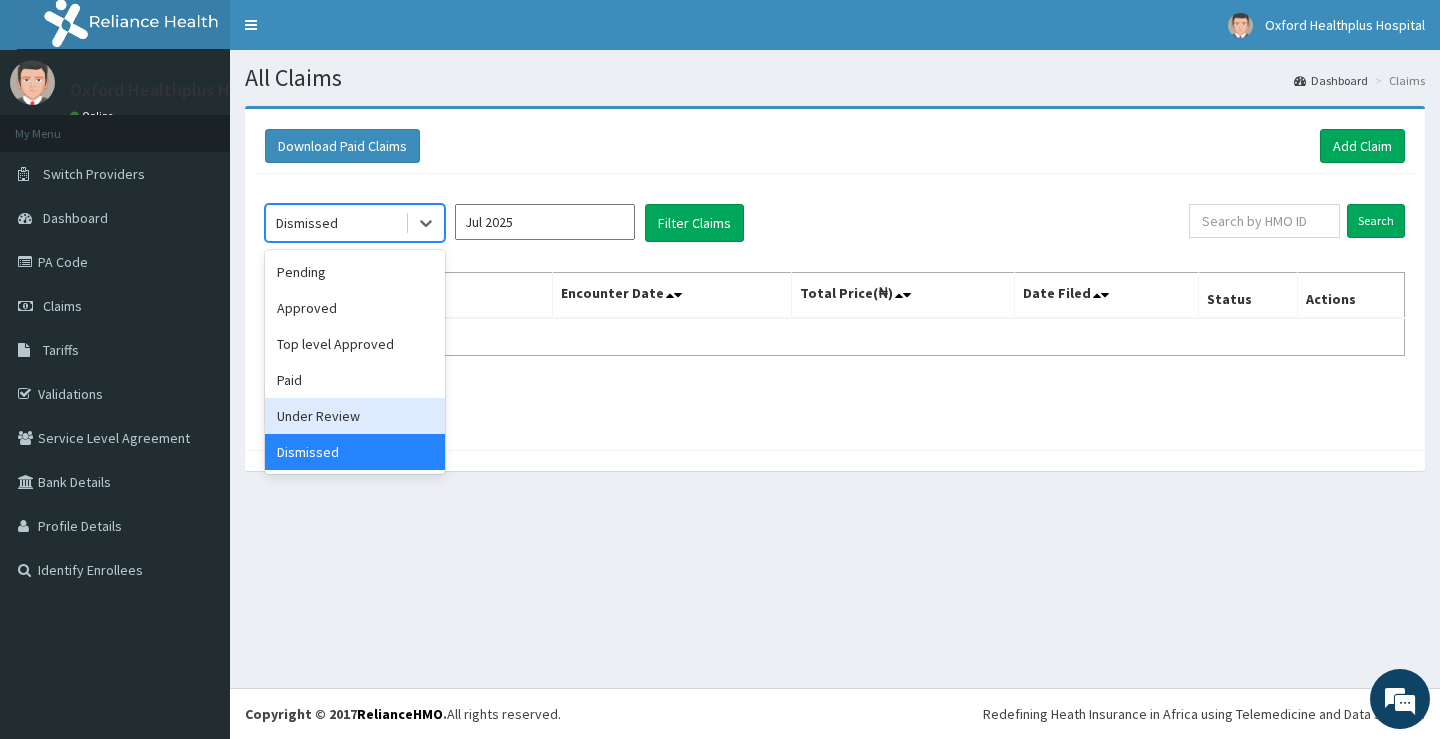 click on "Under Review" at bounding box center [355, 416] 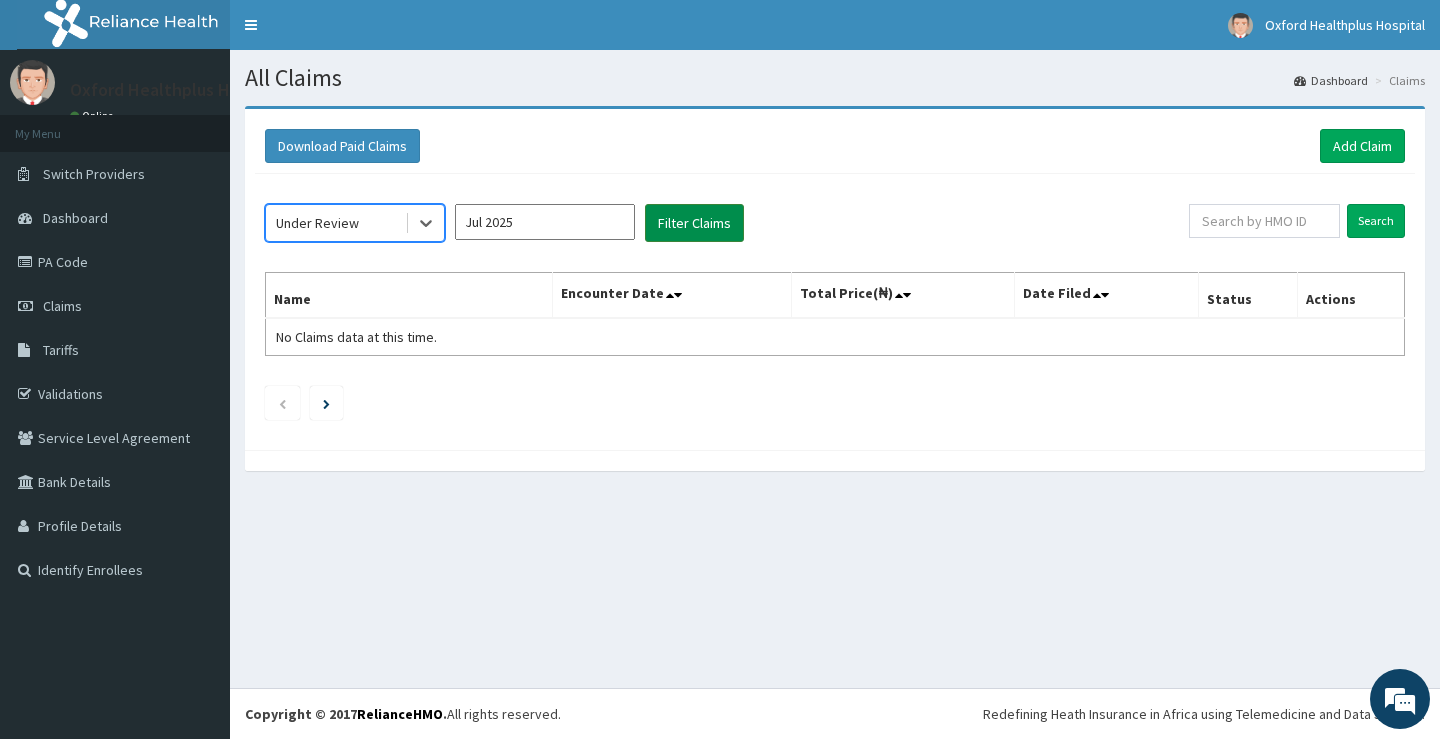 click on "Filter Claims" at bounding box center [694, 223] 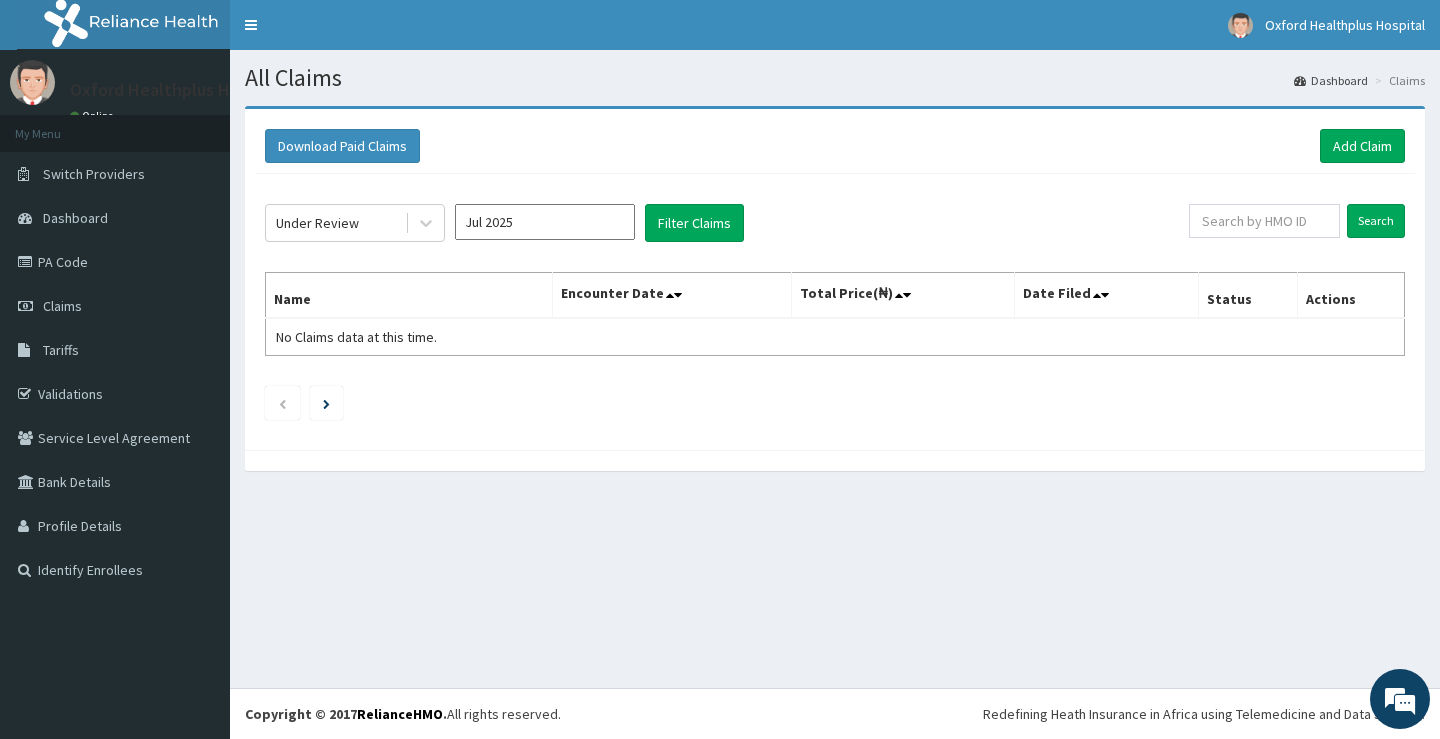 click on "Jul 2025" at bounding box center [545, 222] 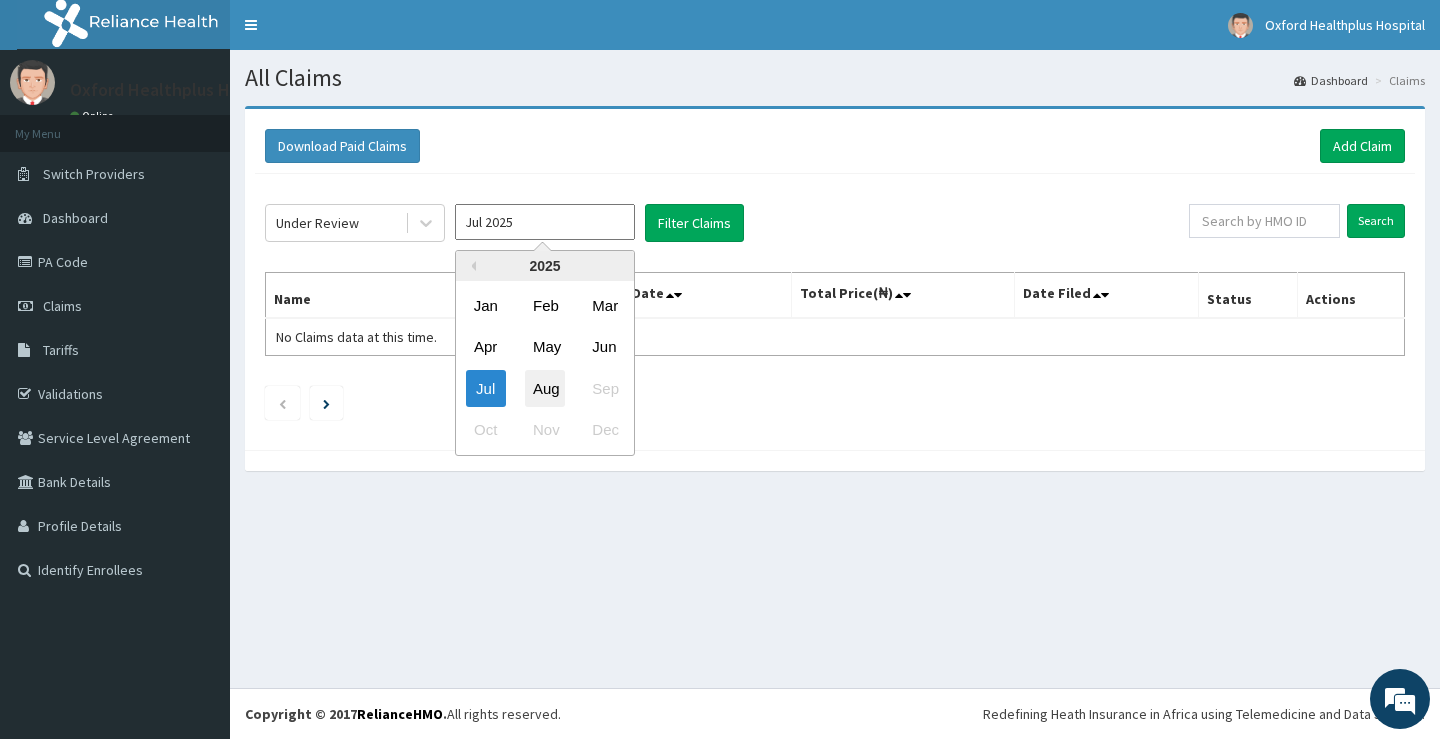 click on "Aug" at bounding box center (545, 388) 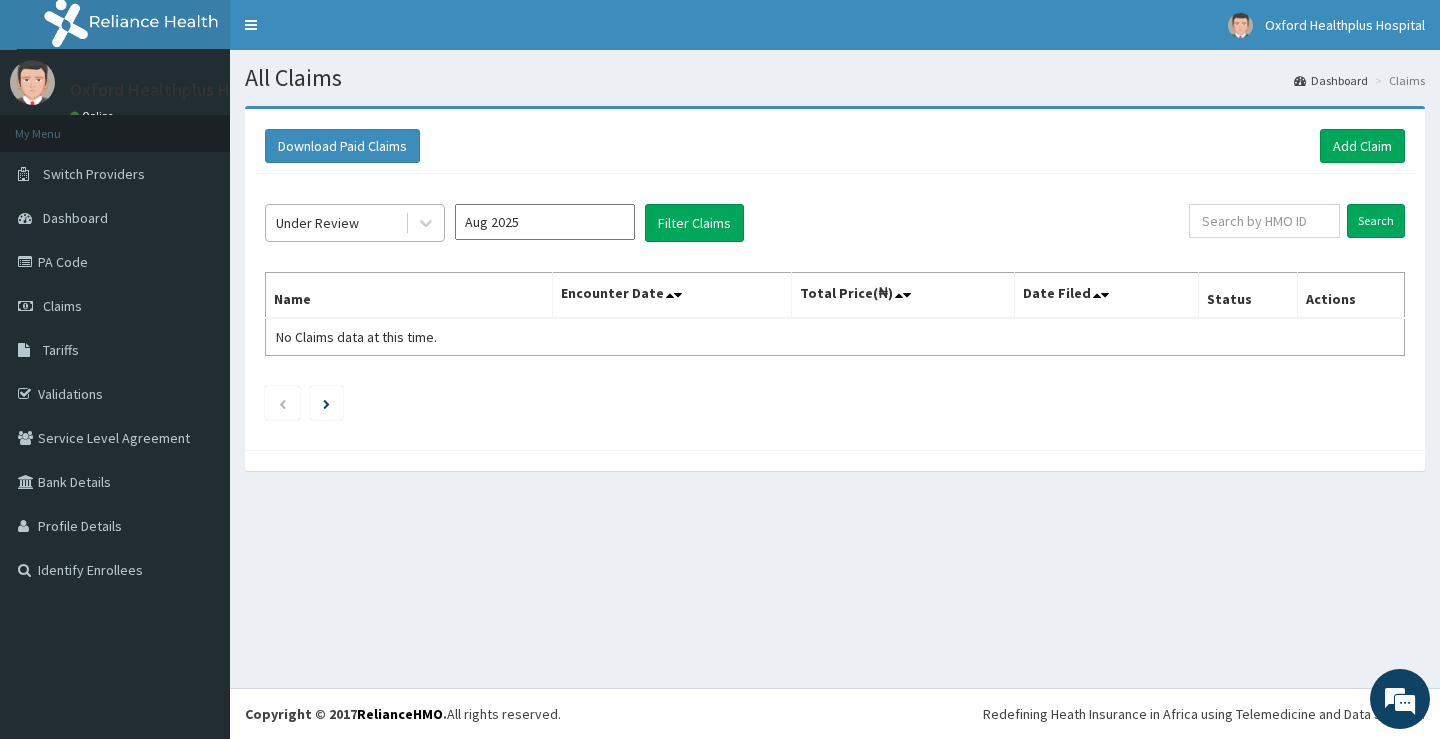 click on "Under Review" at bounding box center [335, 223] 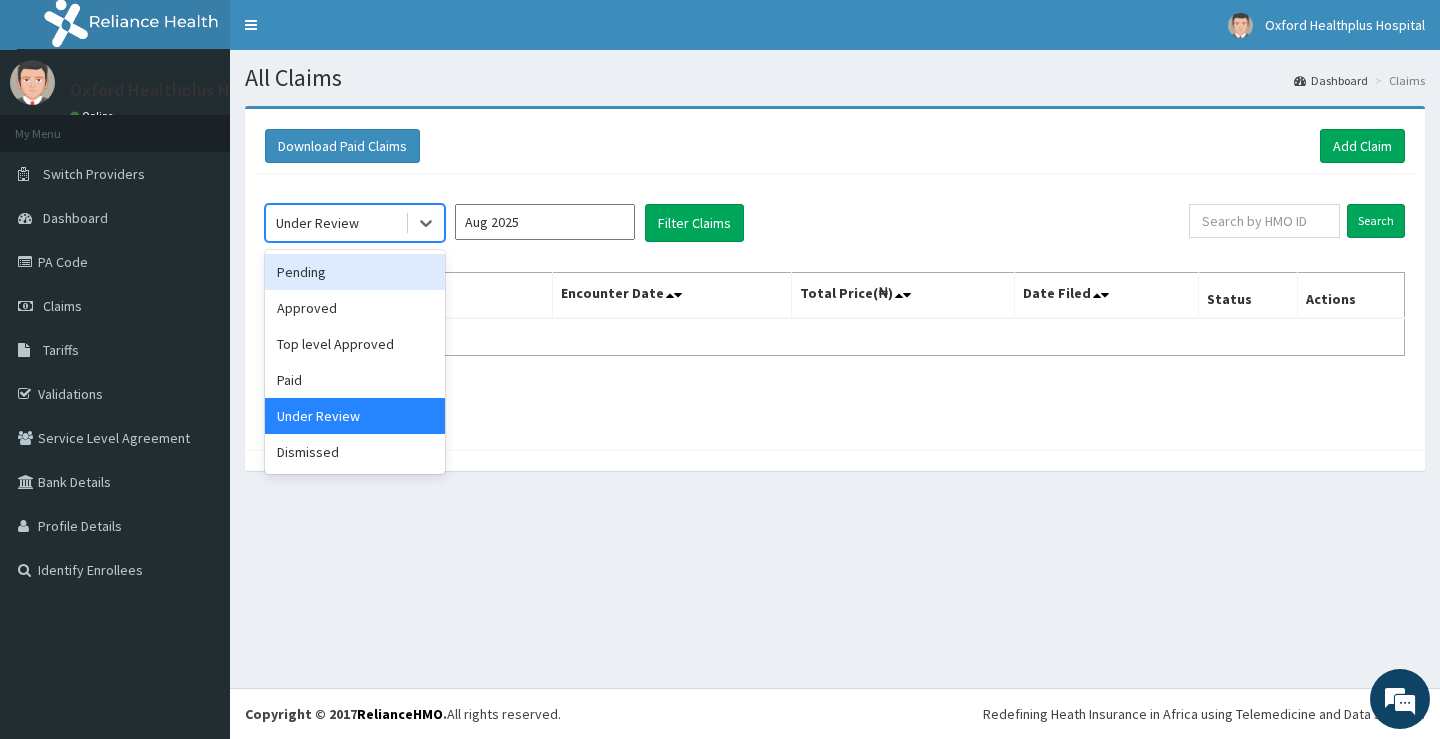 click on "Pending" at bounding box center (355, 272) 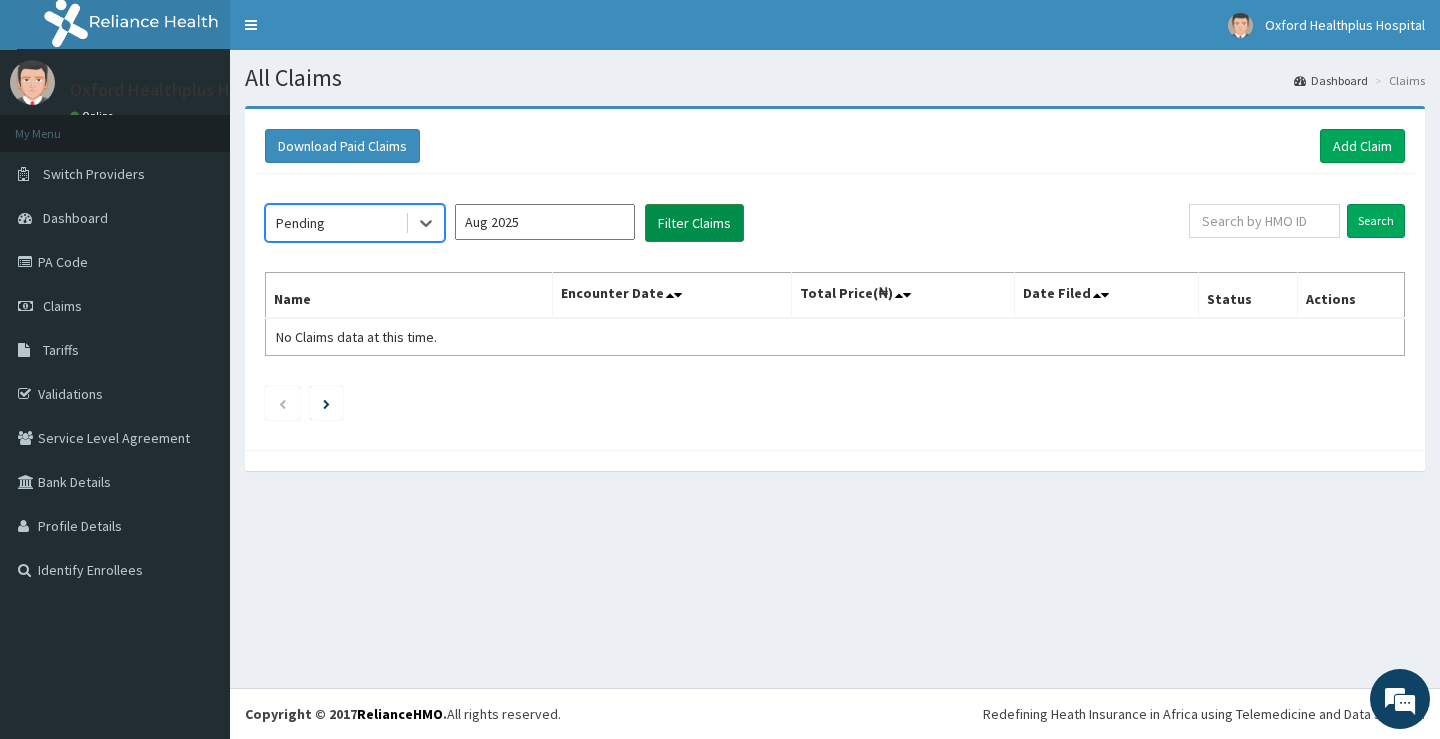 click on "Filter Claims" at bounding box center [694, 223] 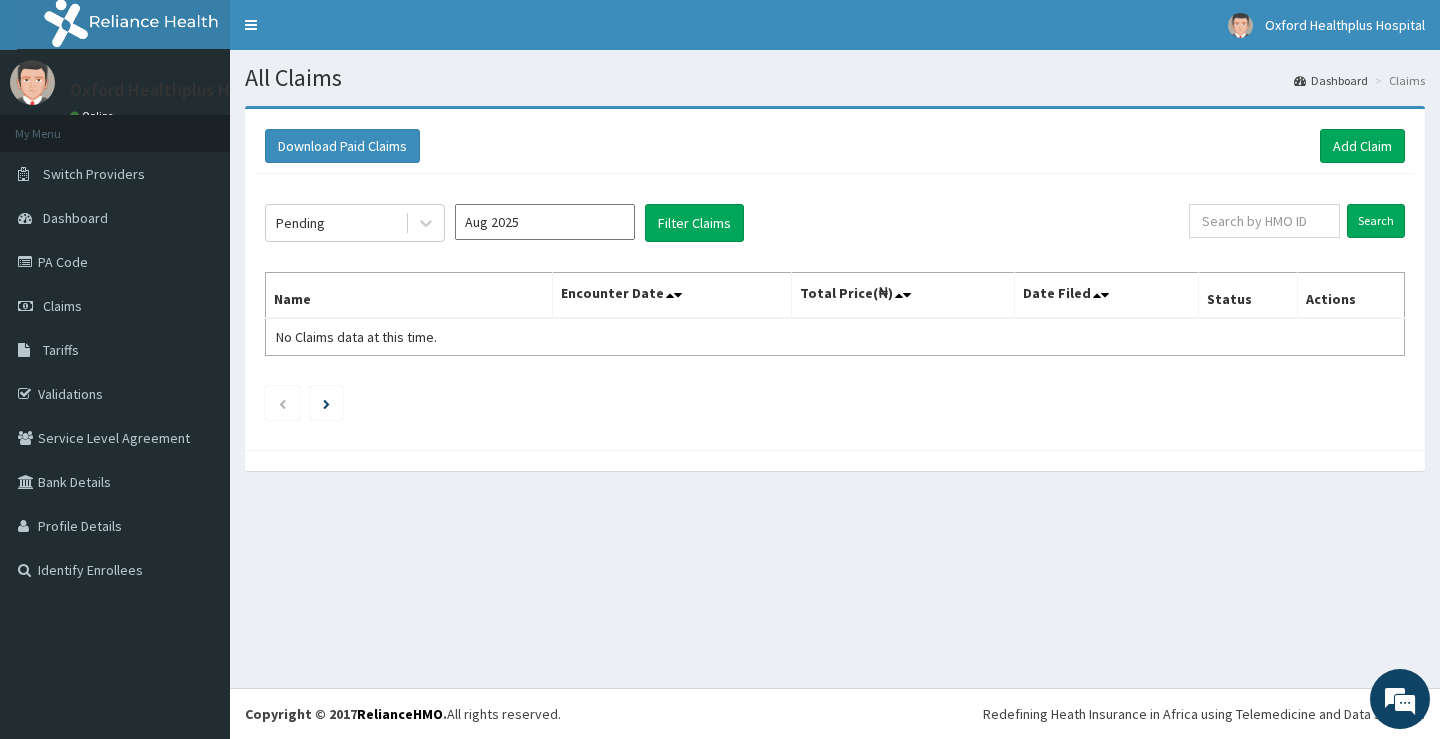 click on "Pending Aug 2025 Filter Claims Search Name Encounter Date Total Price(₦) Date Filed Status Actions No Claims data at this time." 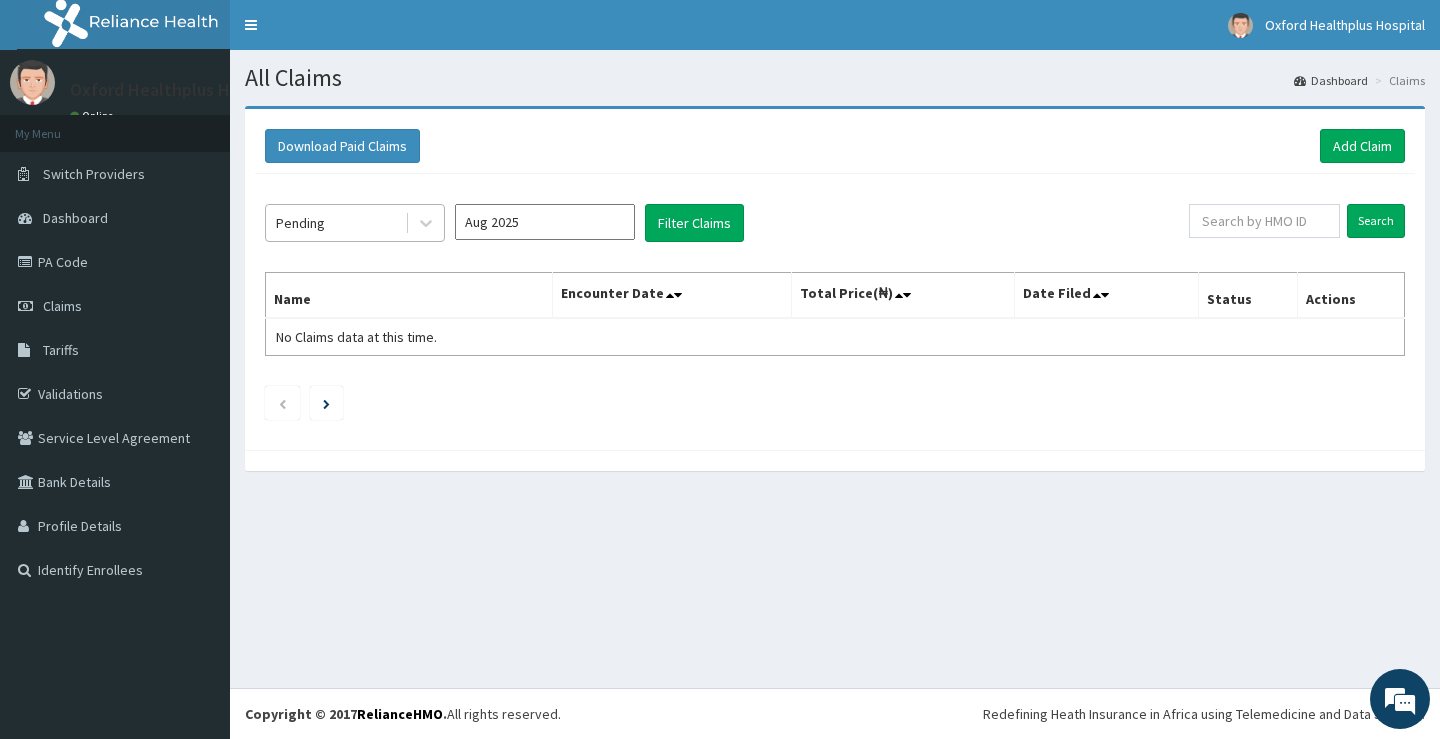 click on "Pending" at bounding box center (355, 223) 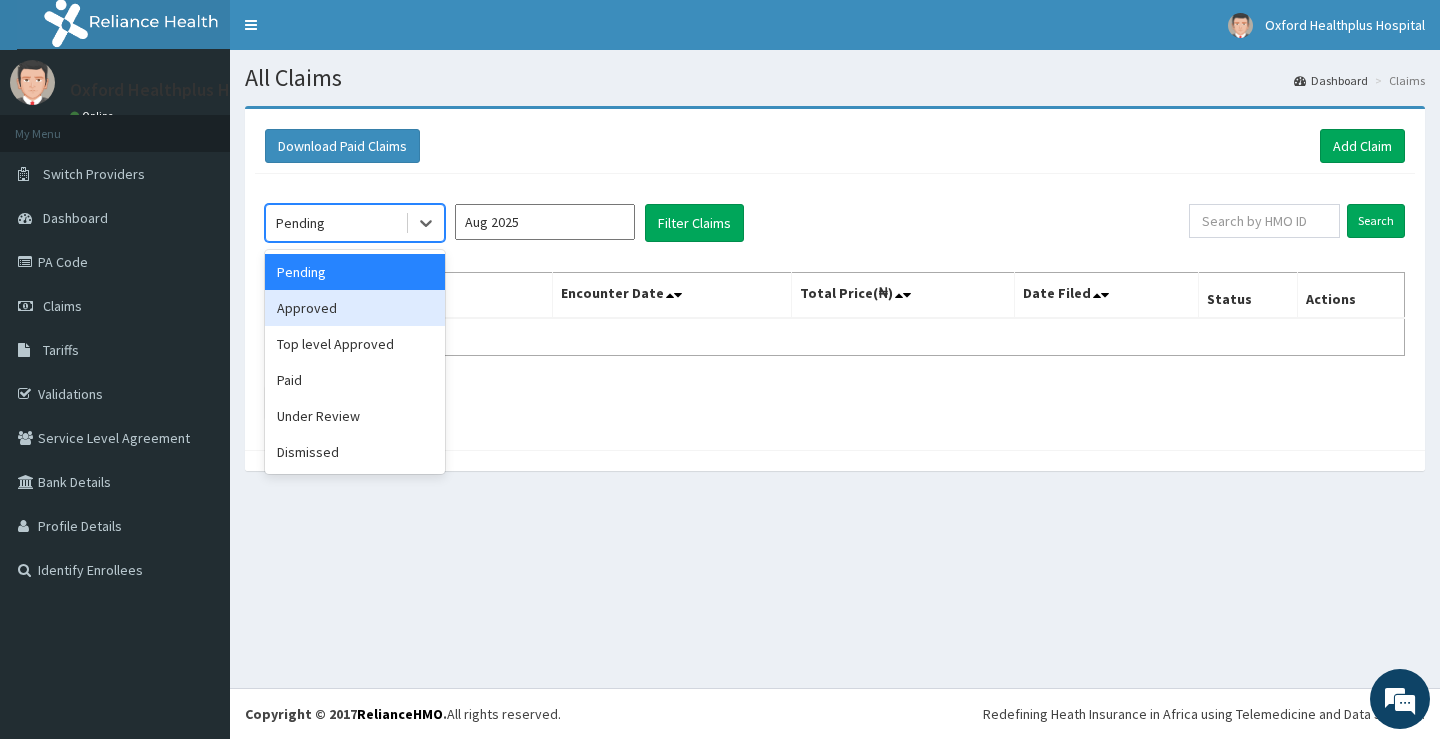 click on "Approved" at bounding box center (355, 308) 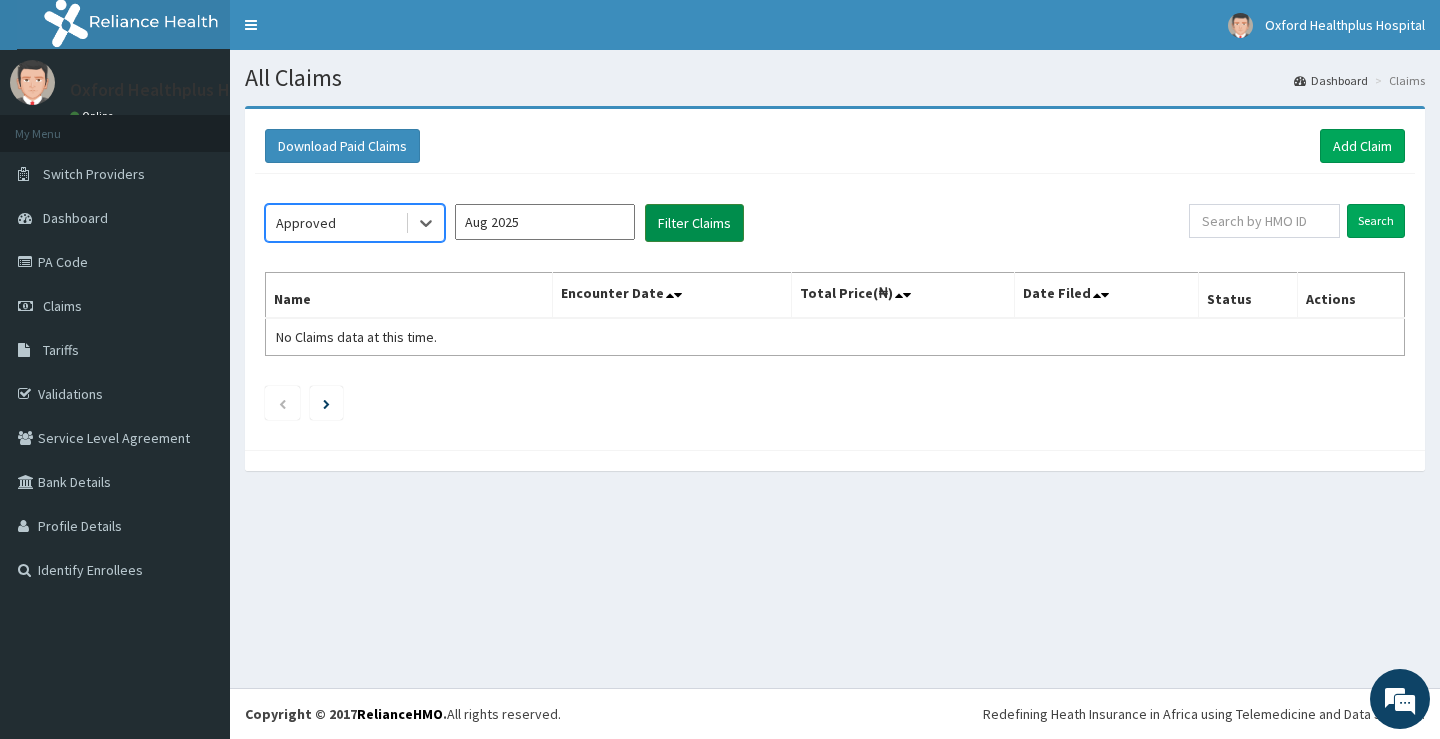 click on "Filter Claims" at bounding box center [694, 223] 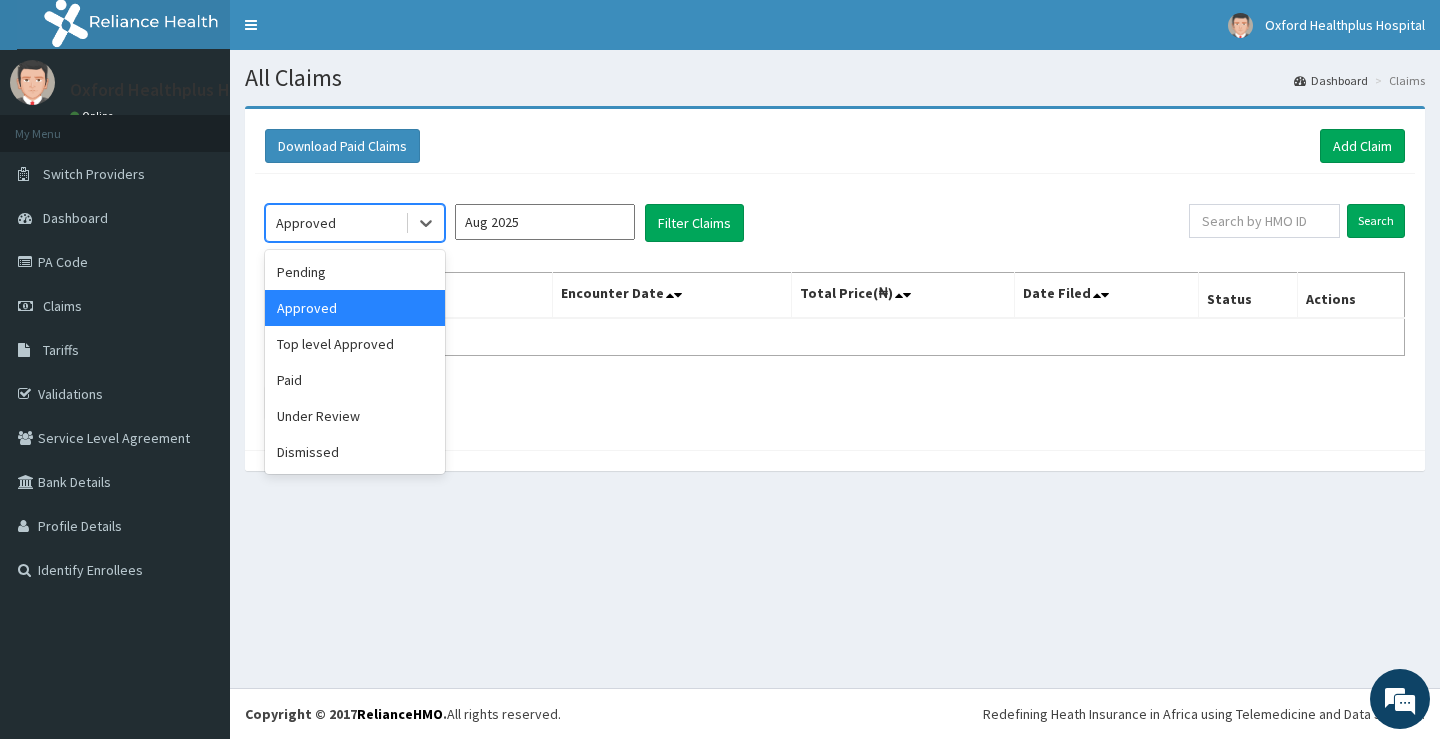 click on "Approved" at bounding box center (306, 223) 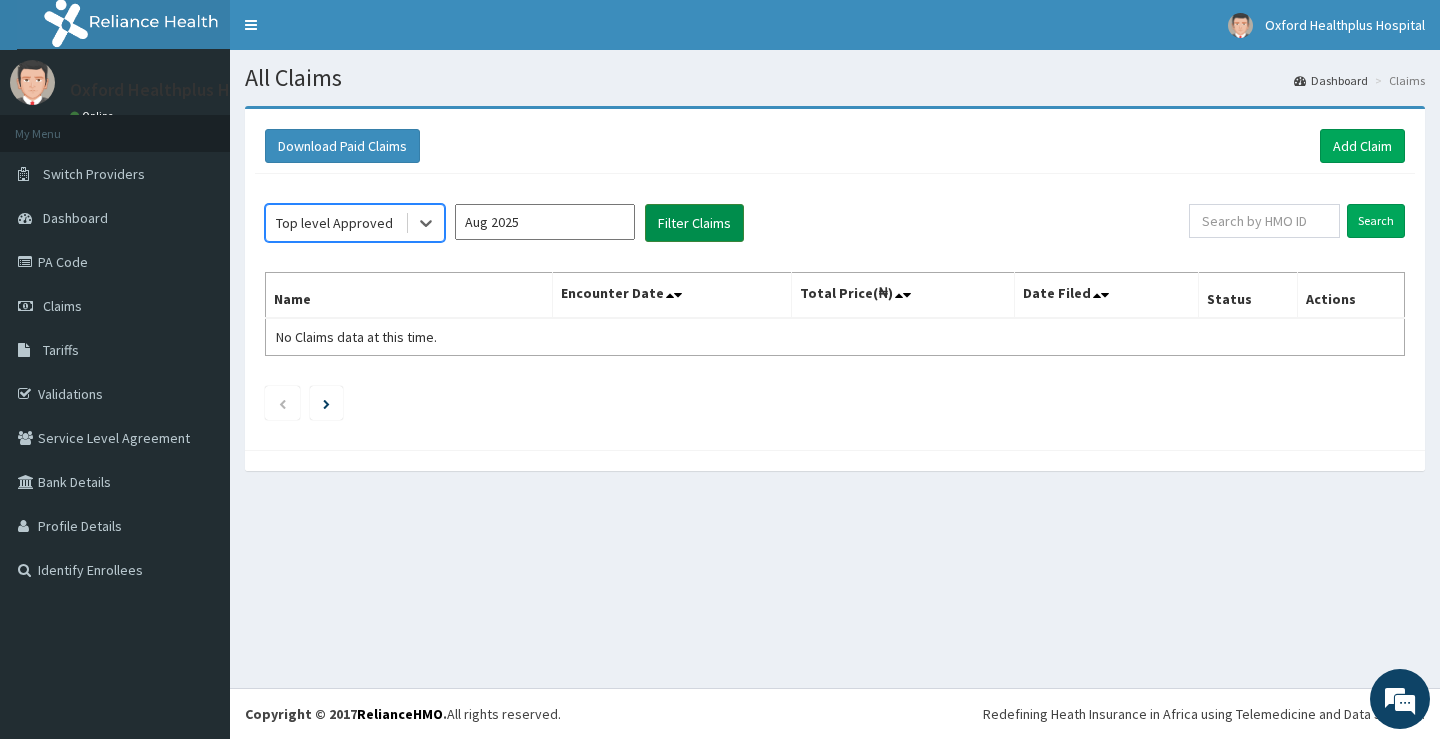 click on "Filter Claims" at bounding box center [694, 223] 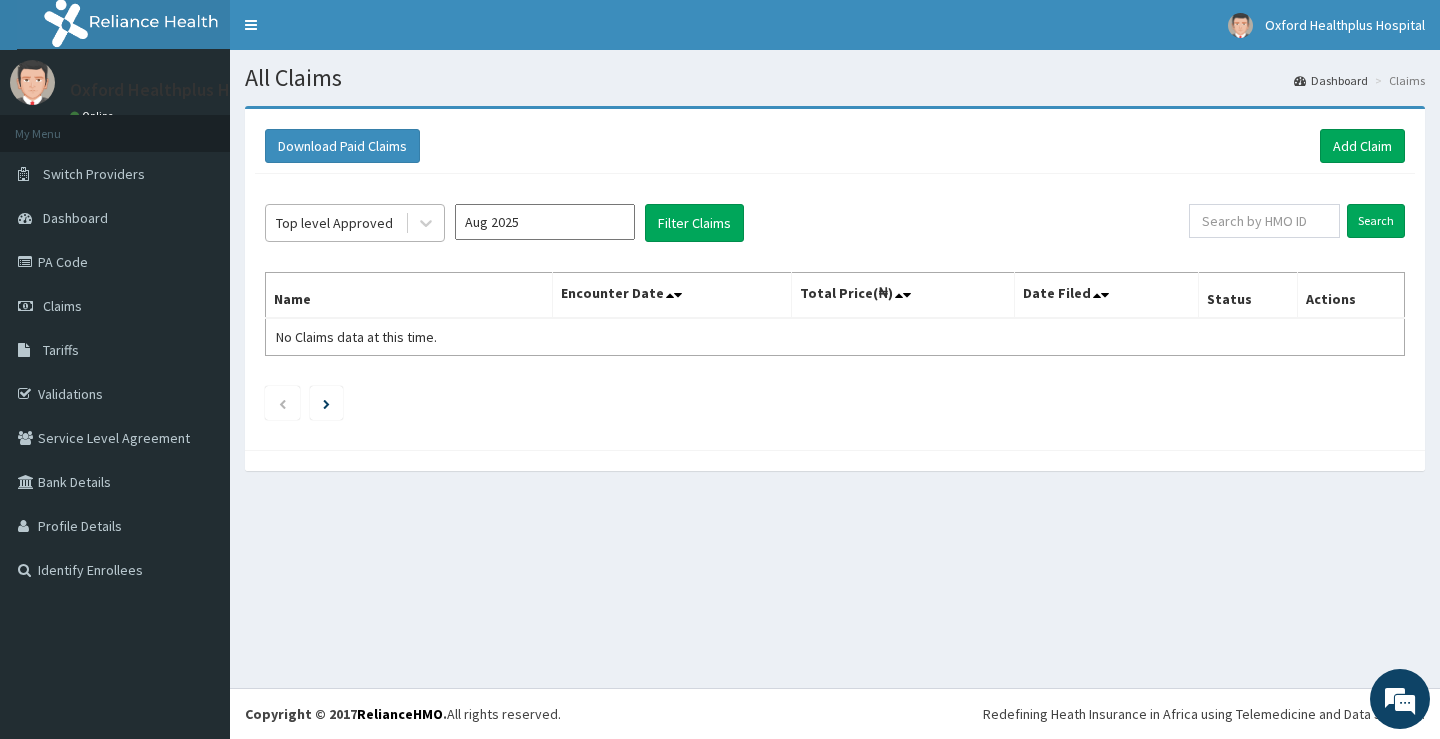 click on "Top level Approved" at bounding box center (335, 223) 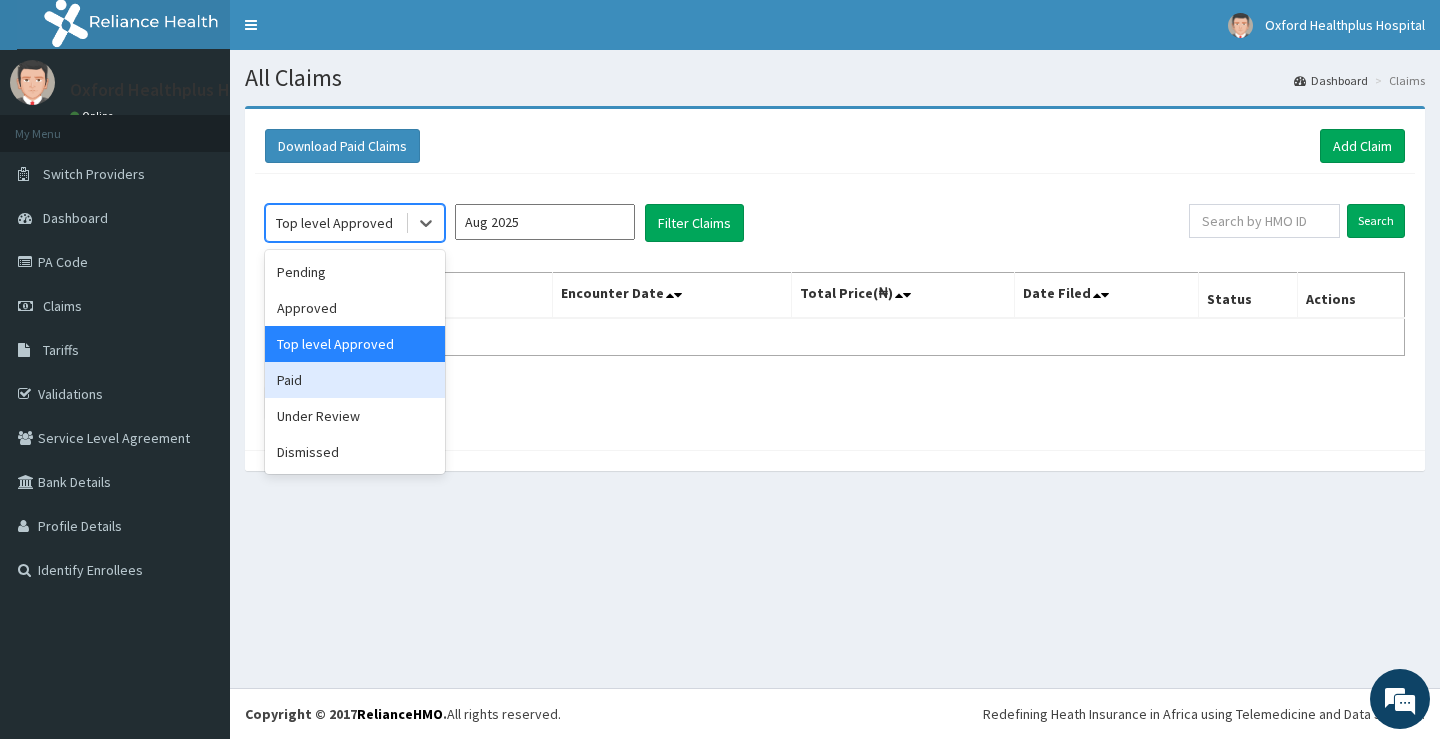 click on "Paid" at bounding box center [355, 380] 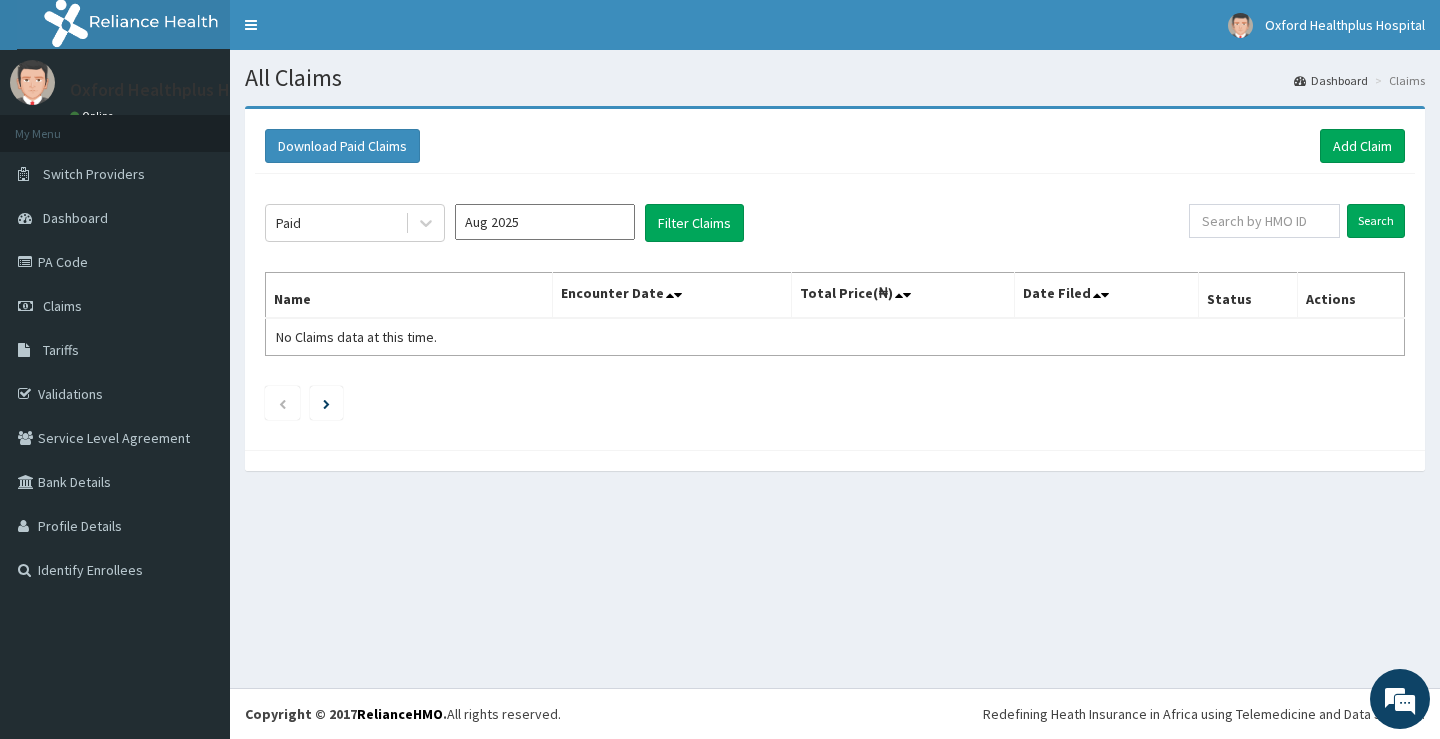 click on "Paid Aug 2025 Filter Claims Search Name Encounter Date Total Price(₦) Date Filed Status Actions No Claims data at this time." 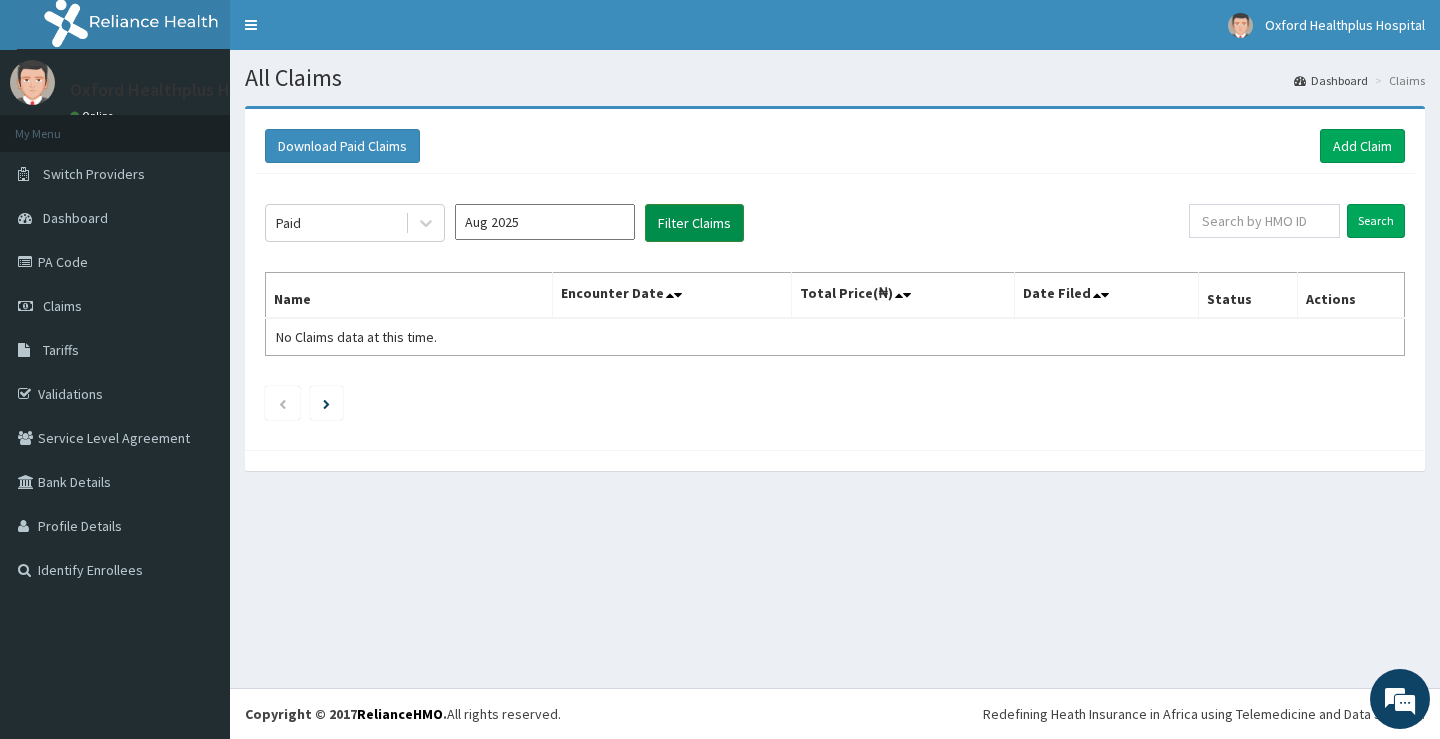 click on "Filter Claims" at bounding box center (694, 223) 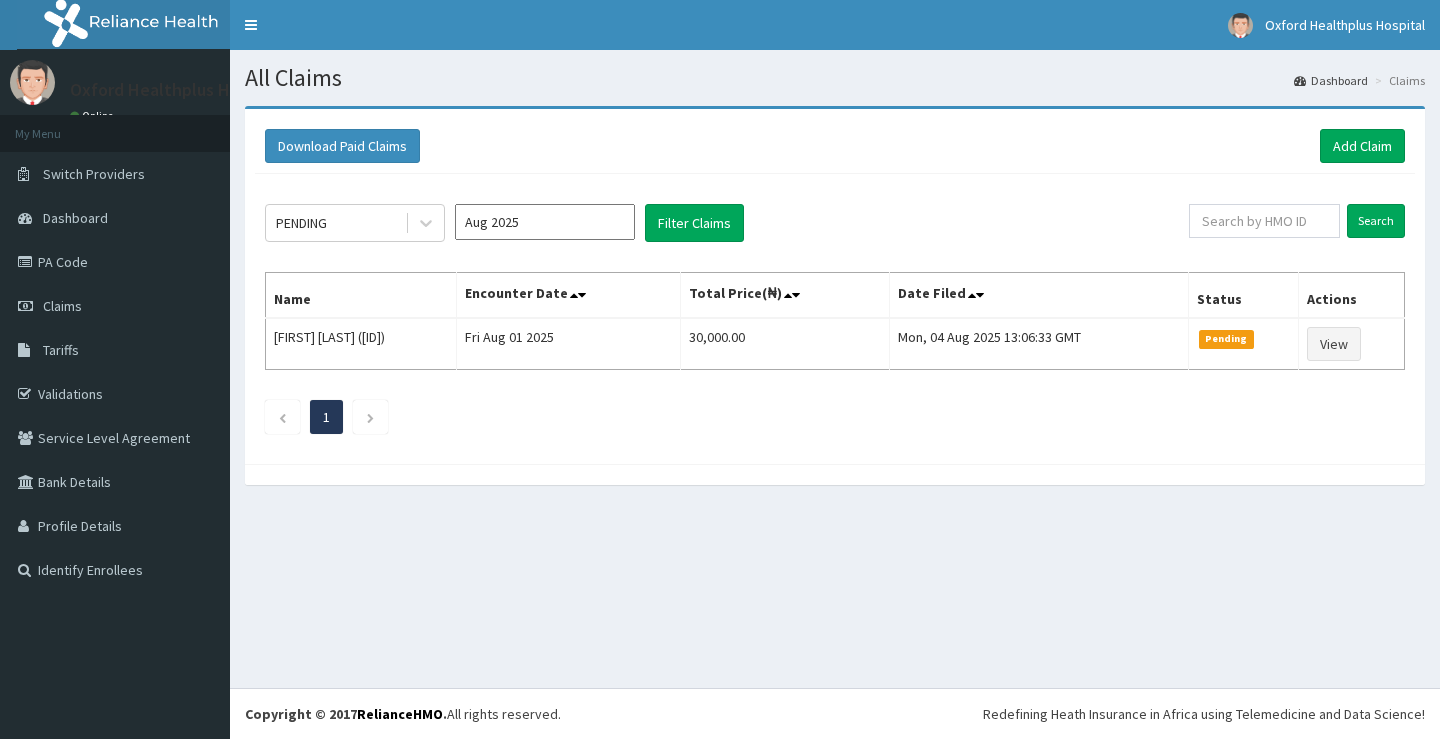 scroll, scrollTop: 0, scrollLeft: 0, axis: both 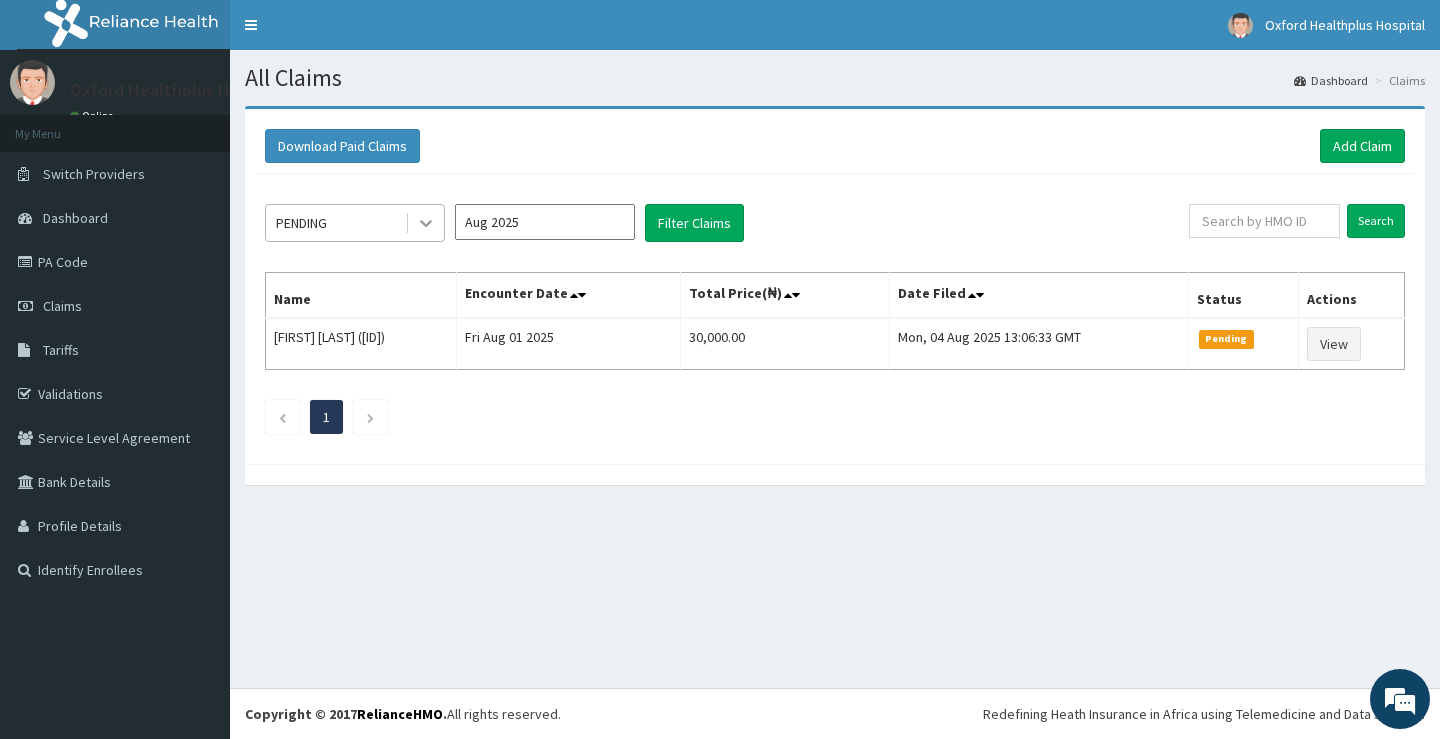 click 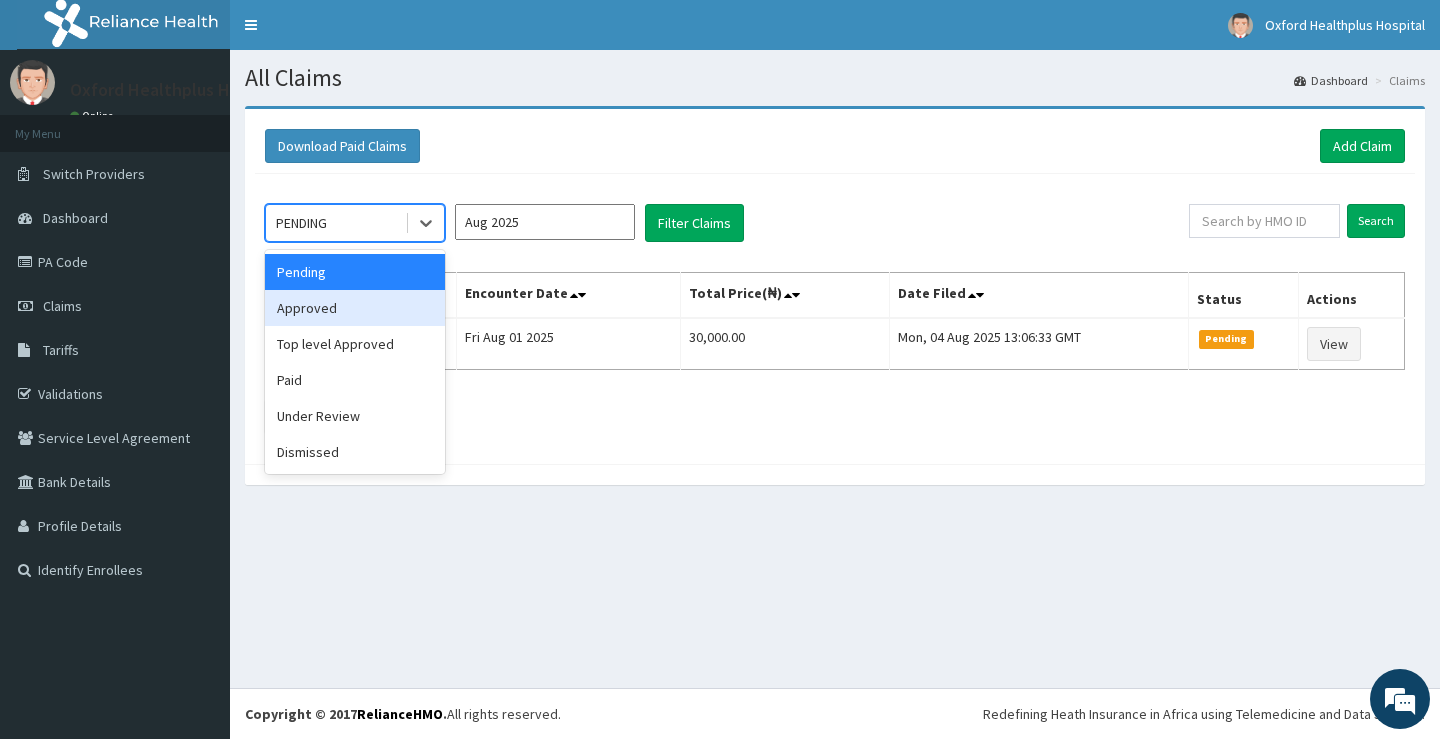 click on "Approved" at bounding box center [355, 308] 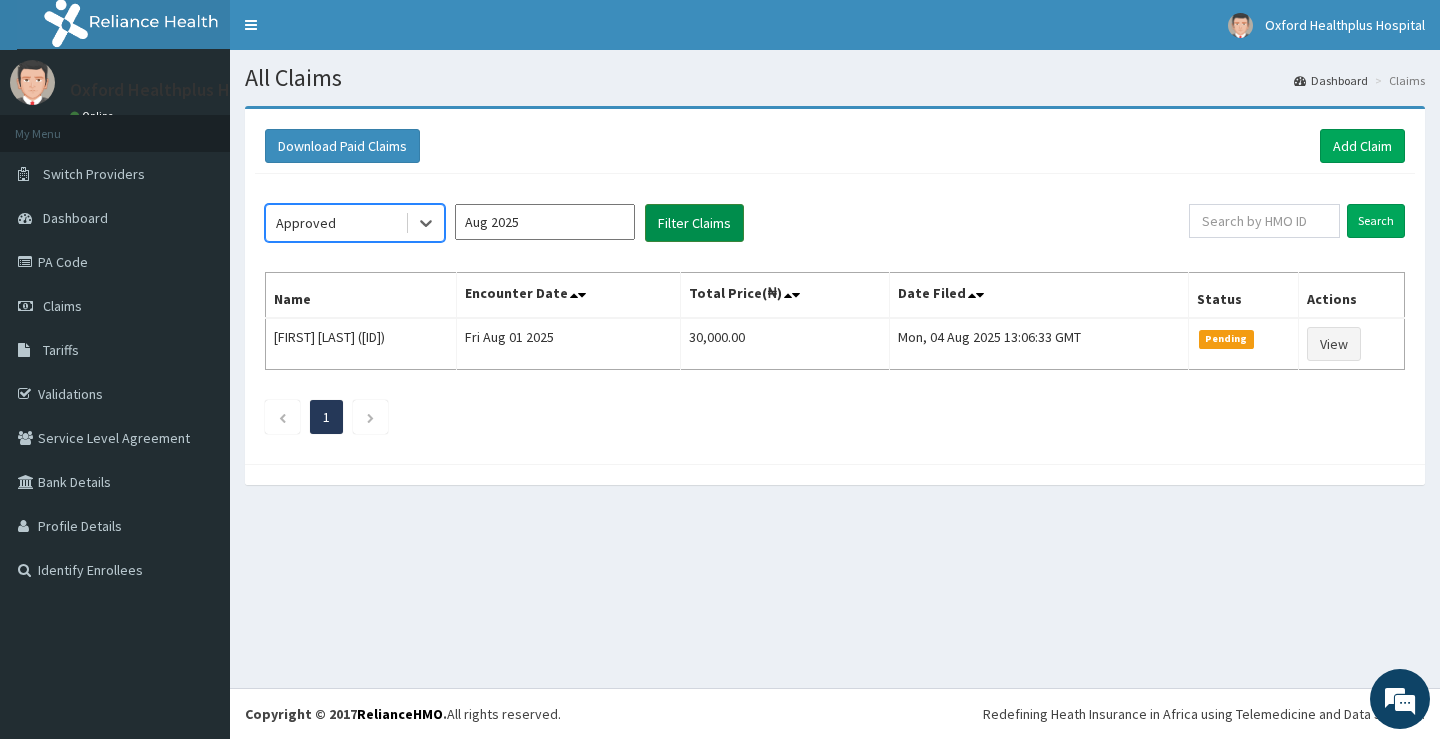 click on "Filter Claims" at bounding box center [694, 223] 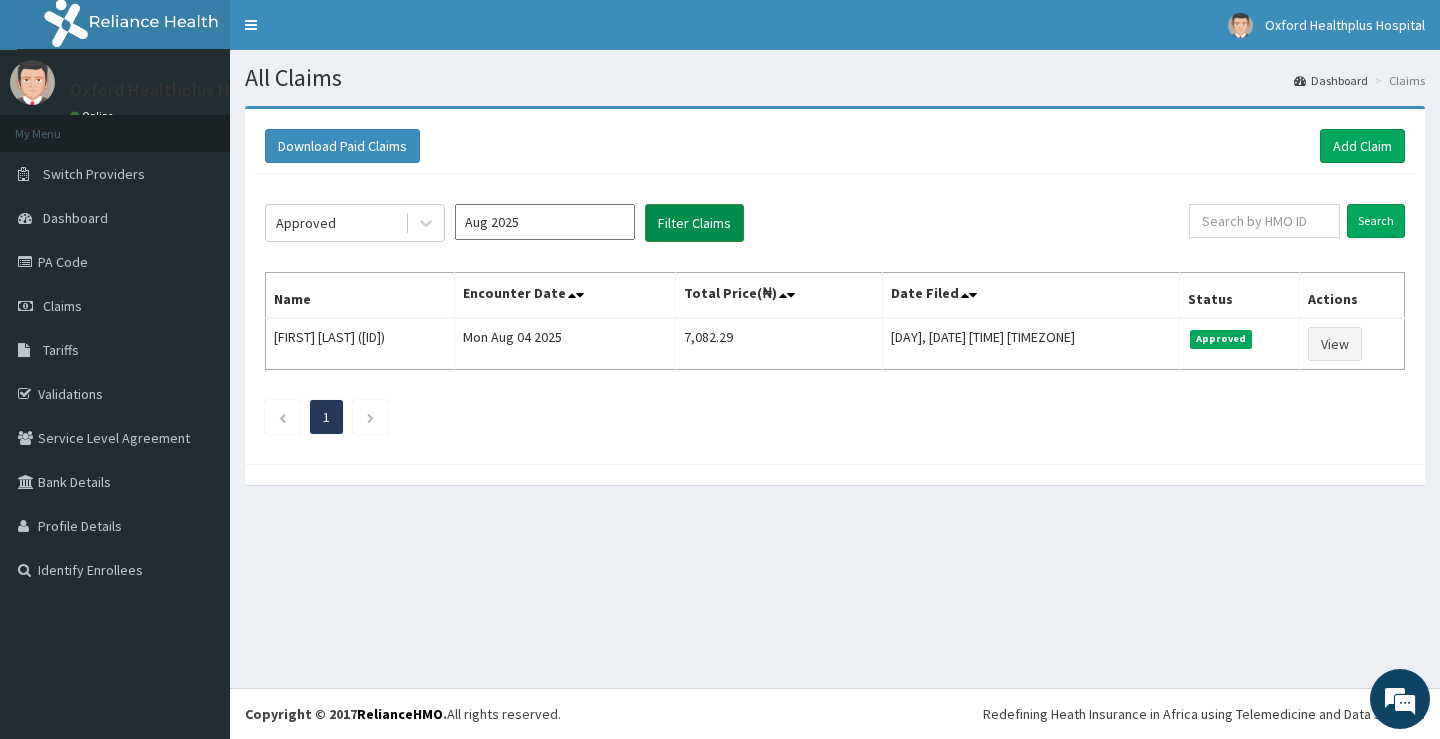 scroll, scrollTop: 0, scrollLeft: 0, axis: both 